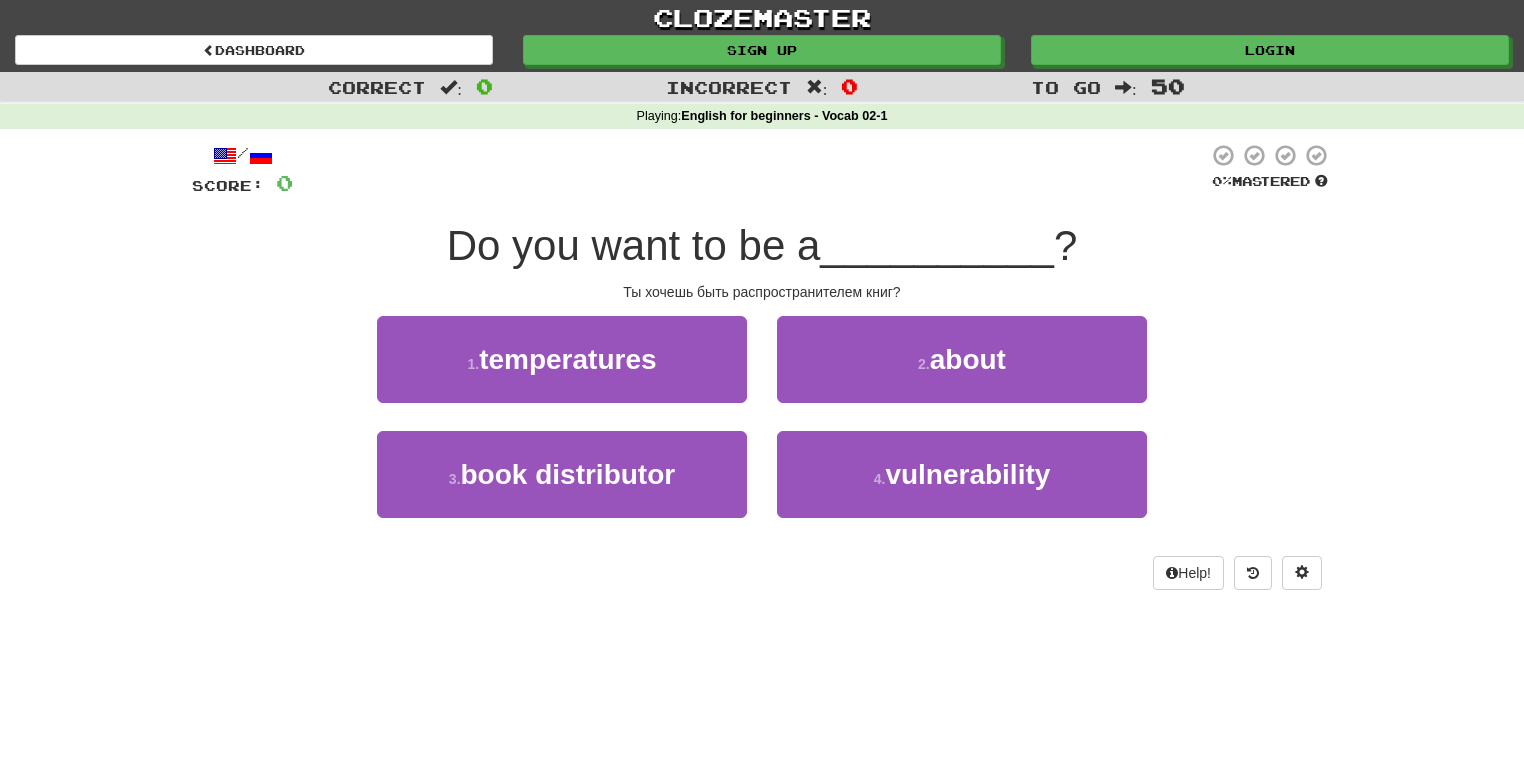 scroll, scrollTop: 0, scrollLeft: 0, axis: both 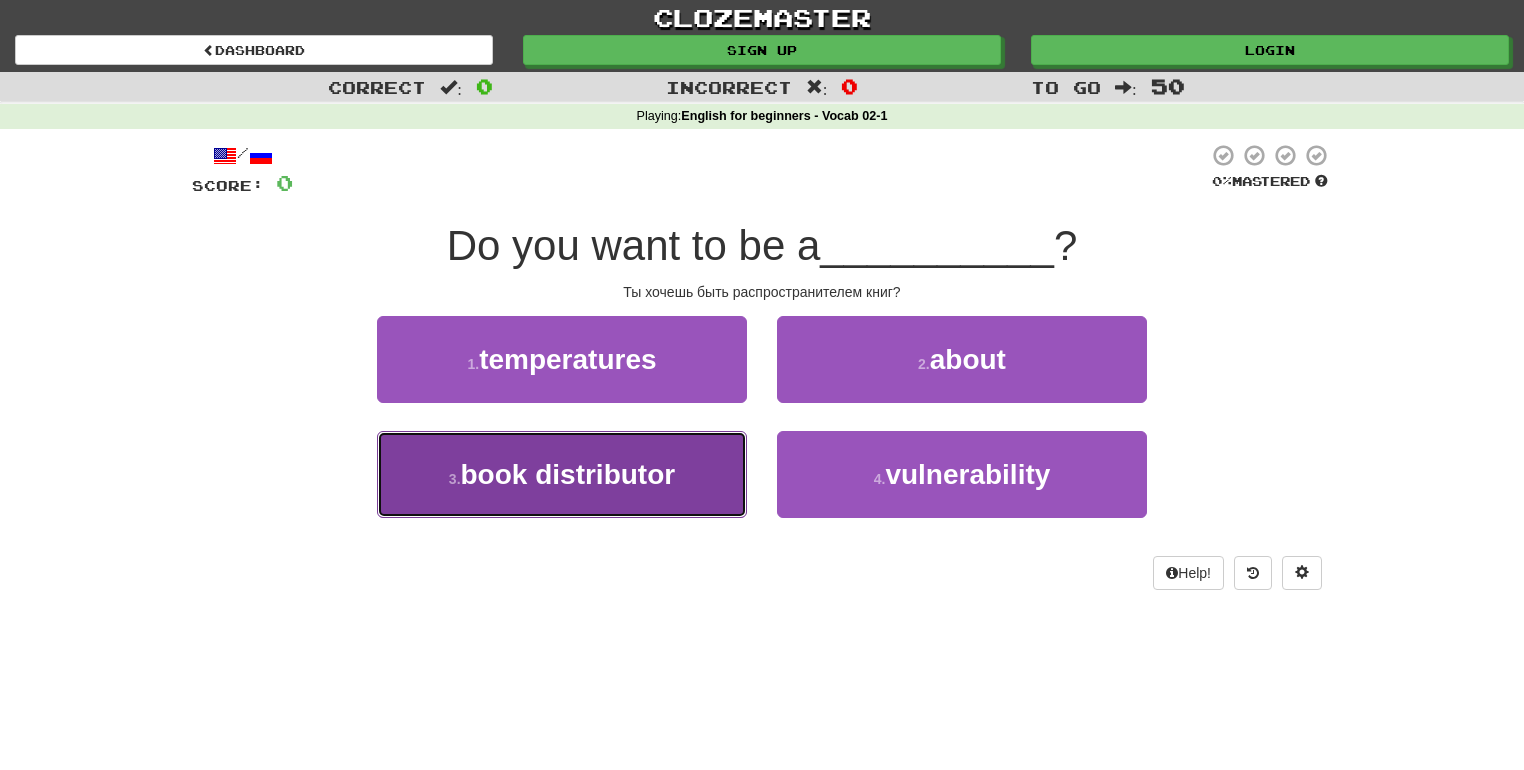 click on "book distributor" at bounding box center [568, 474] 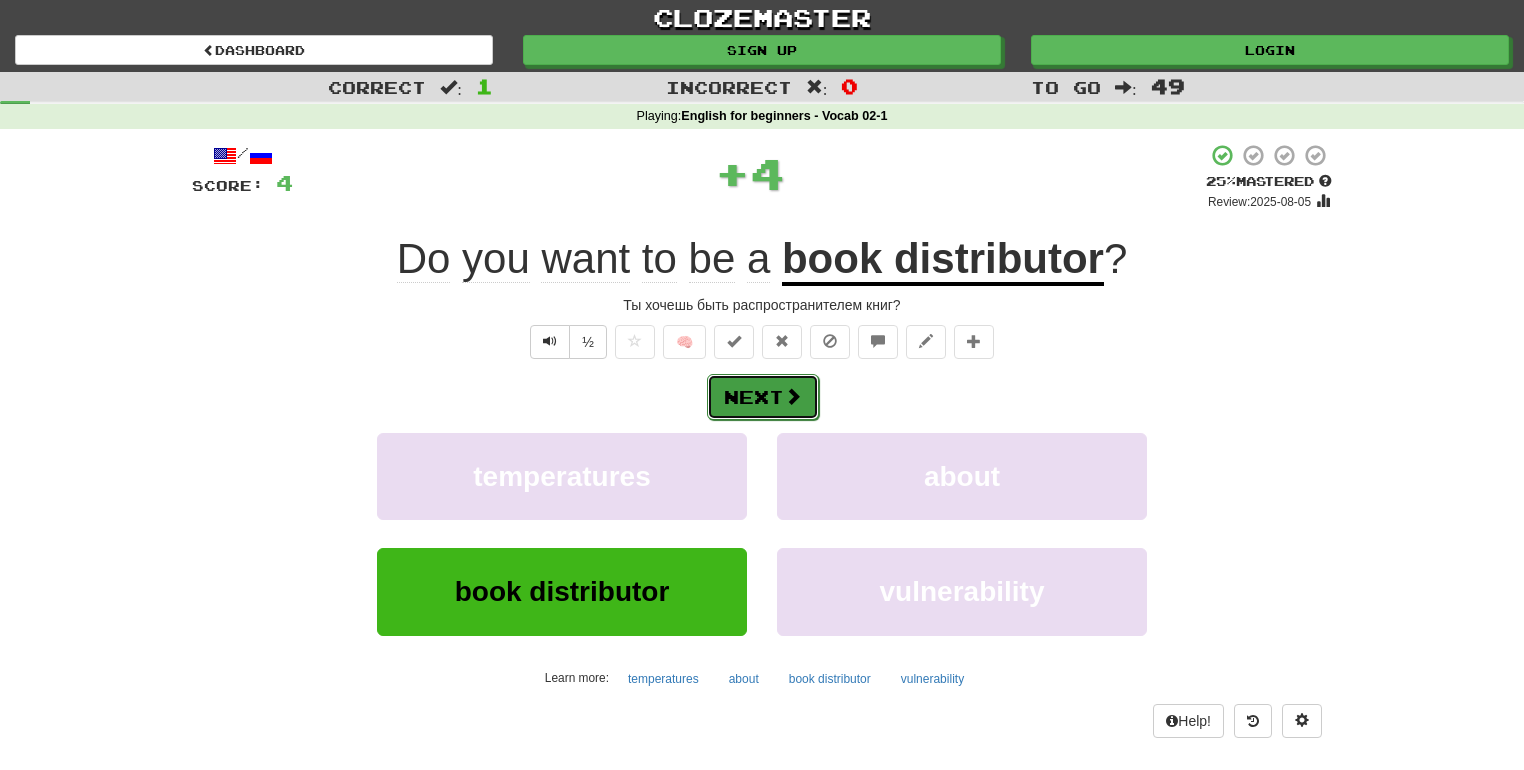 click on "Next" at bounding box center [763, 397] 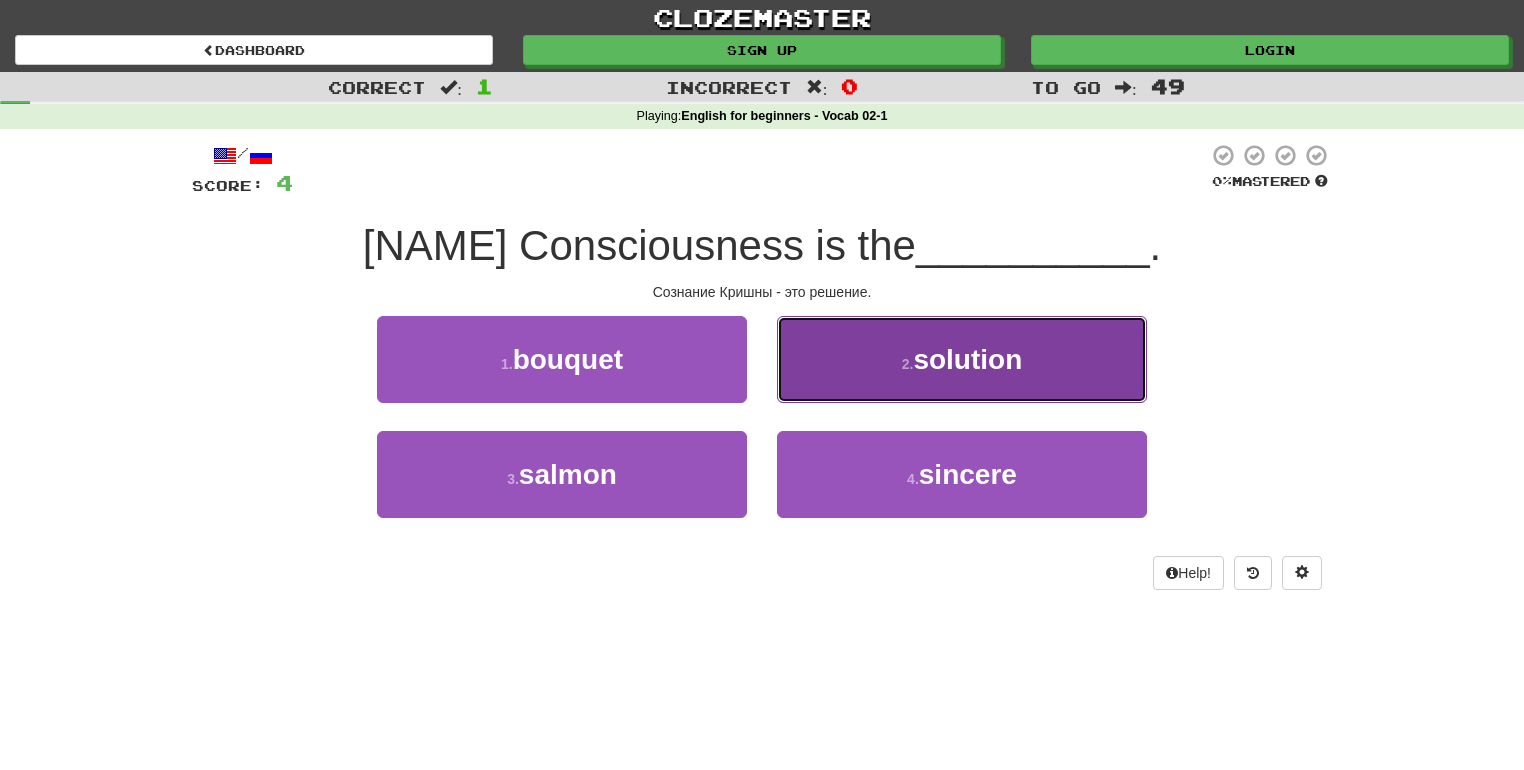 click on "solution" at bounding box center [967, 359] 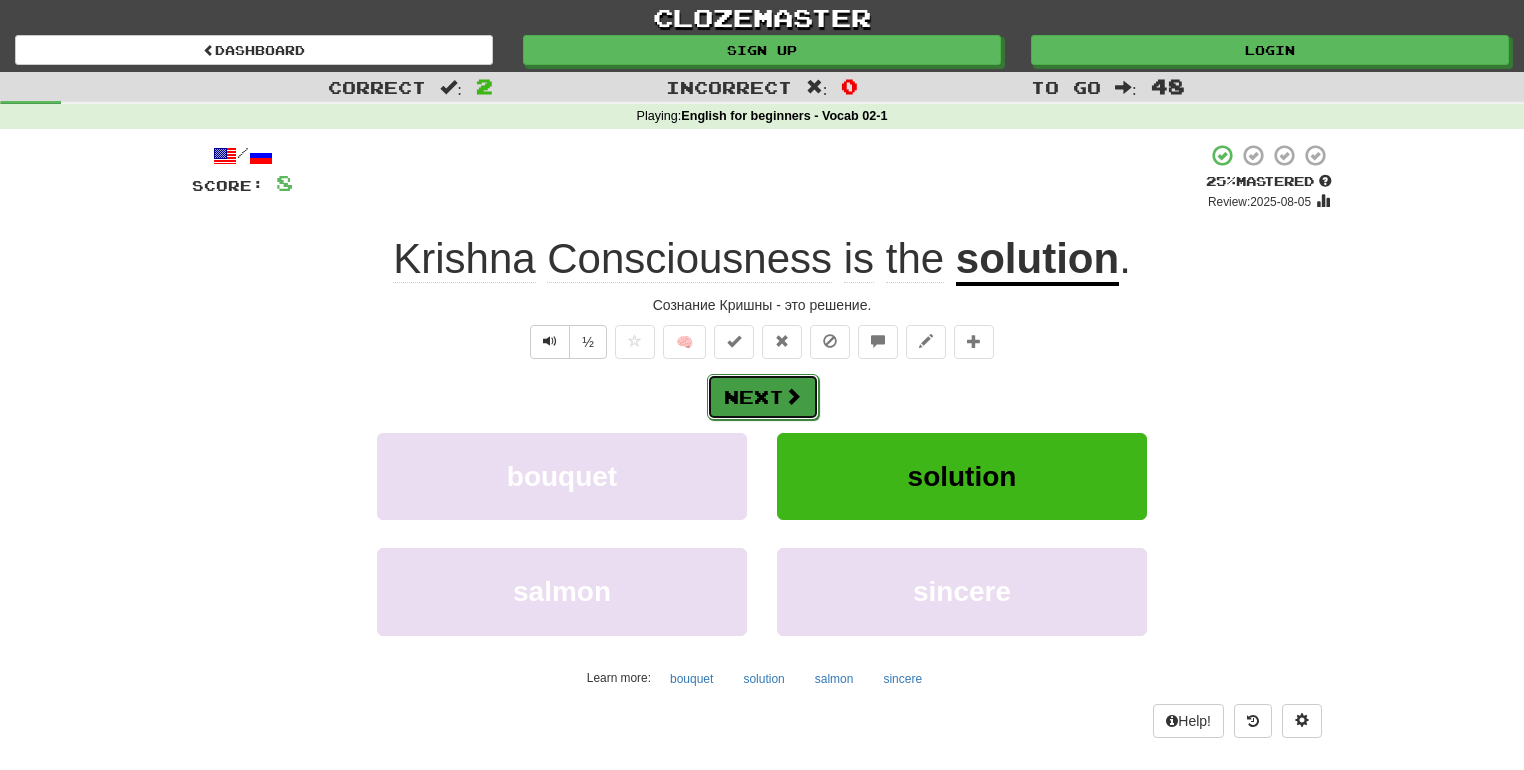 click at bounding box center (793, 396) 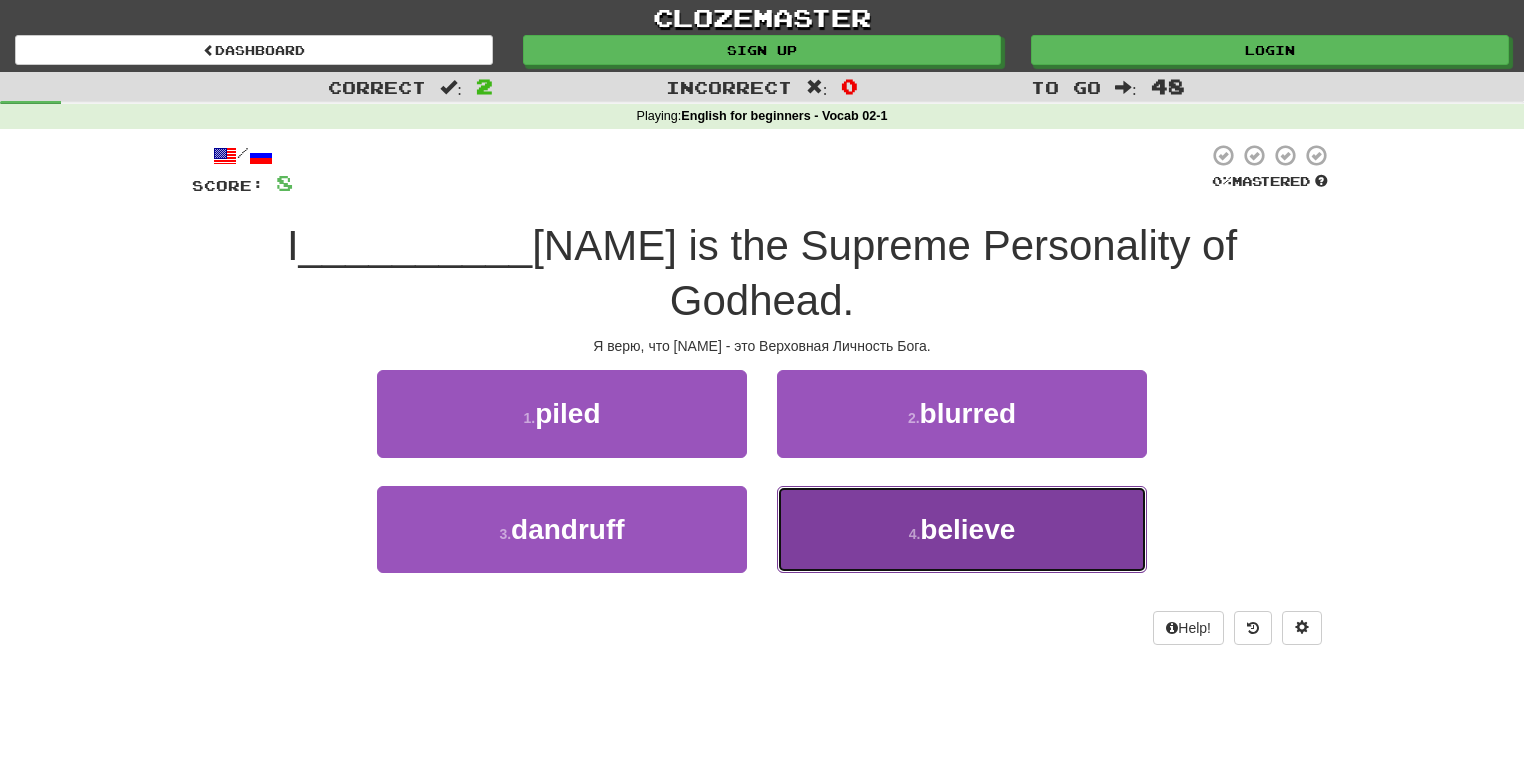 click on ". [ACTION]" at bounding box center (962, 529) 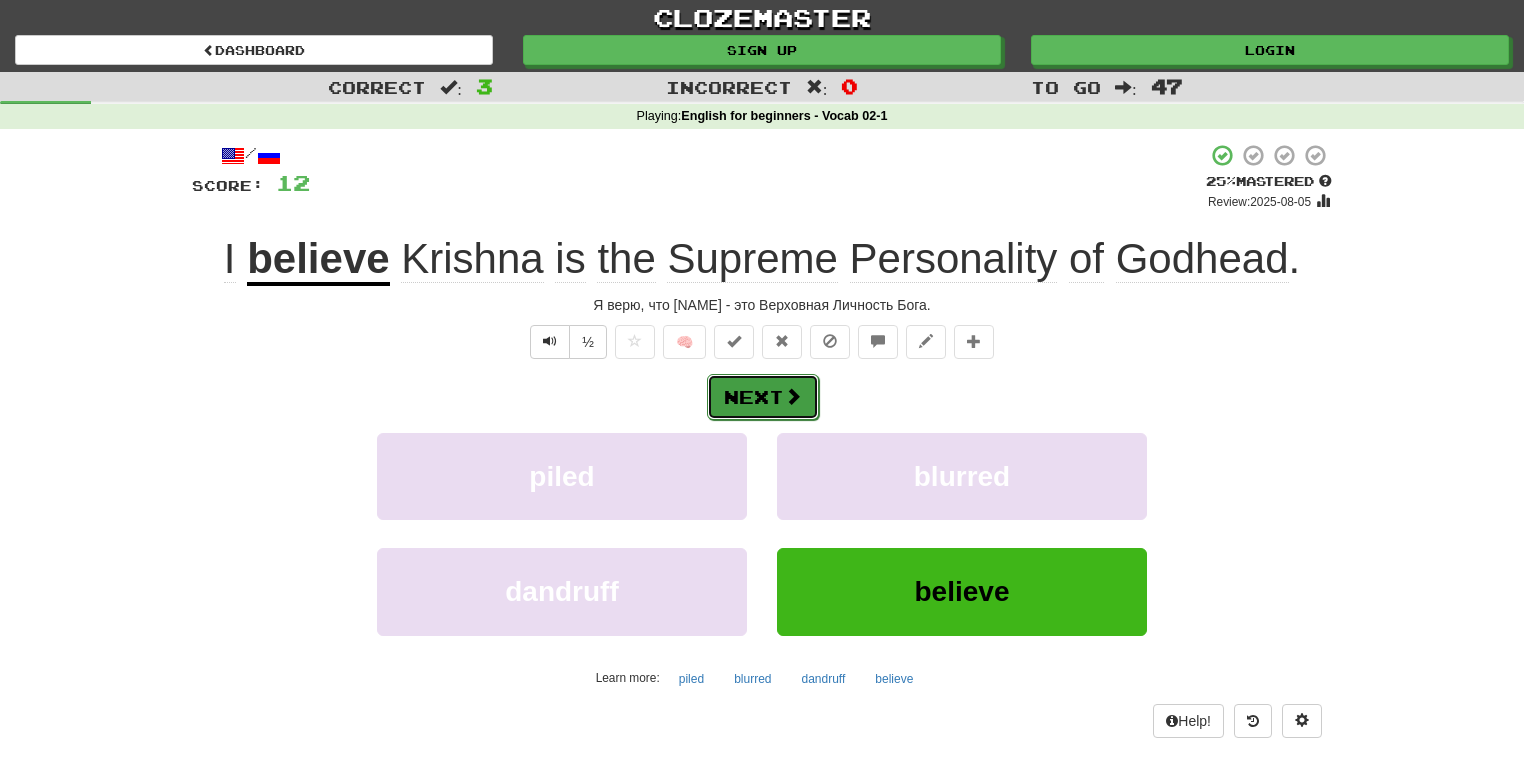 click on "Next" at bounding box center (763, 397) 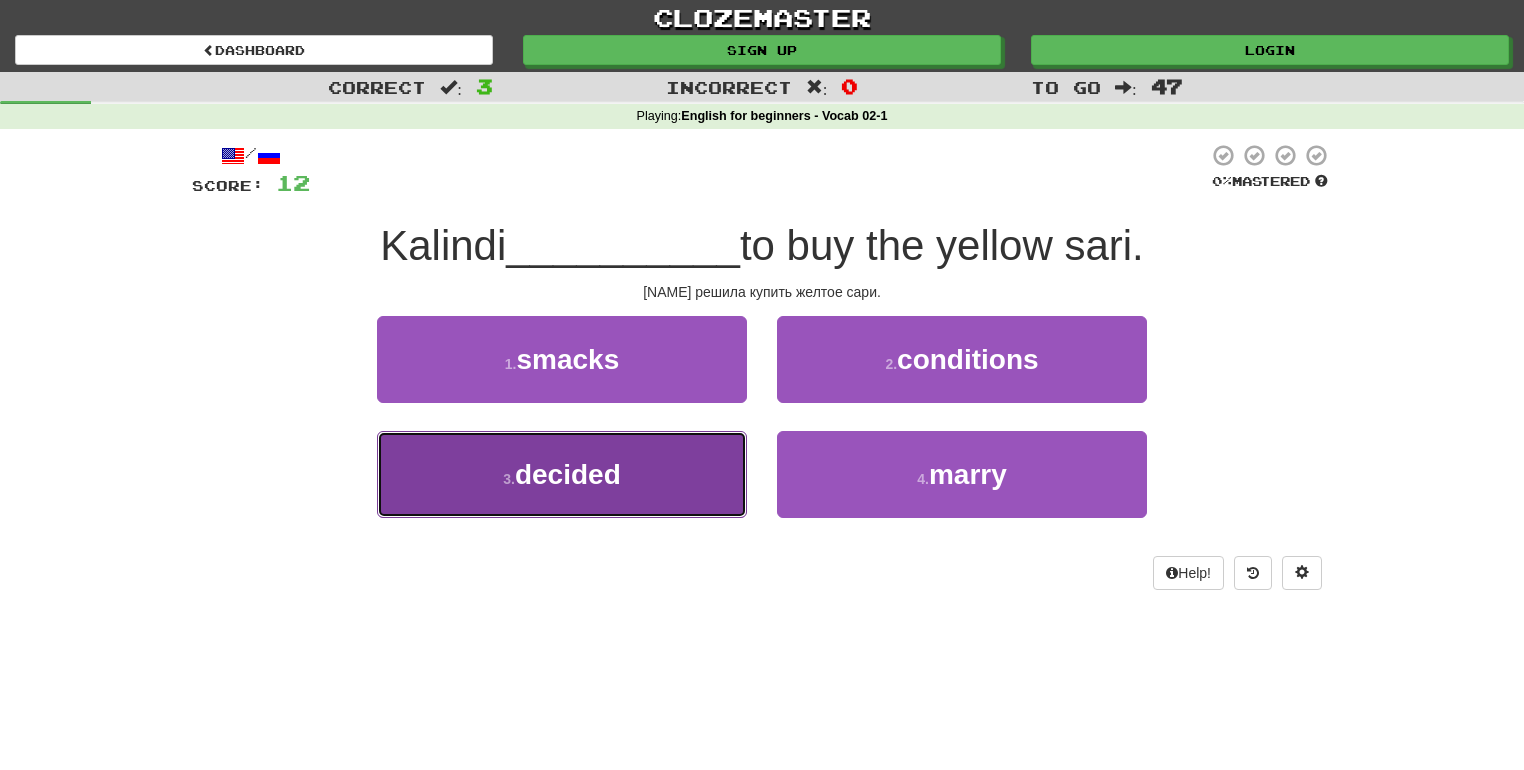 click on ". [ACTION]" at bounding box center [562, 474] 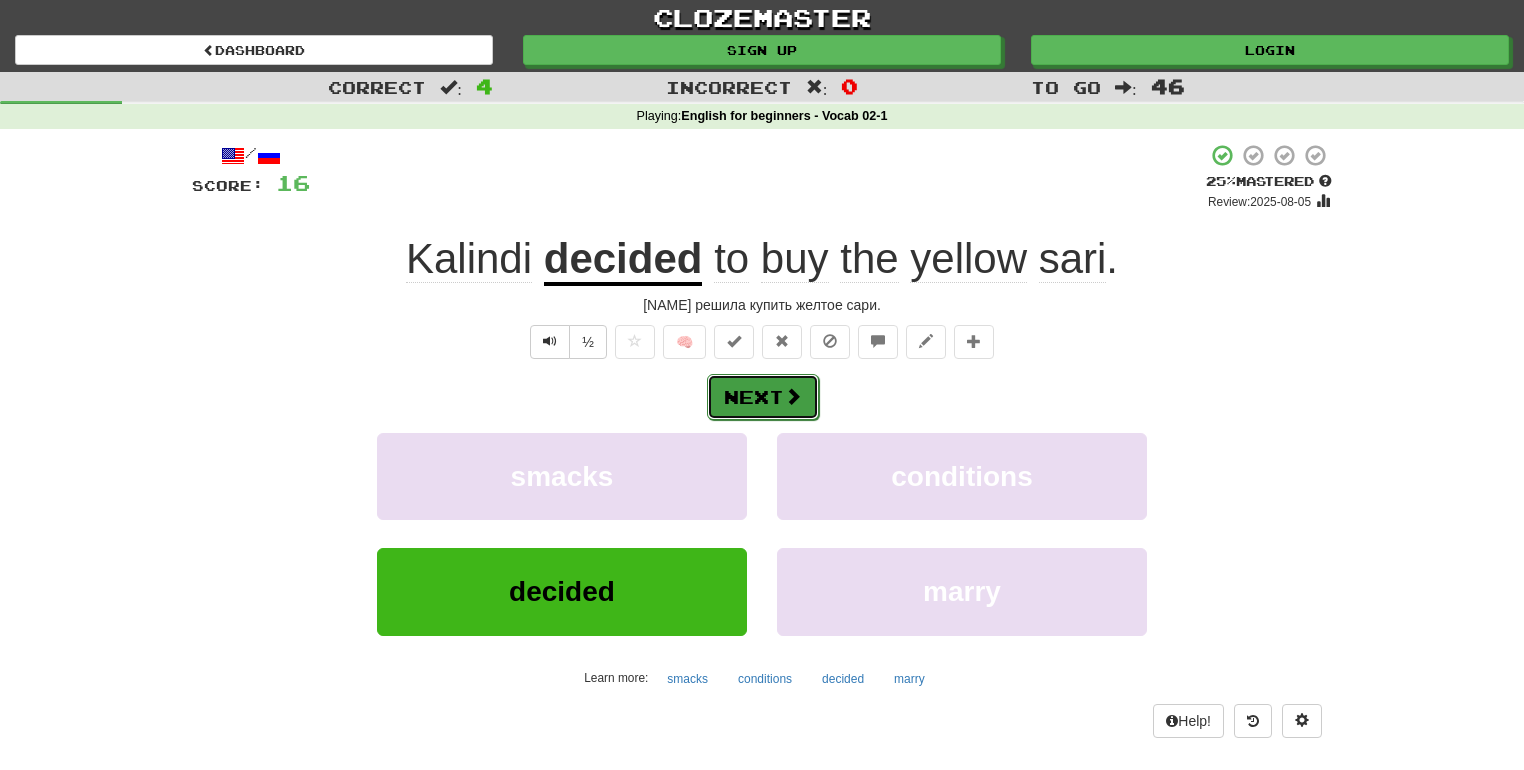 click on "Next" at bounding box center (763, 397) 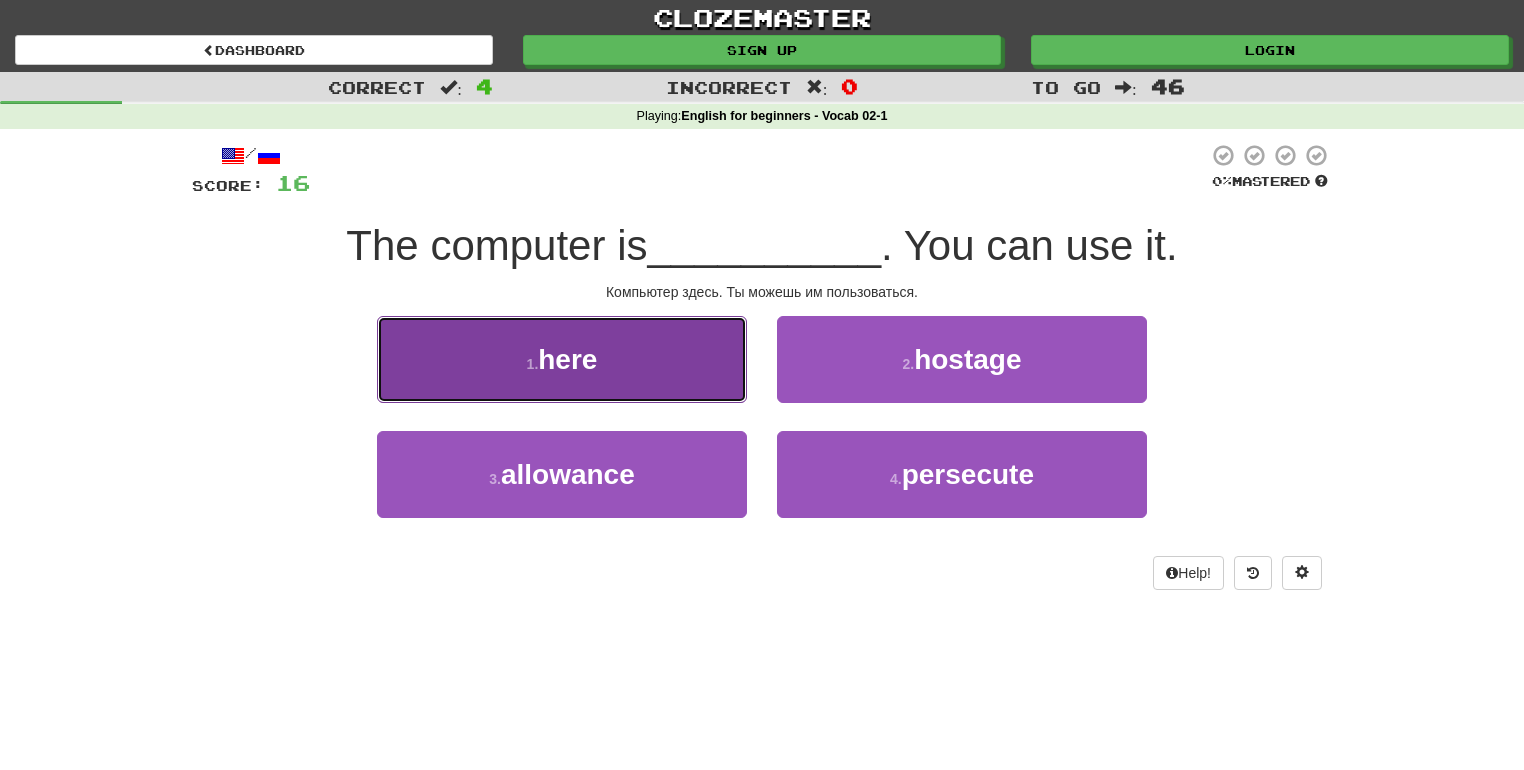 click on "1 .  here" at bounding box center (562, 359) 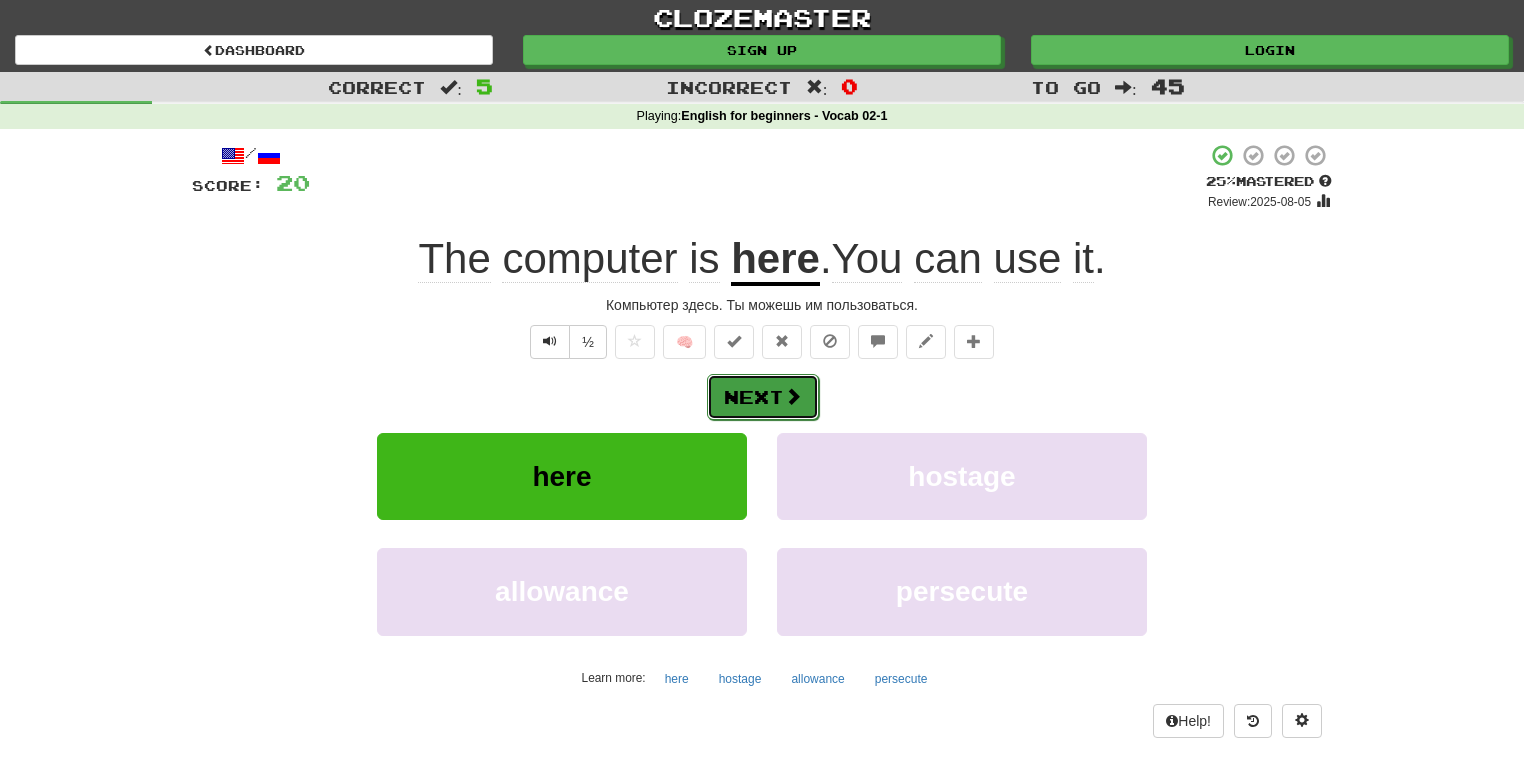 click on "Next" at bounding box center [763, 397] 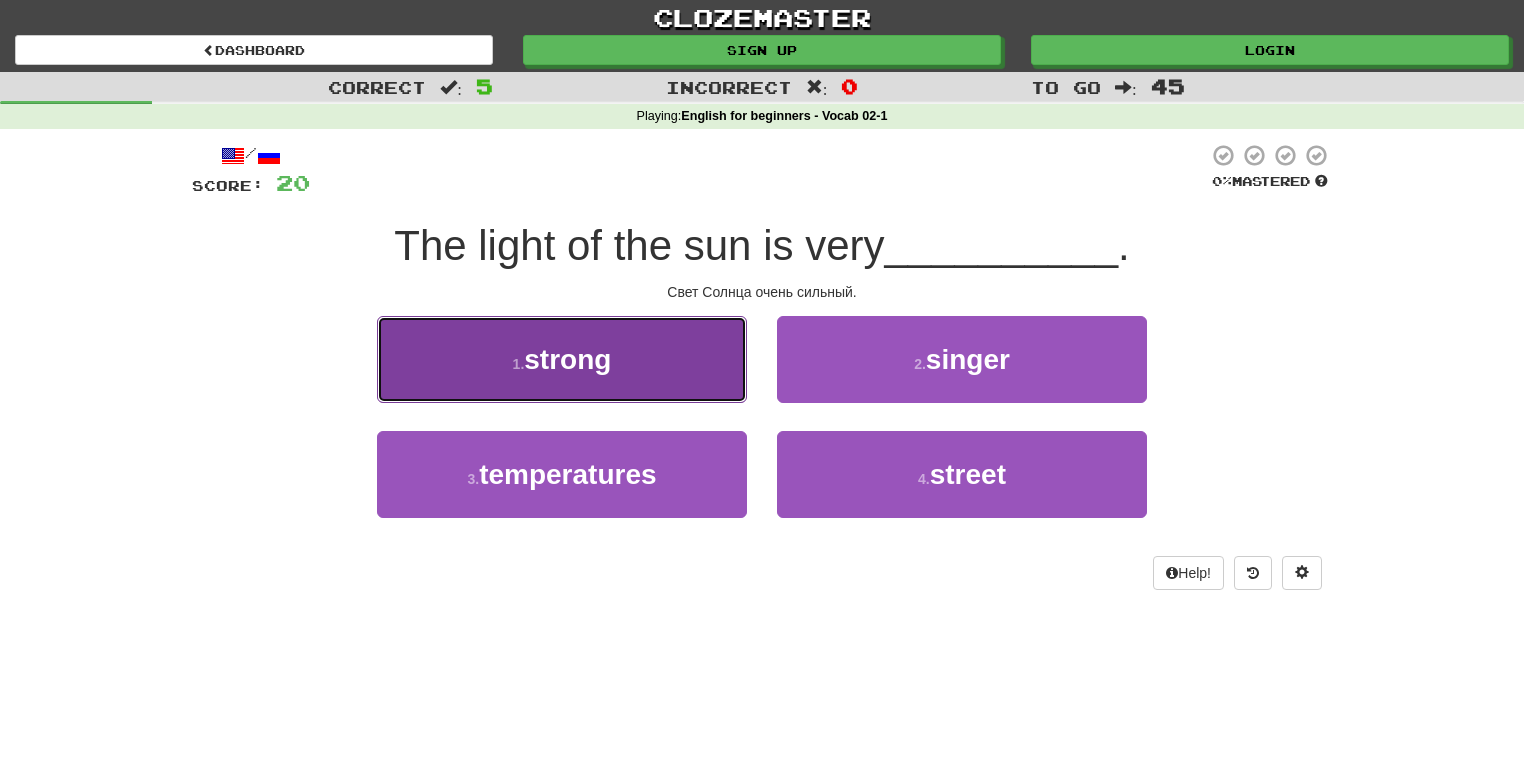 click on "1 .  strong" at bounding box center [562, 359] 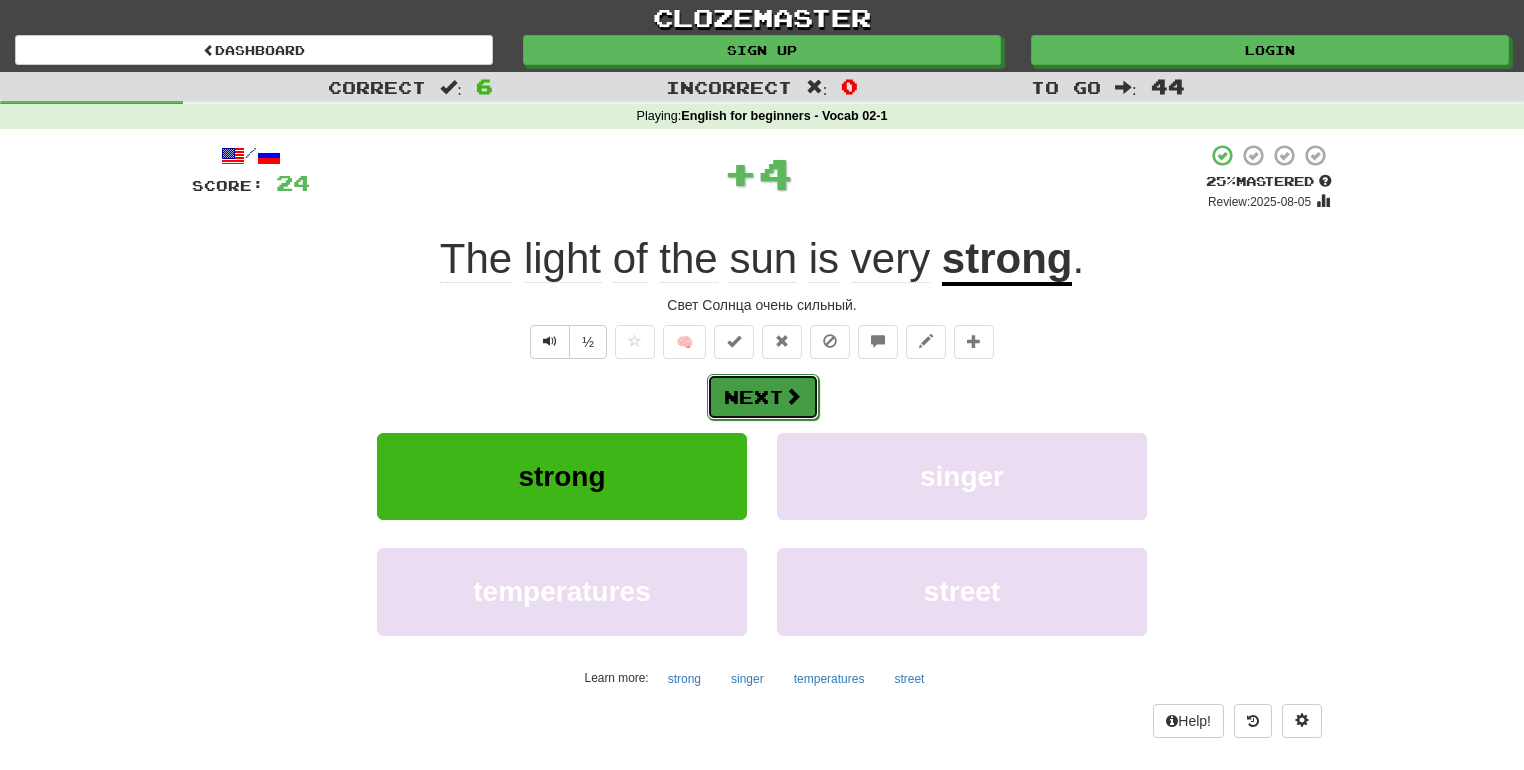 click on "Next" at bounding box center [763, 397] 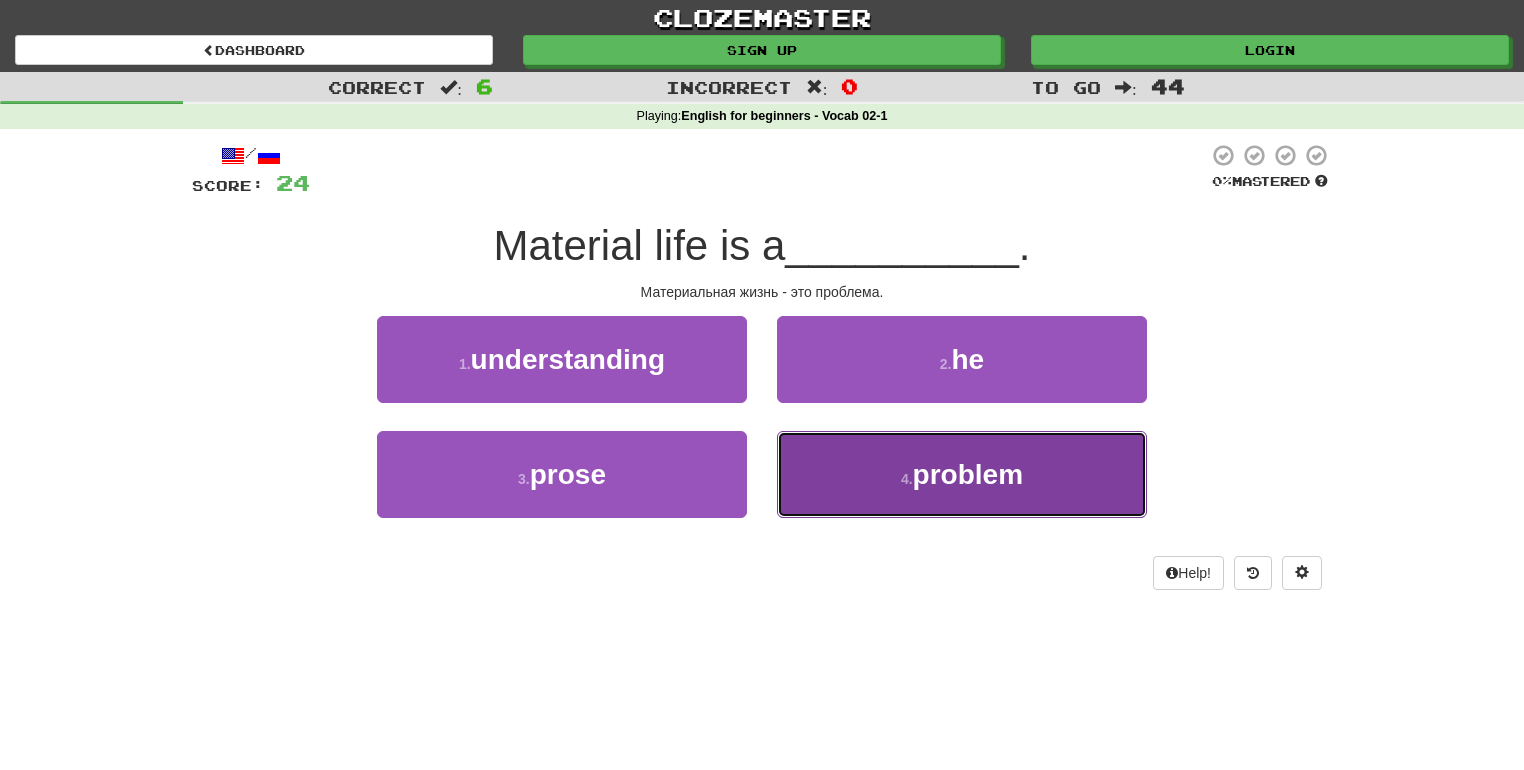 click on "4 .  problem" at bounding box center [962, 474] 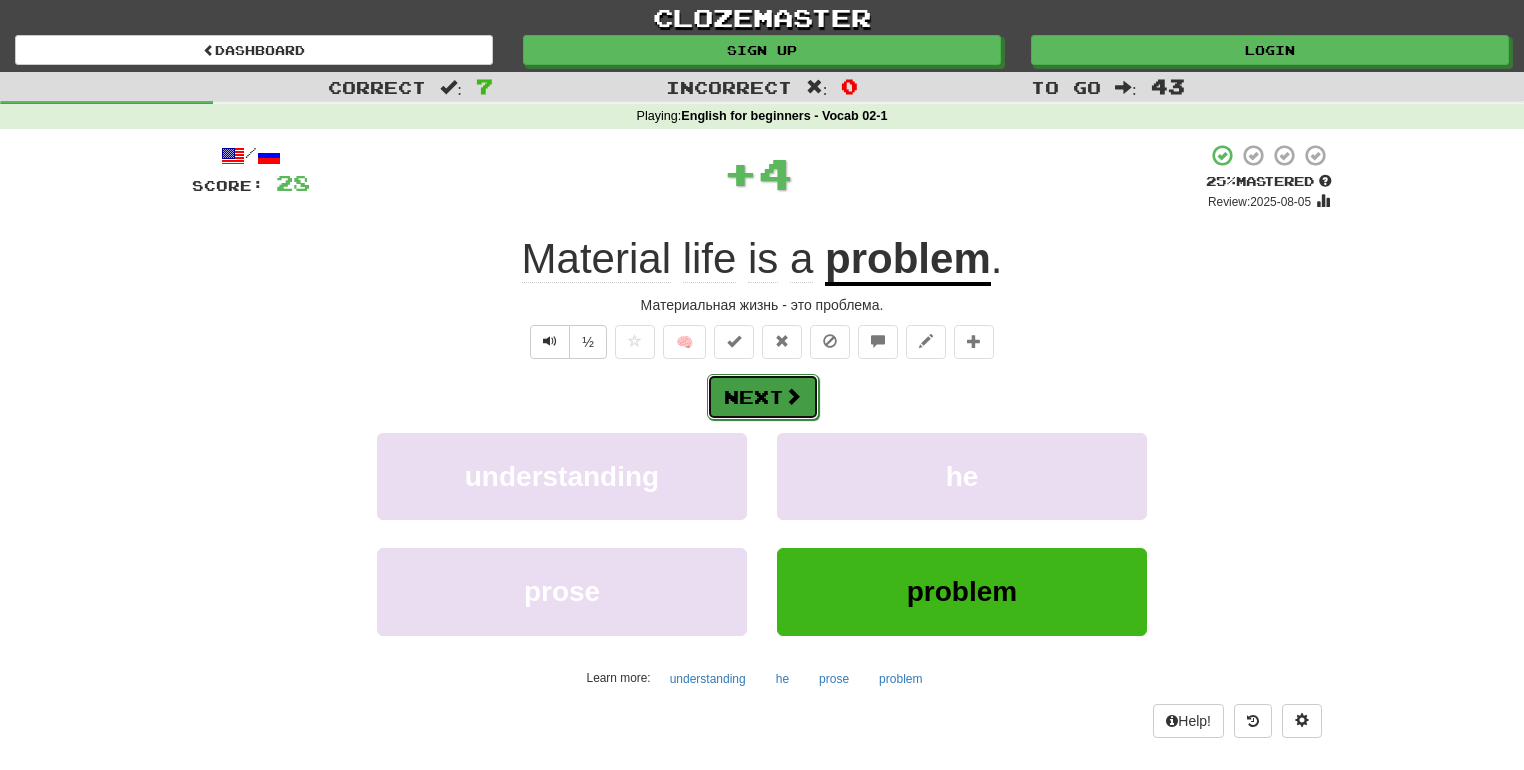 click at bounding box center (793, 396) 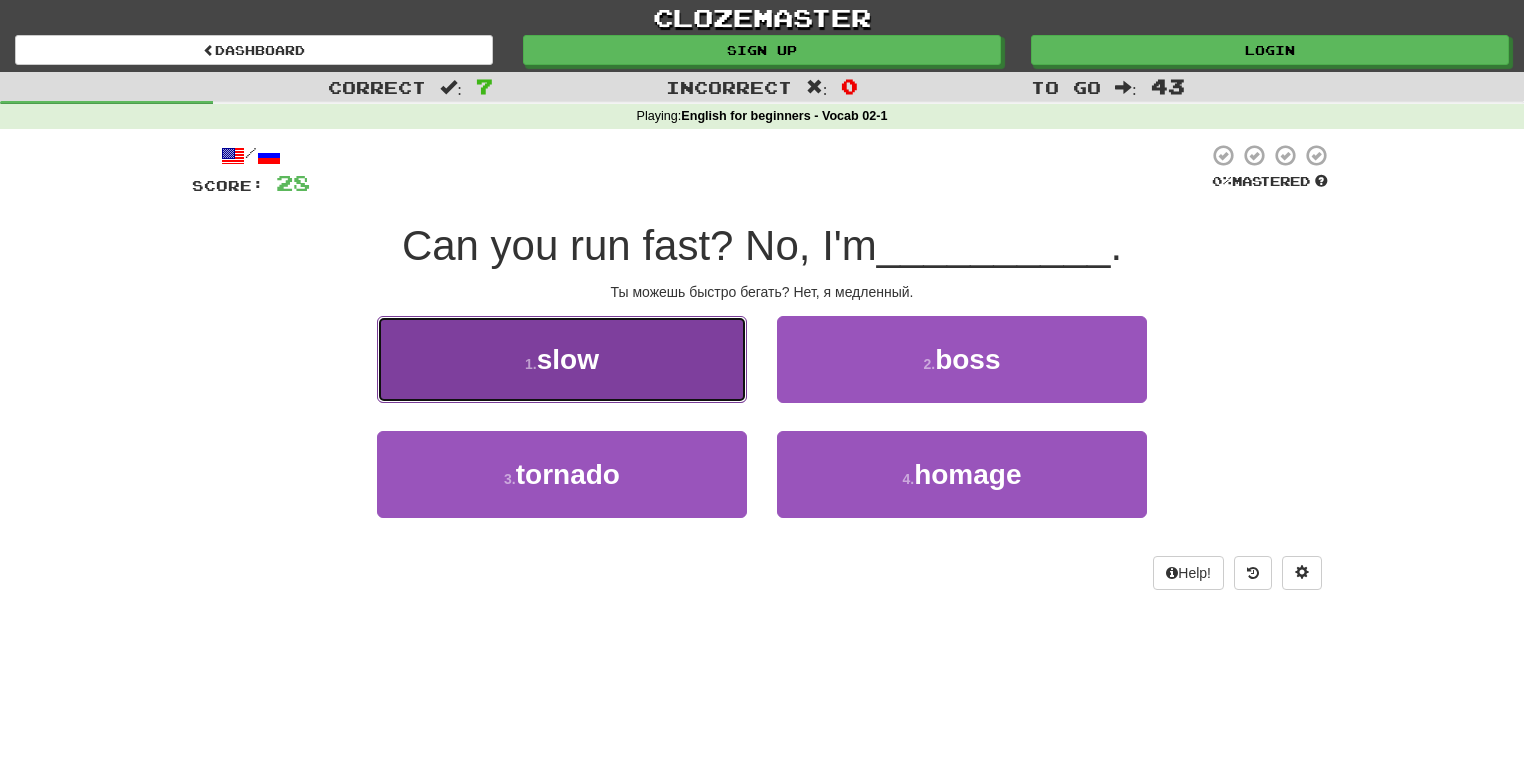click on "1 .  slow" at bounding box center [562, 359] 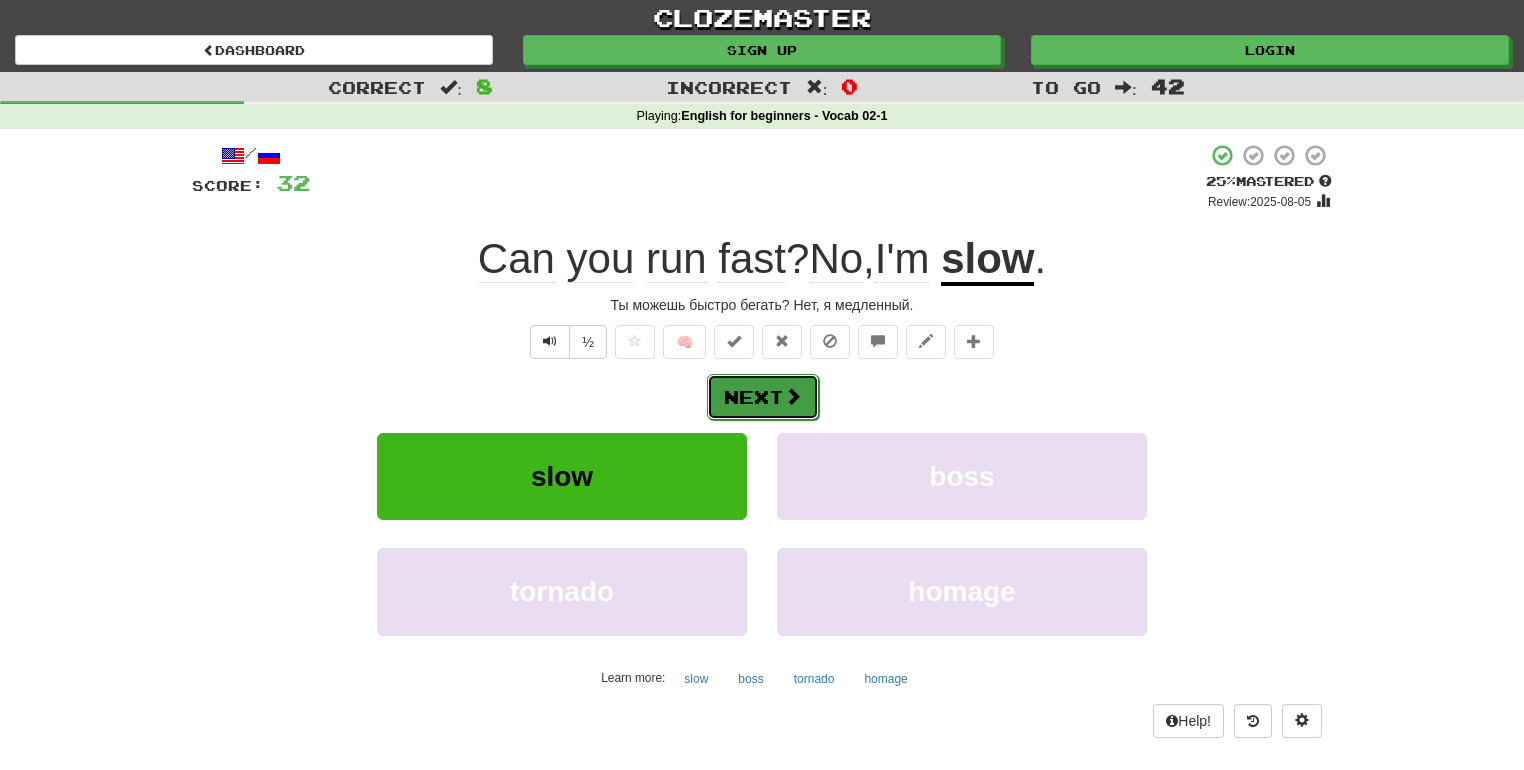 click on "Next" at bounding box center (763, 397) 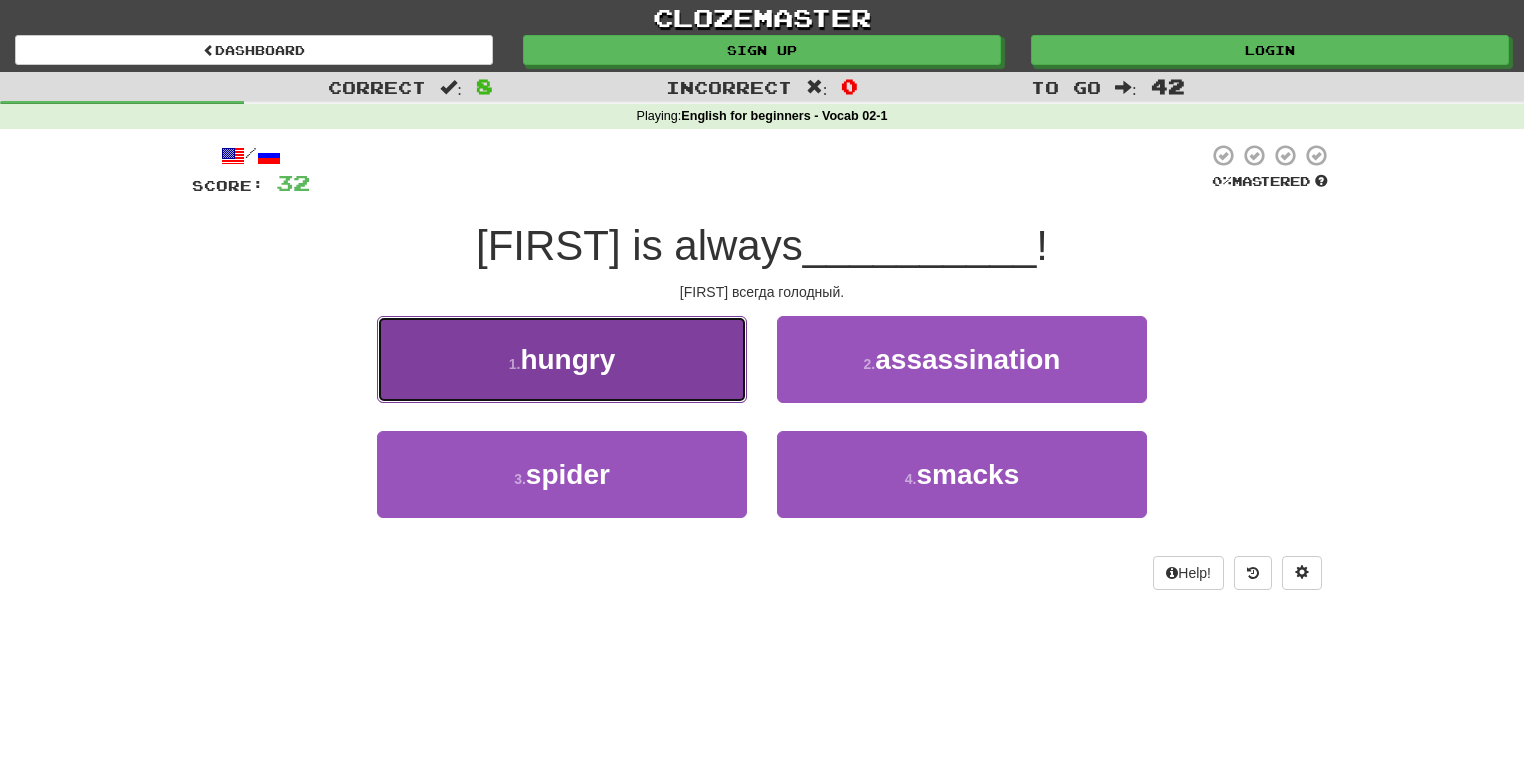 click on ". [CONDITION]" at bounding box center [562, 359] 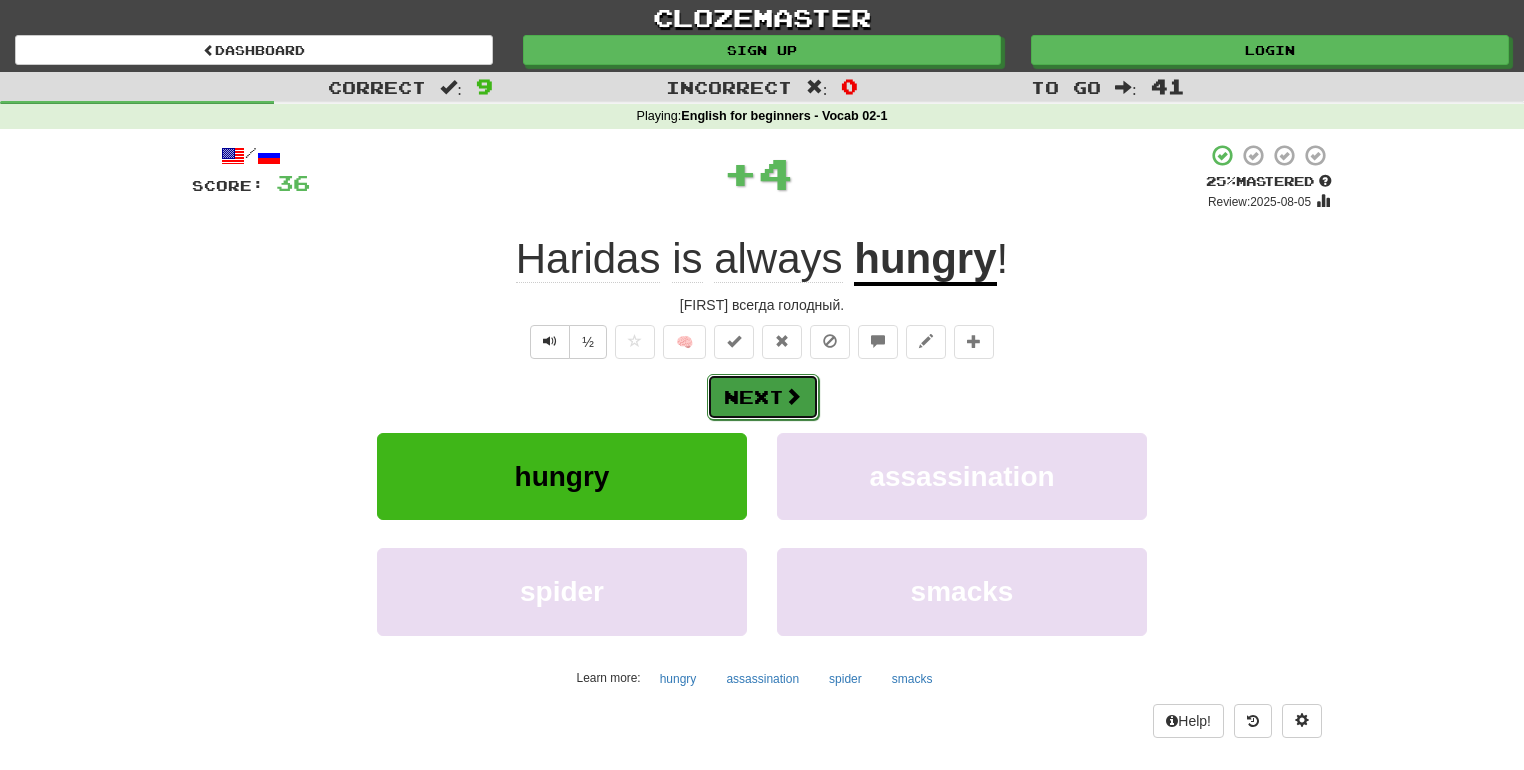 click on "Next" at bounding box center [763, 397] 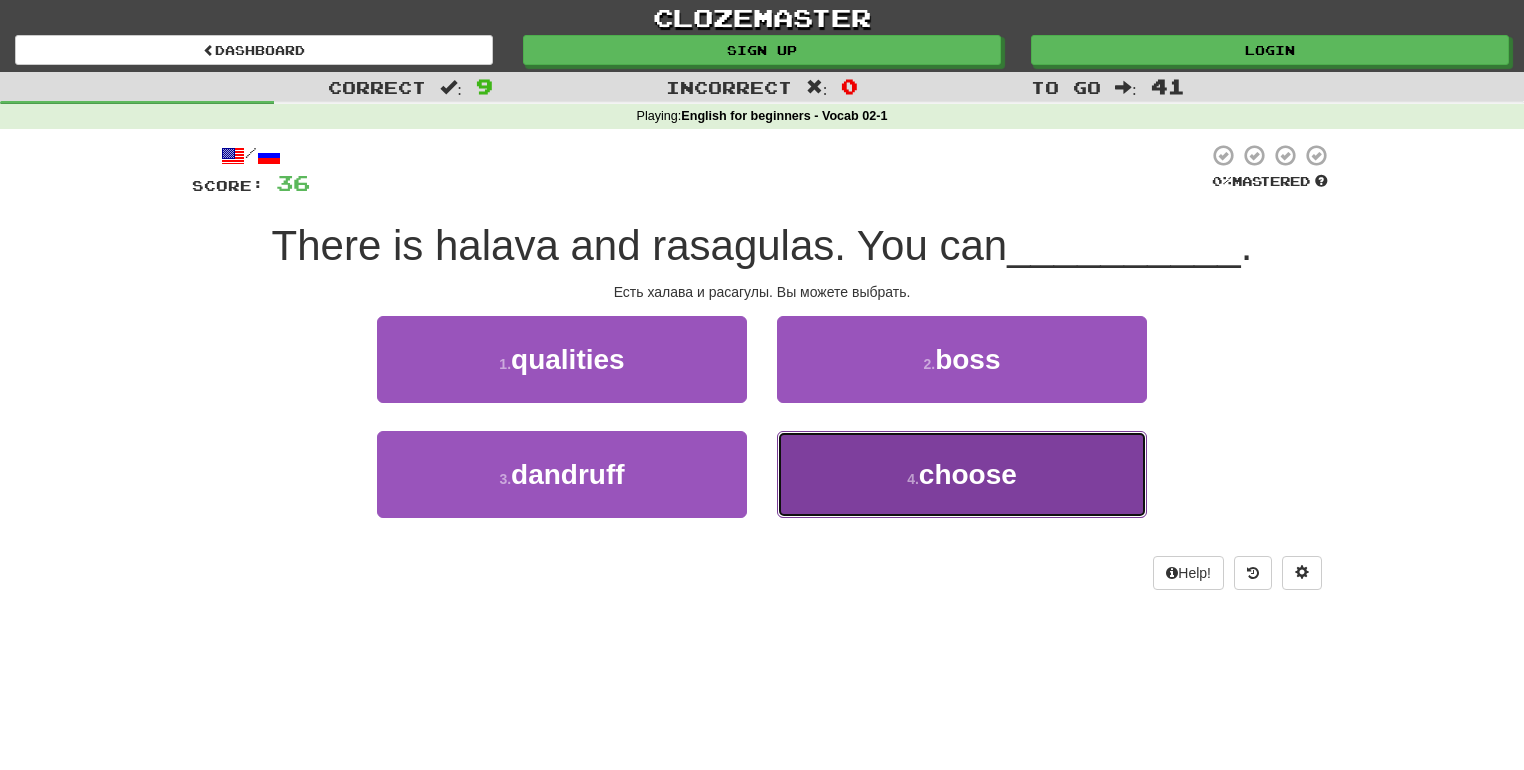 click on "choose" at bounding box center [968, 474] 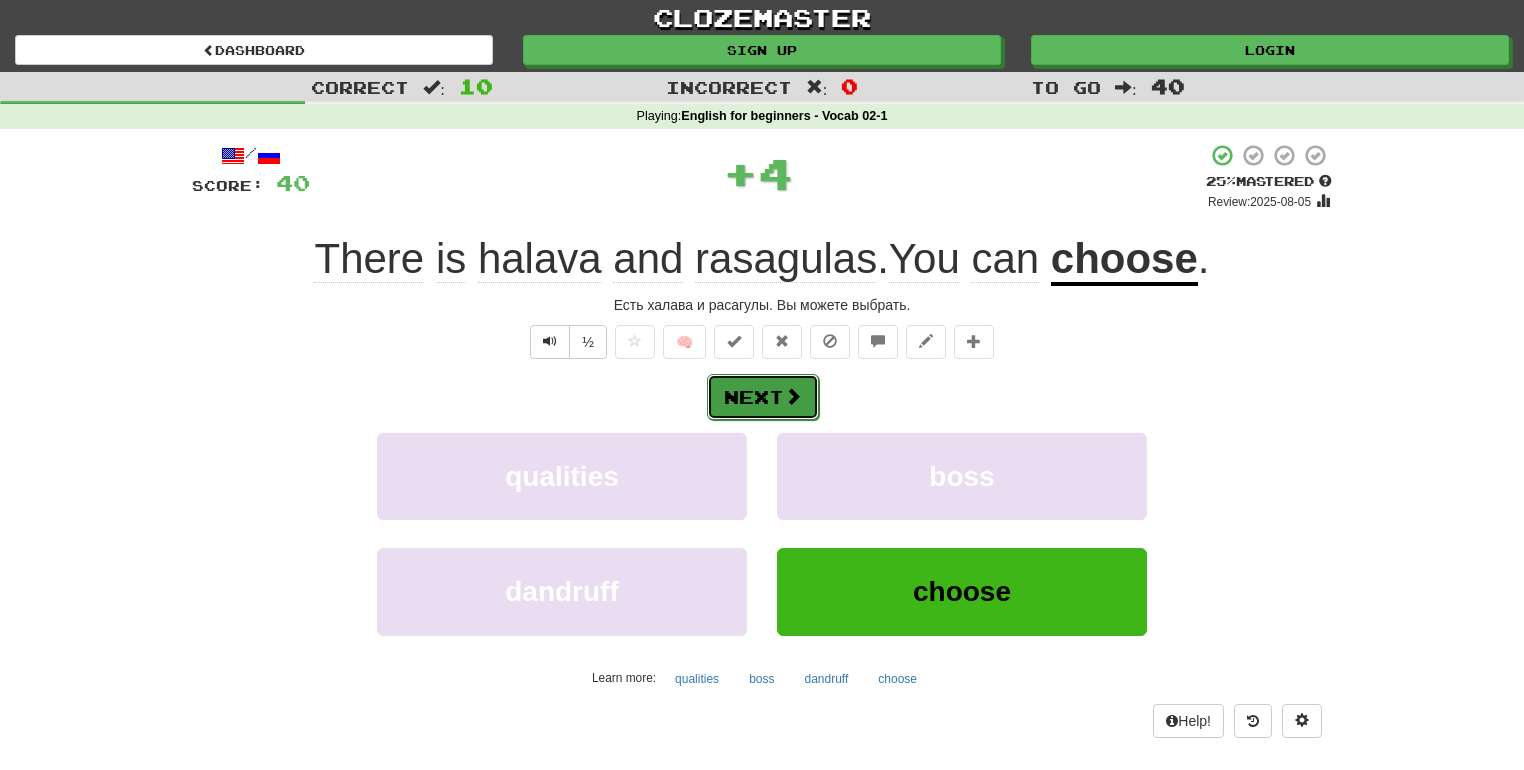 click on "Next" at bounding box center (763, 397) 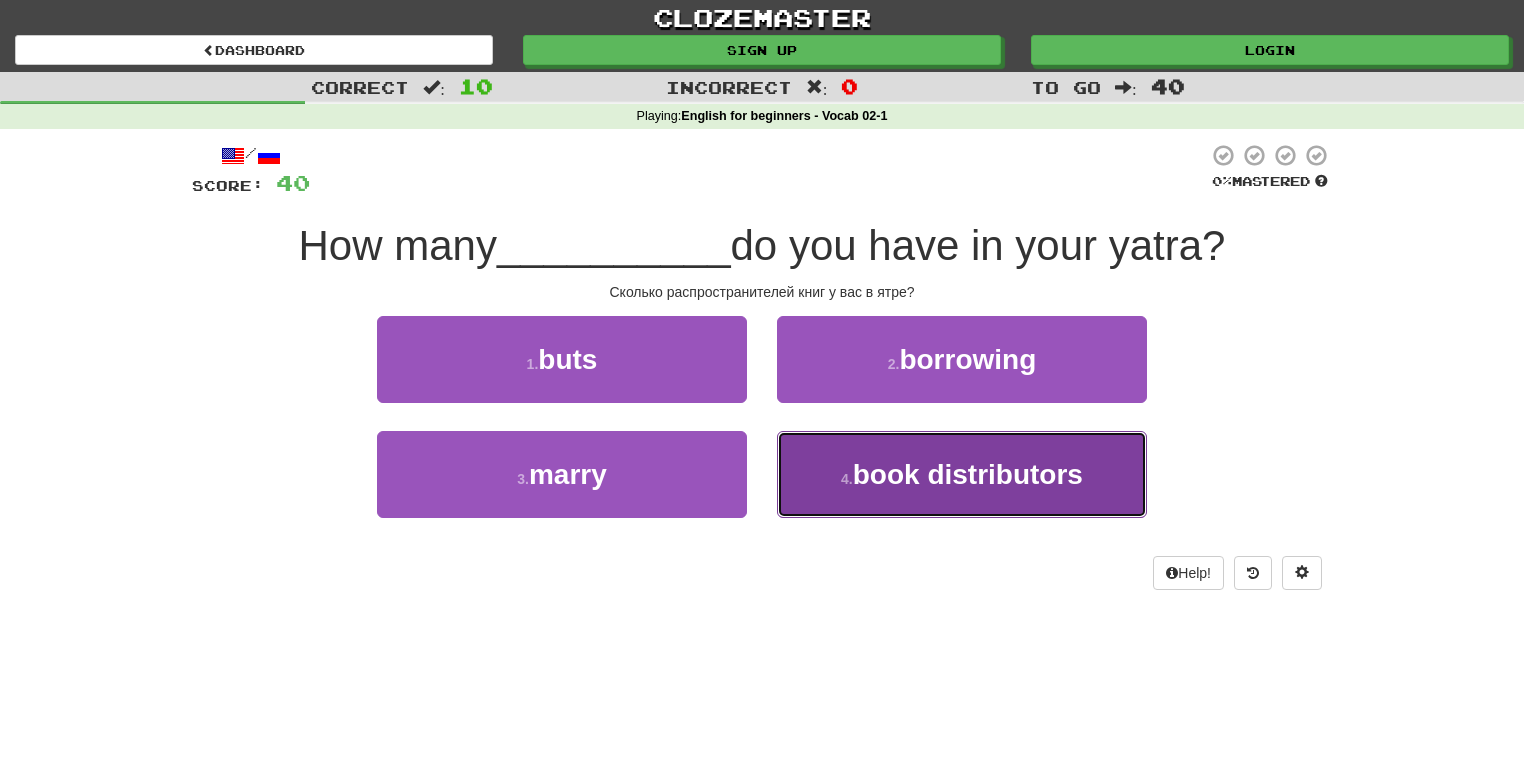 click on "book distributors" at bounding box center [968, 474] 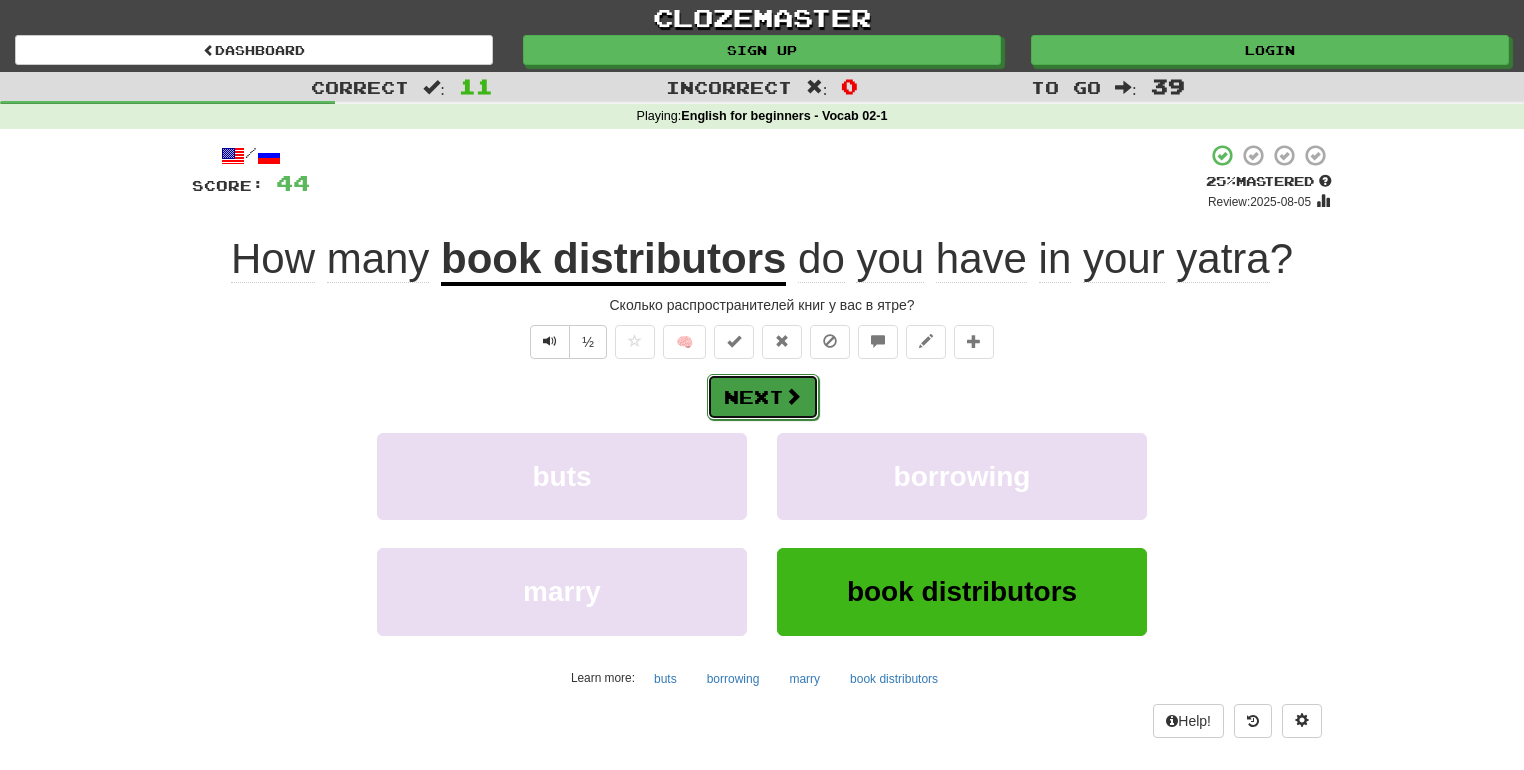 click on "Next" at bounding box center [763, 397] 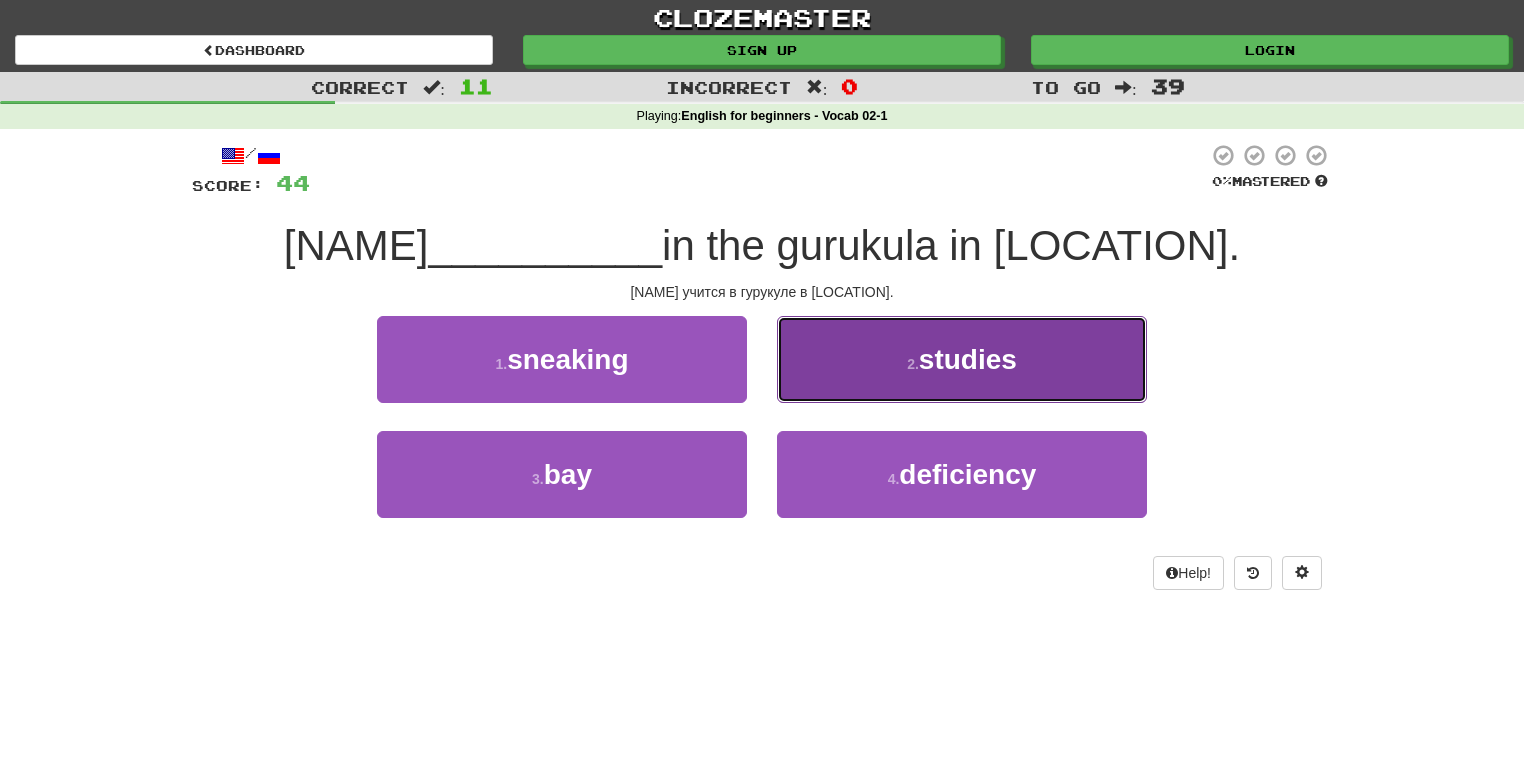 click on "studies" at bounding box center (968, 359) 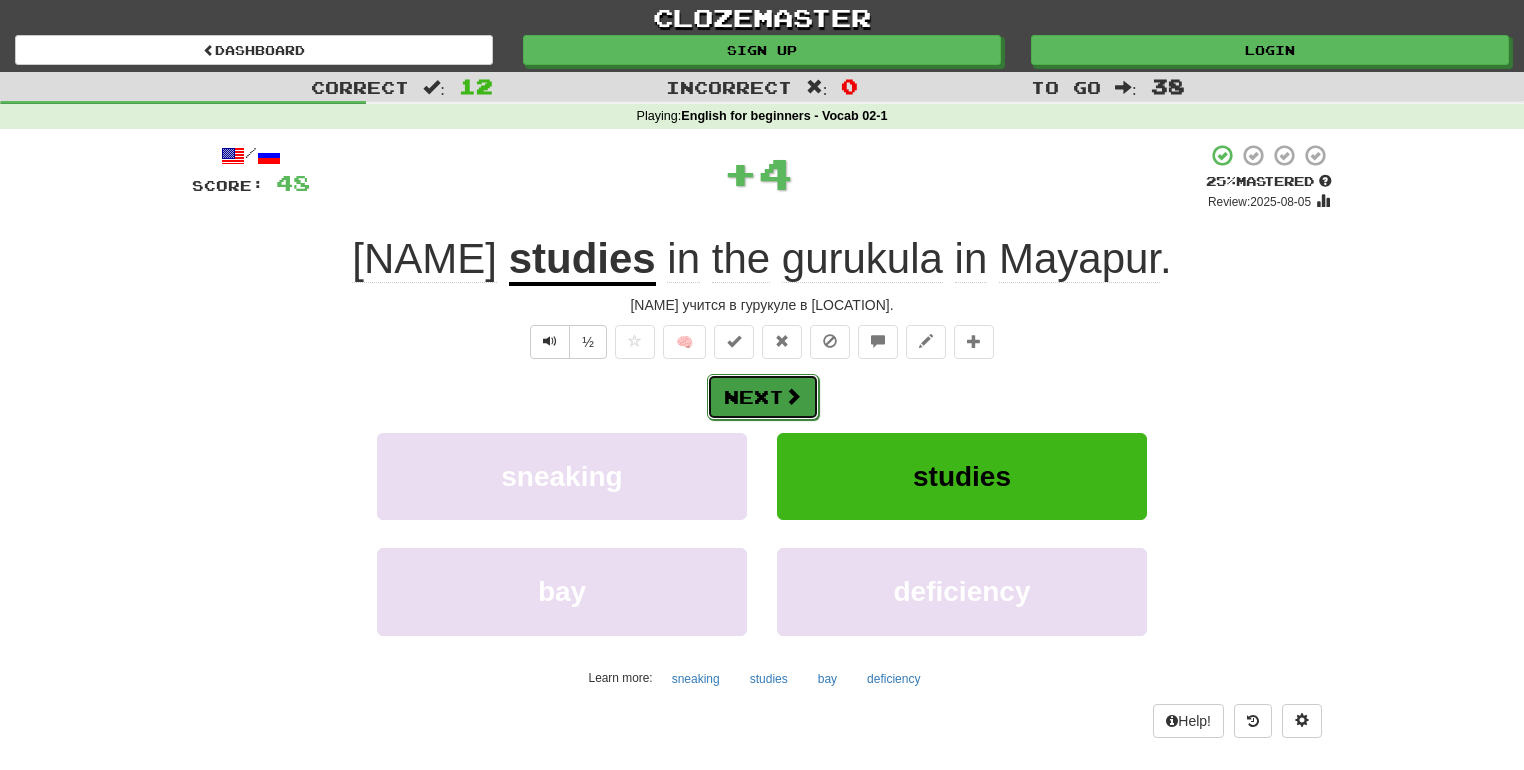 click at bounding box center (793, 396) 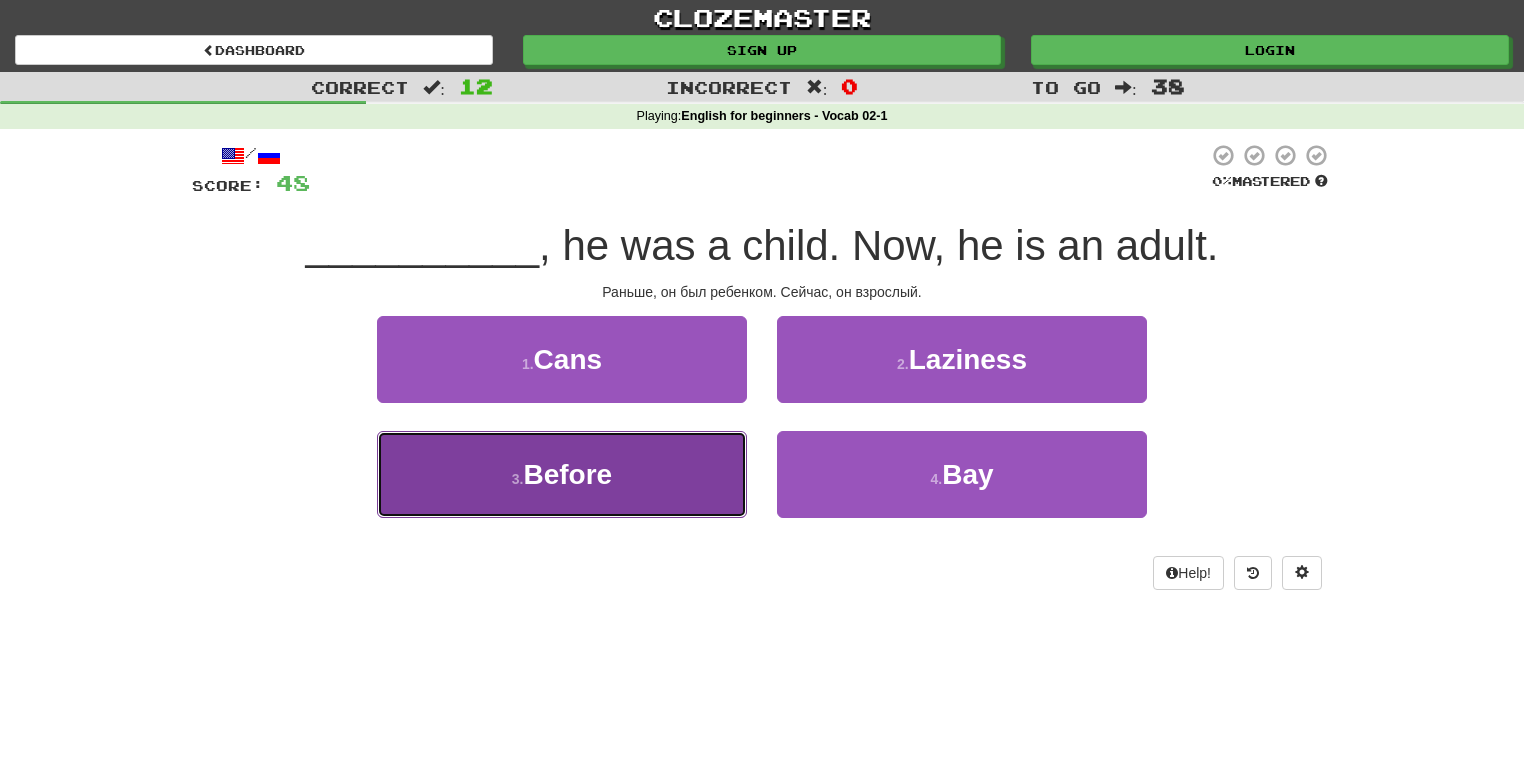 click on "3 . Before" at bounding box center (562, 474) 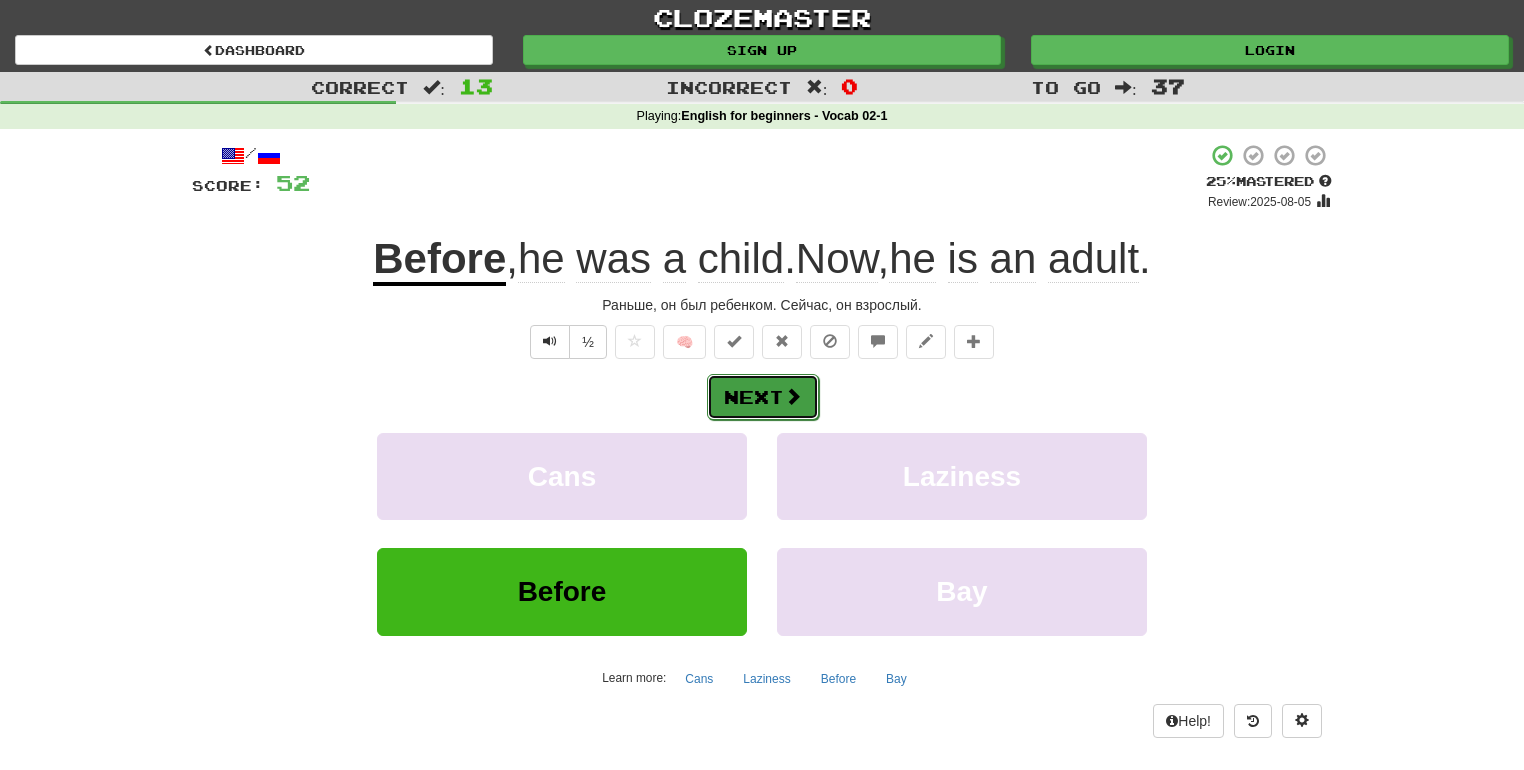 click on "Next" at bounding box center [763, 397] 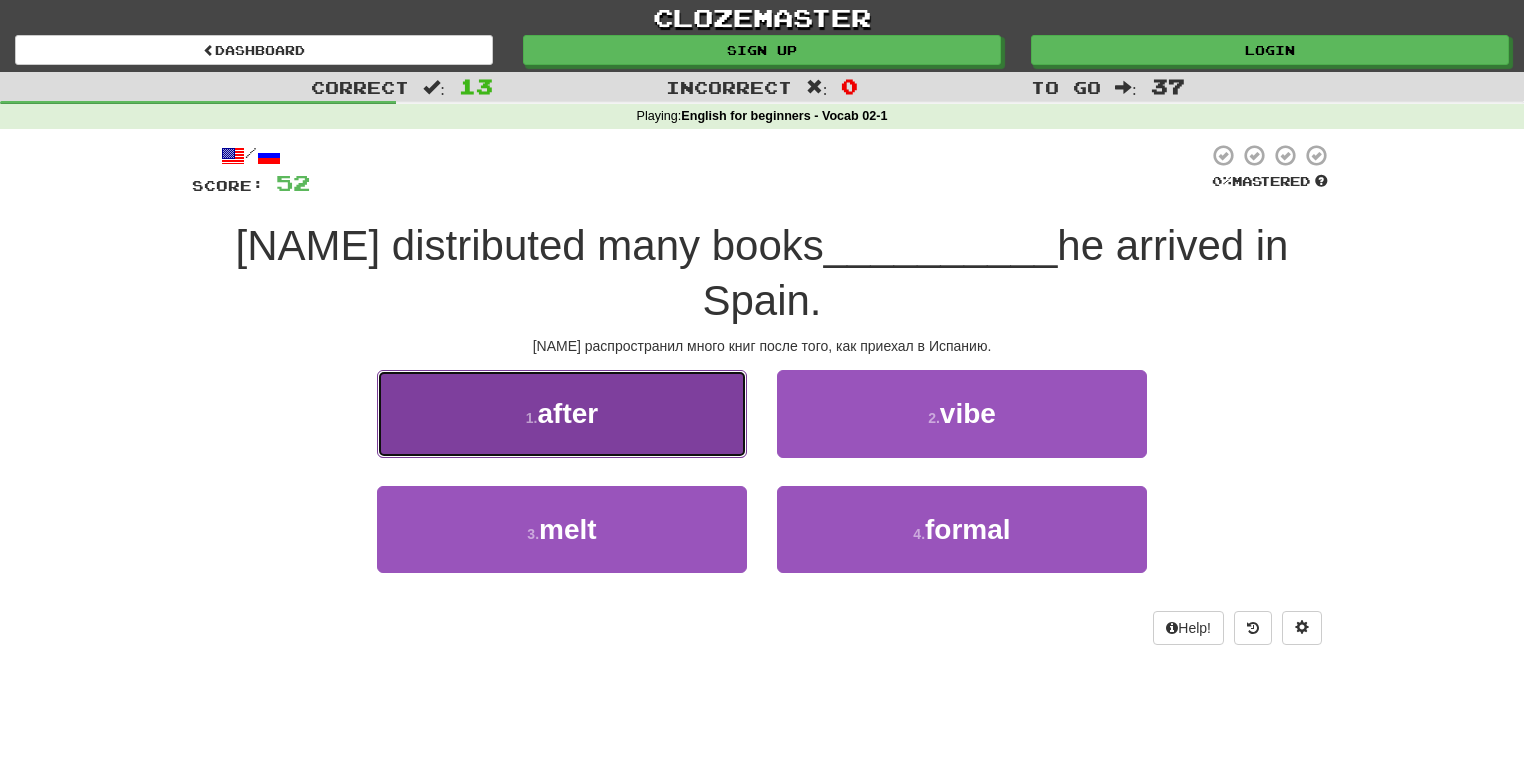 click on "after" at bounding box center (567, 413) 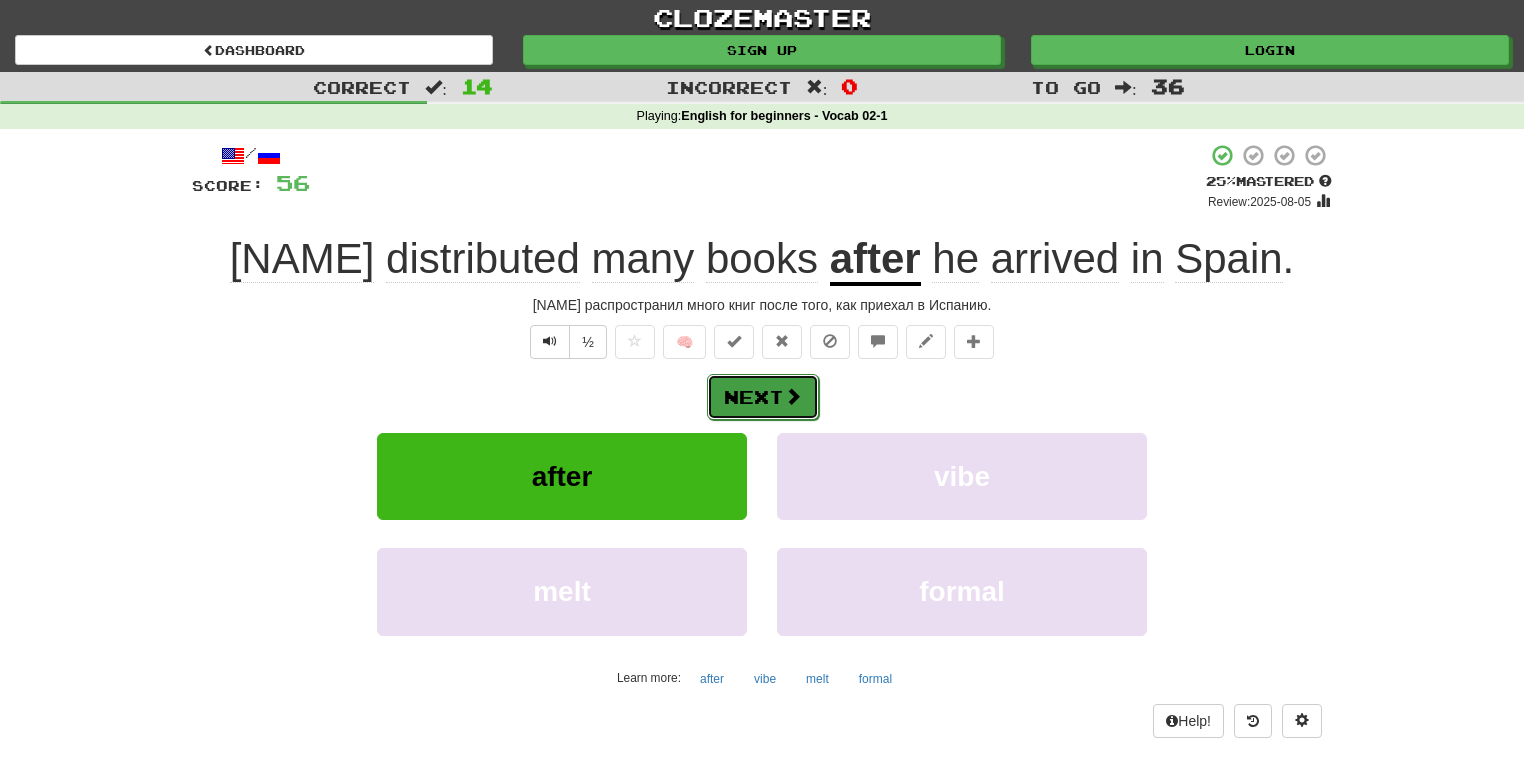 click on "Next" at bounding box center (763, 397) 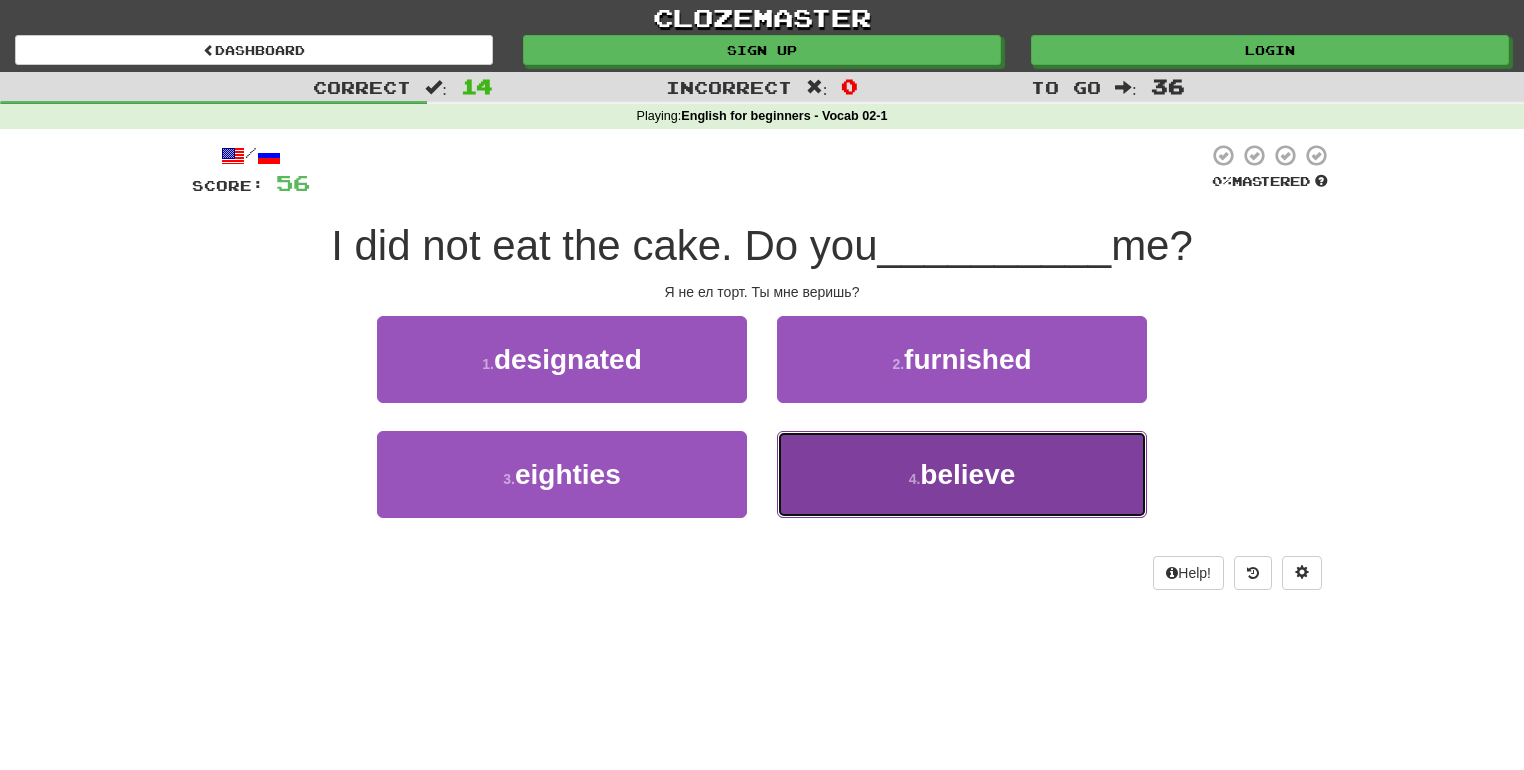 click on ". [ACTION]" at bounding box center (962, 474) 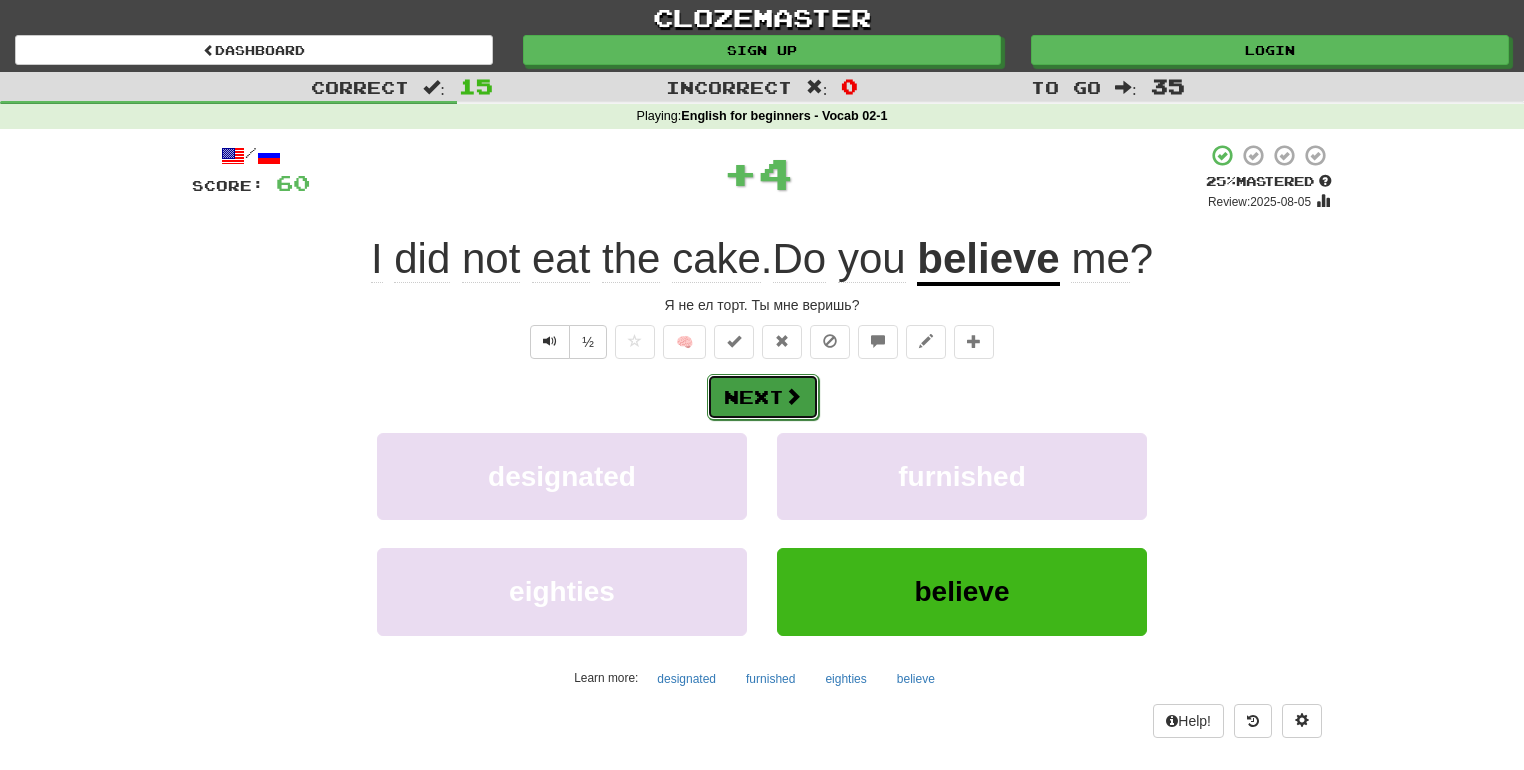 click on "Next" at bounding box center [763, 397] 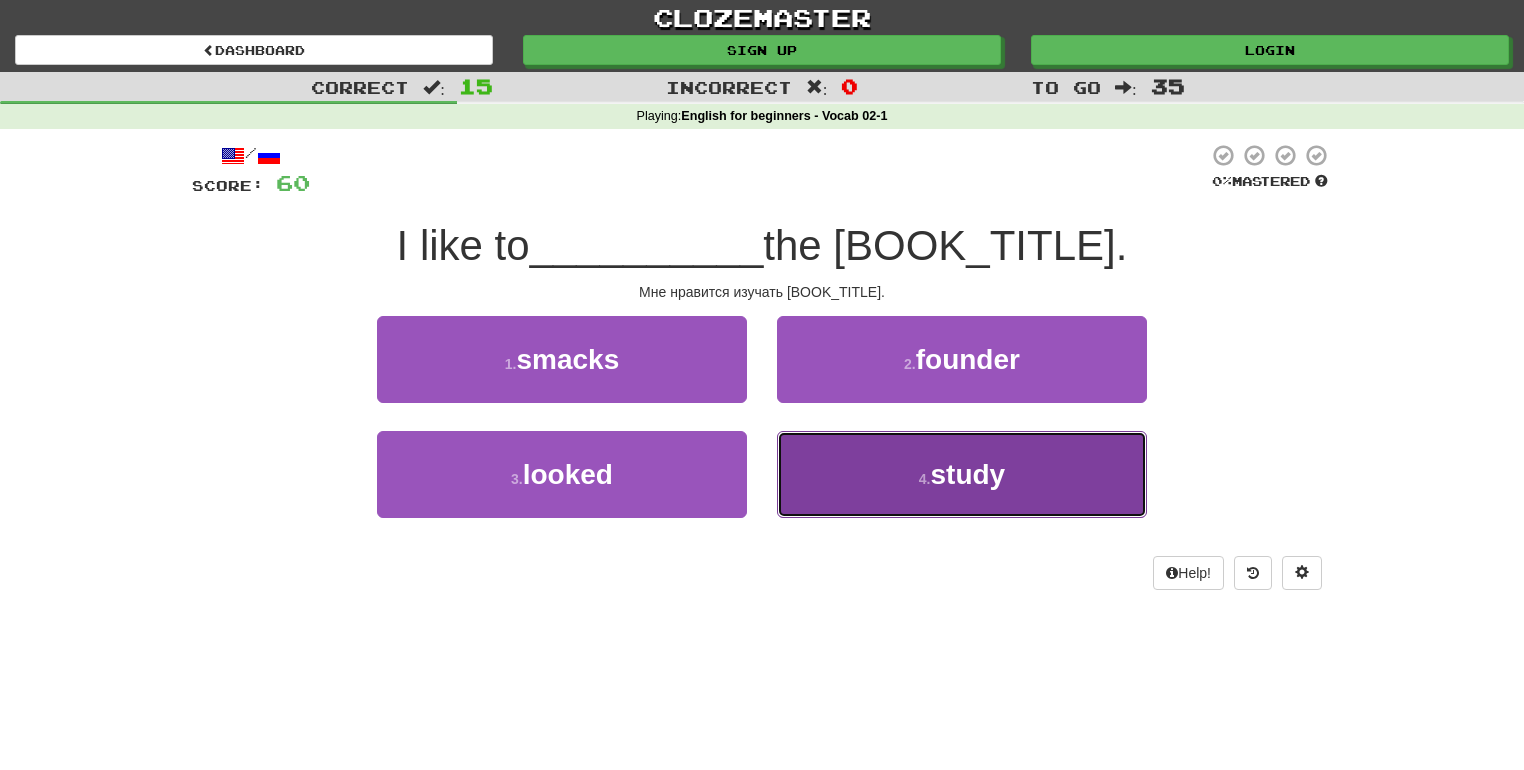 click on ". [ACTIVITY]" at bounding box center (962, 474) 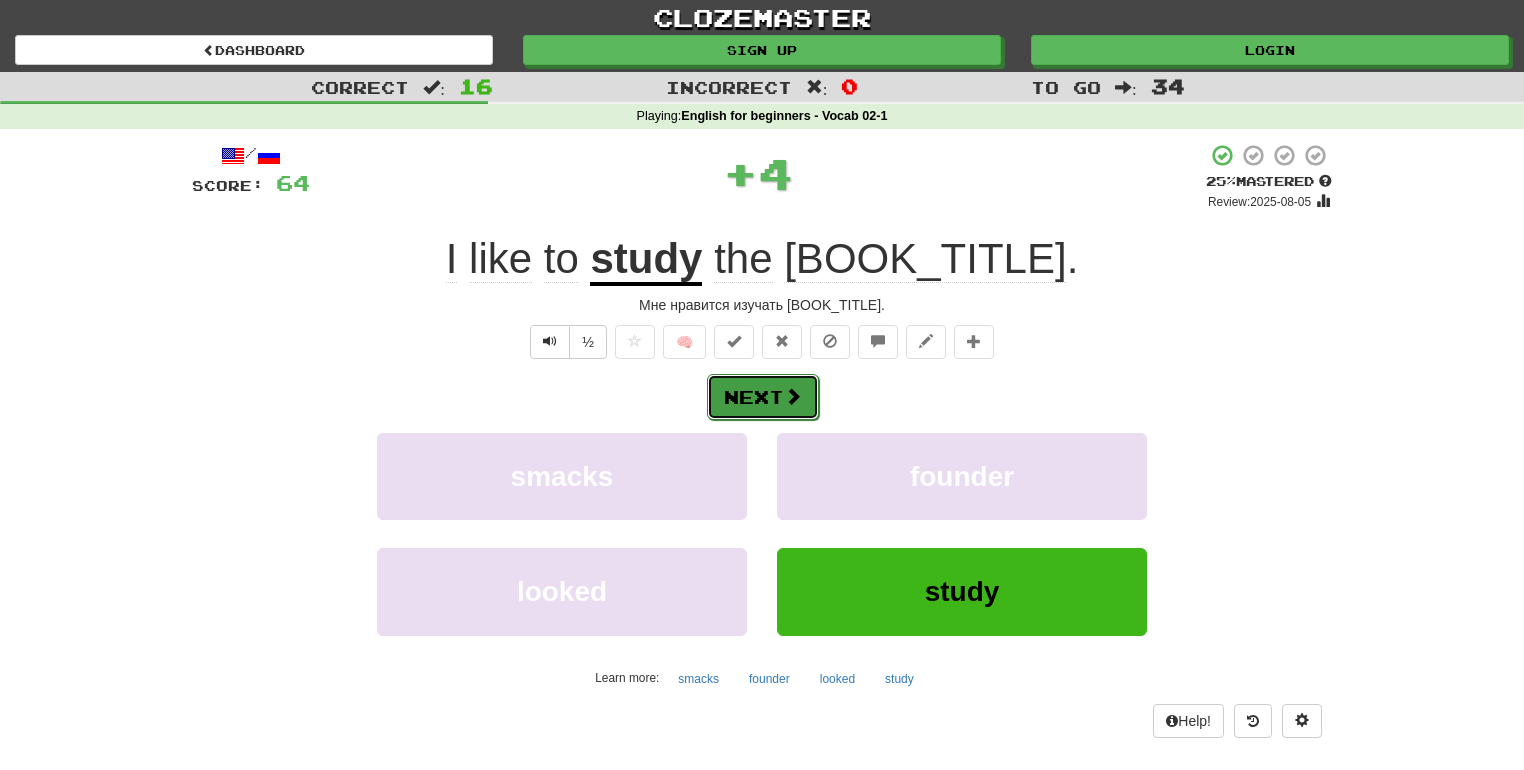 click on "Next" at bounding box center [763, 397] 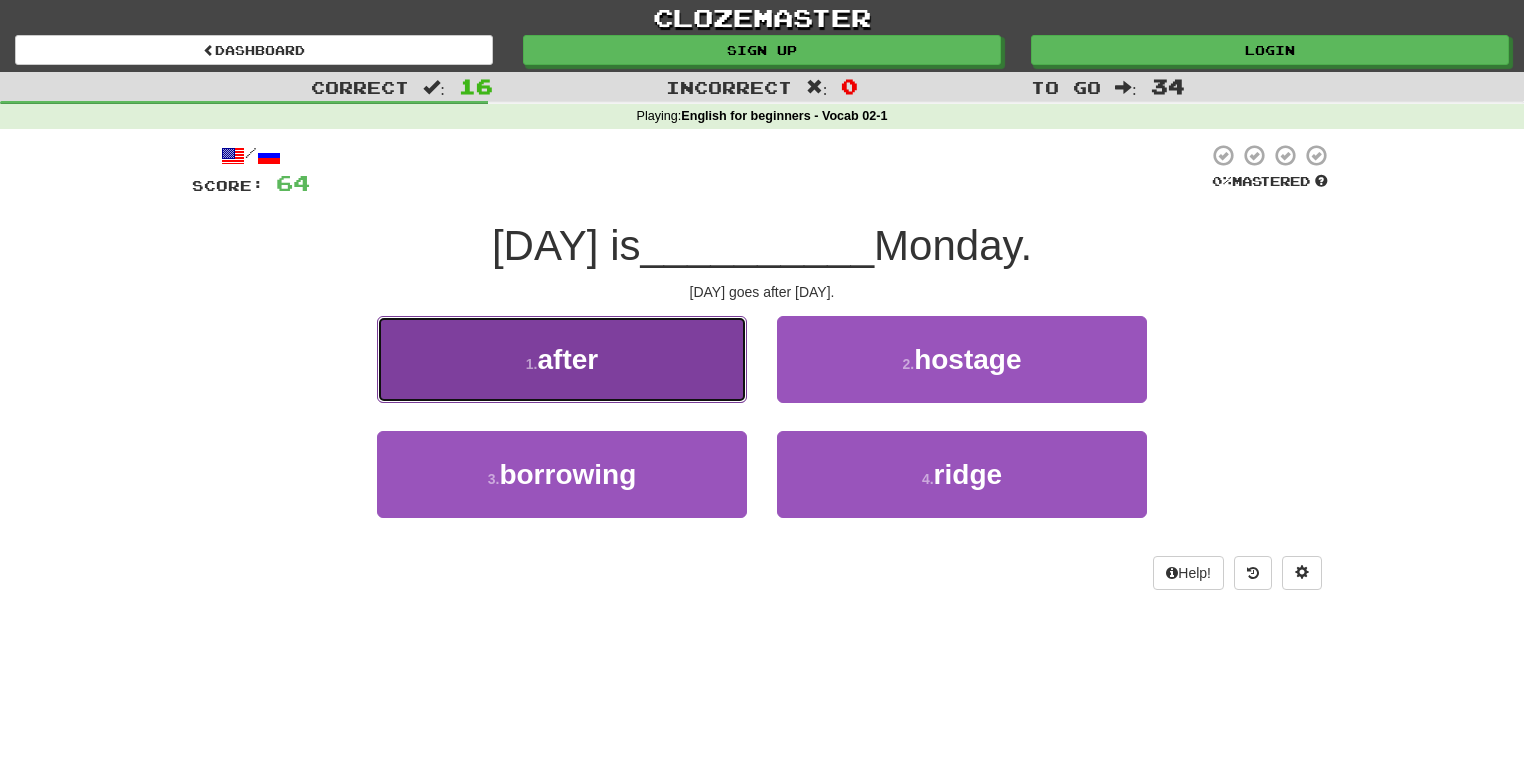 click on "1 . after" at bounding box center (562, 359) 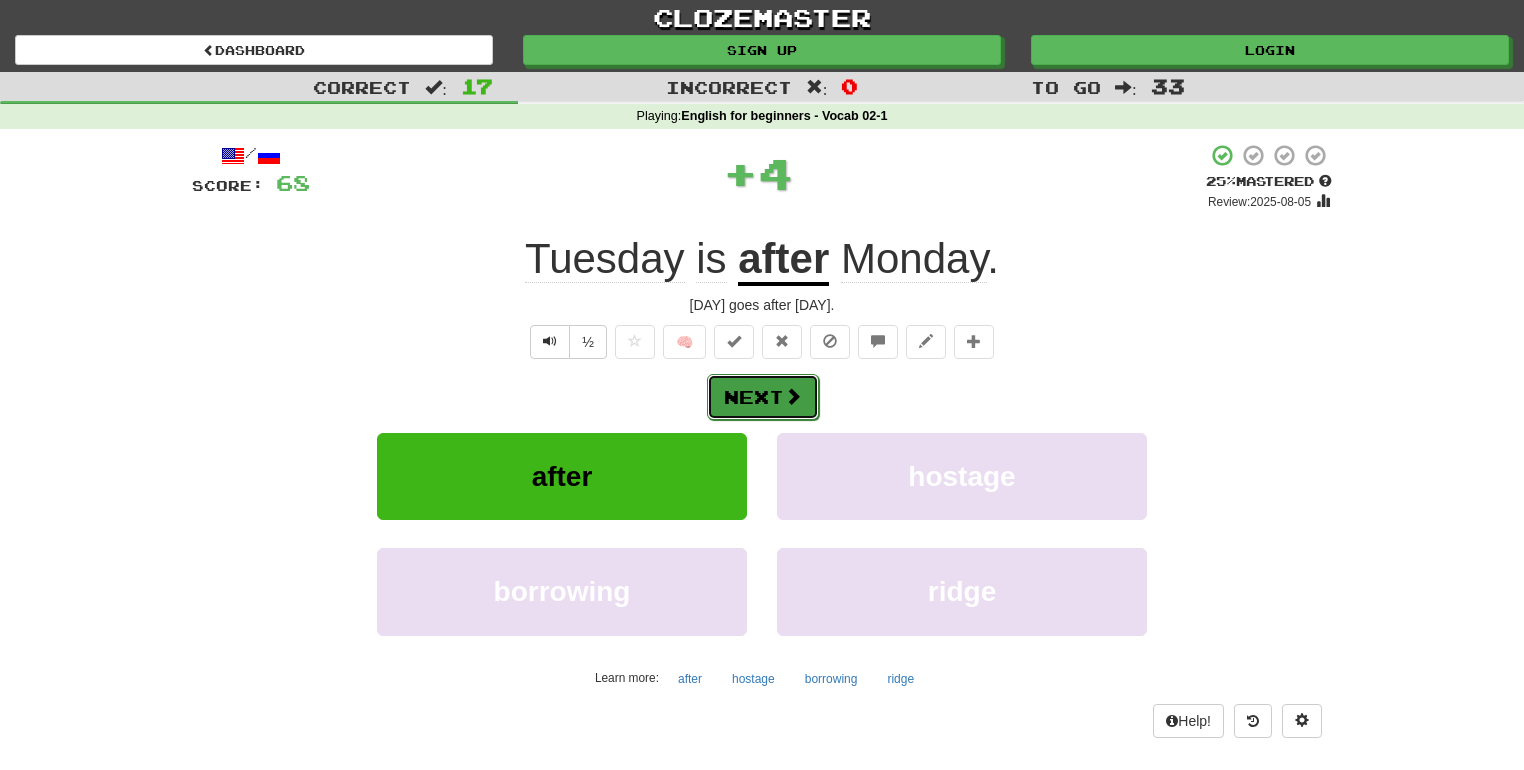 click on "Next" at bounding box center (763, 397) 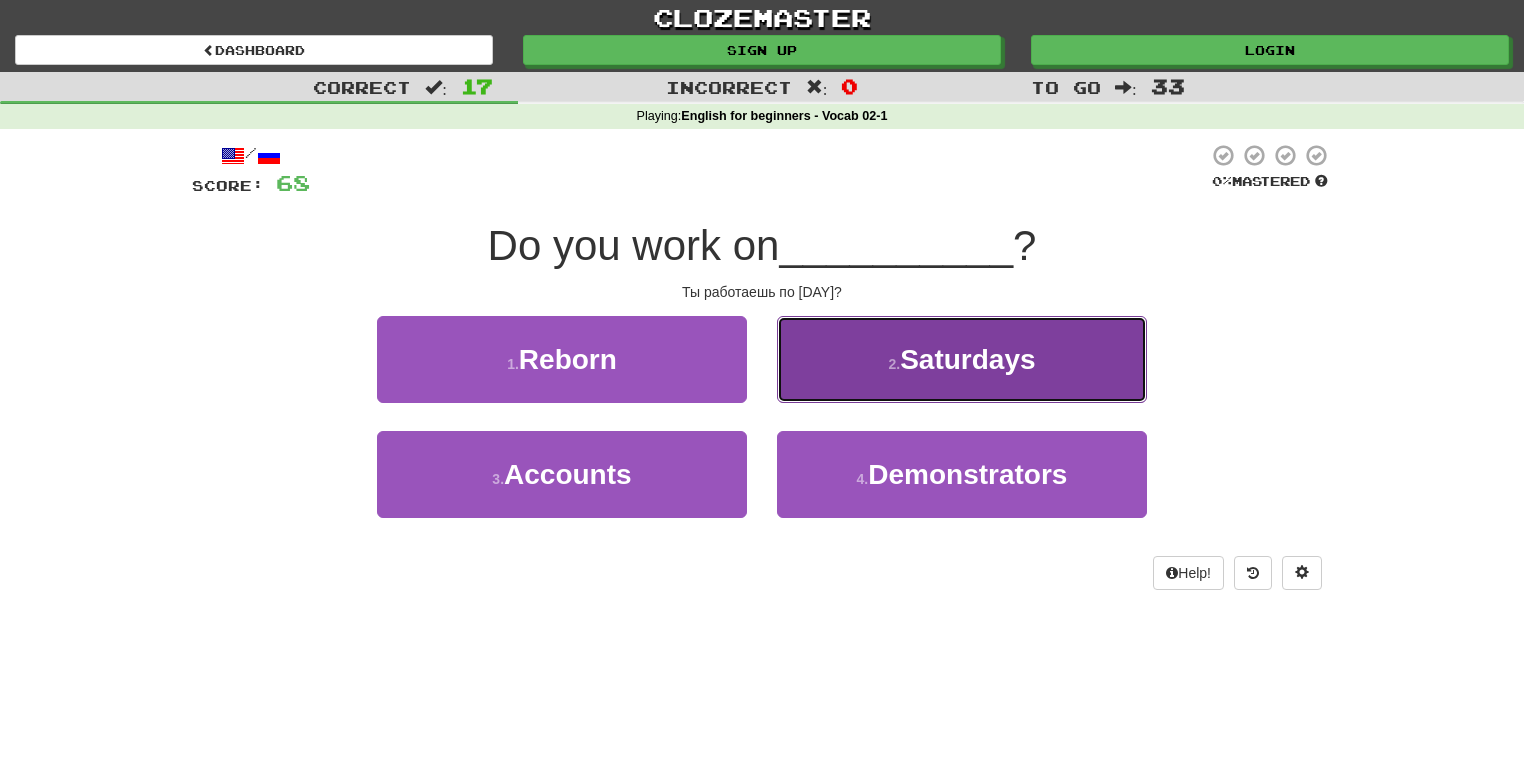 click on ". [DAY]" at bounding box center [962, 359] 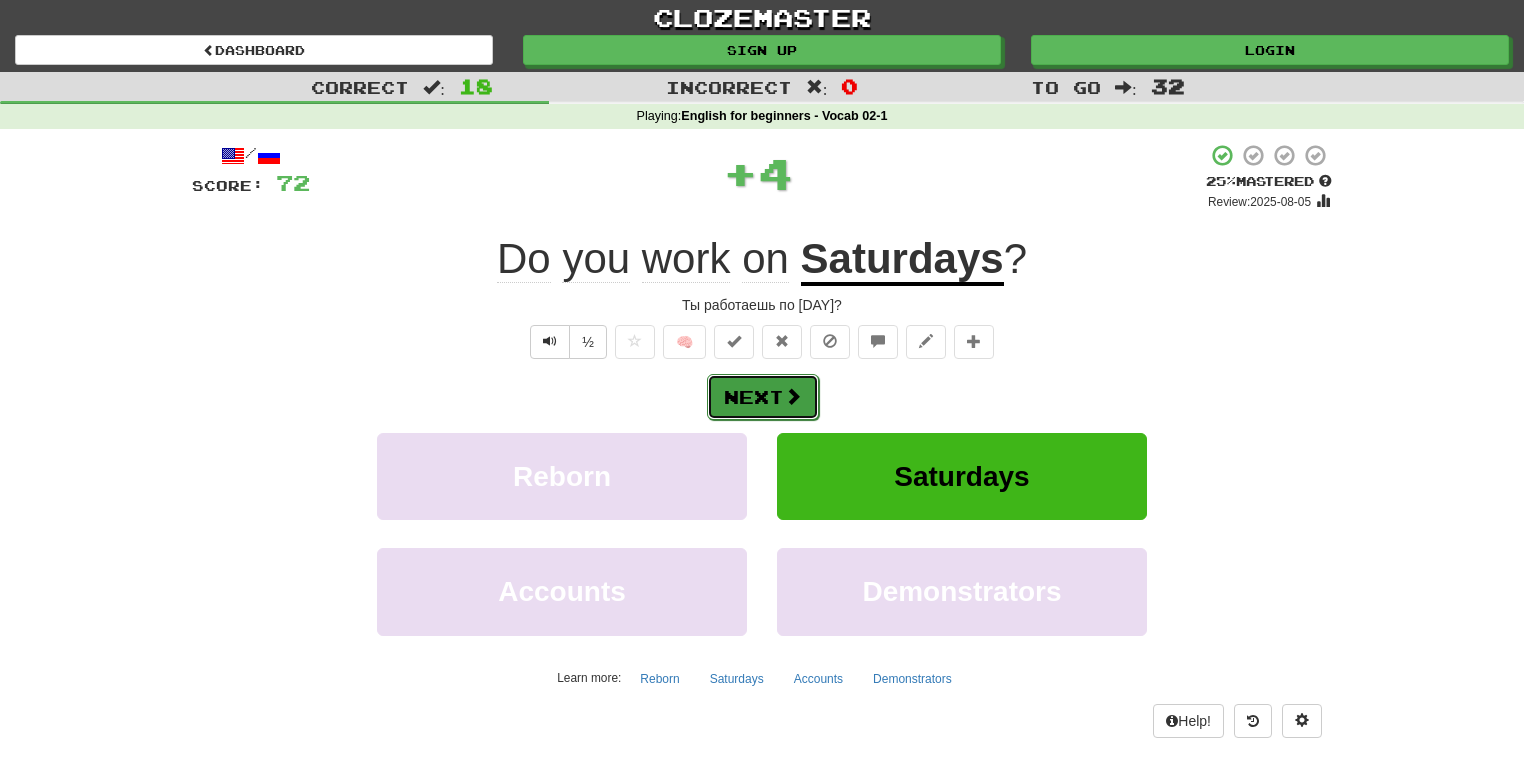 click on "Next" at bounding box center [763, 397] 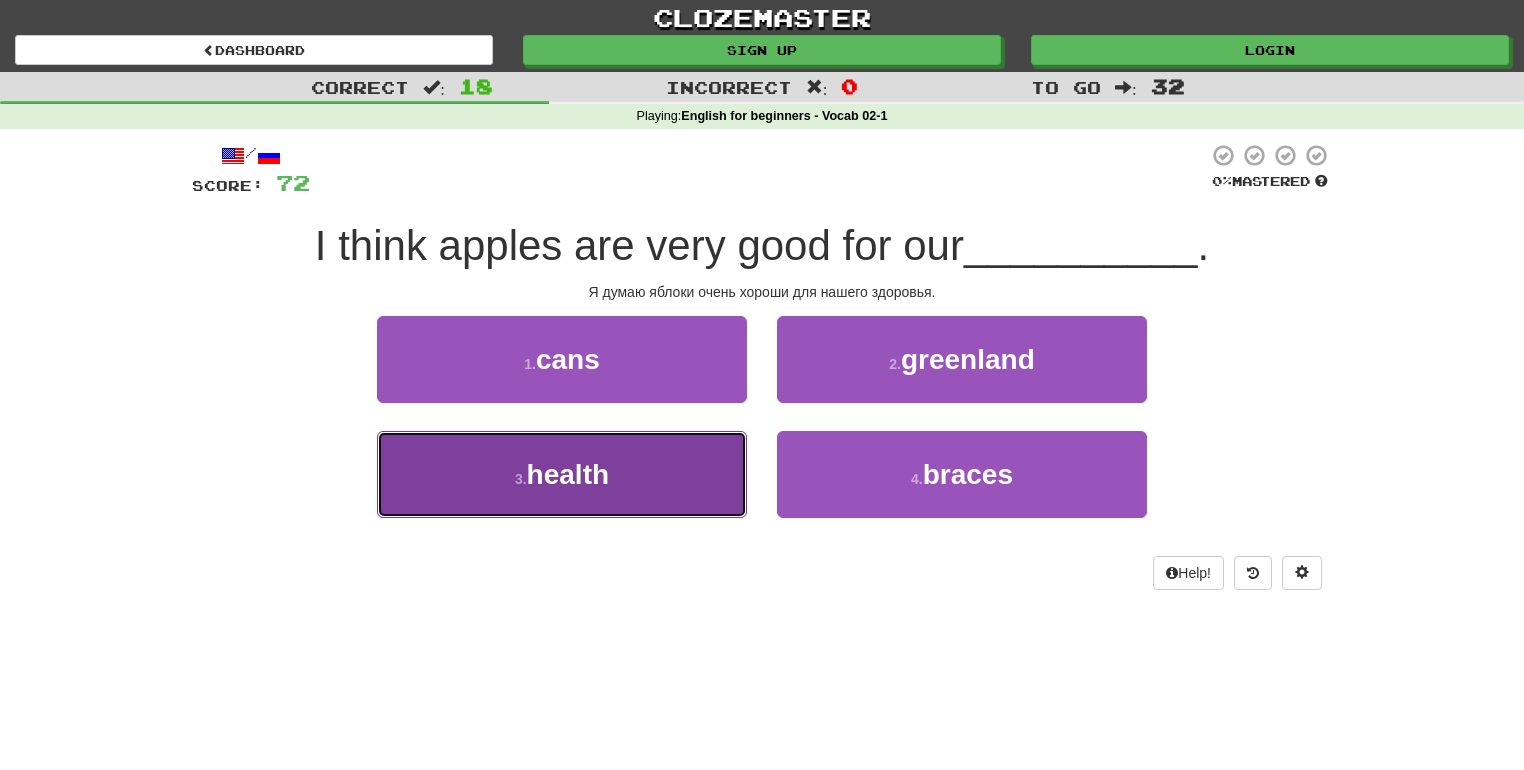 click on "3 . health" at bounding box center (562, 474) 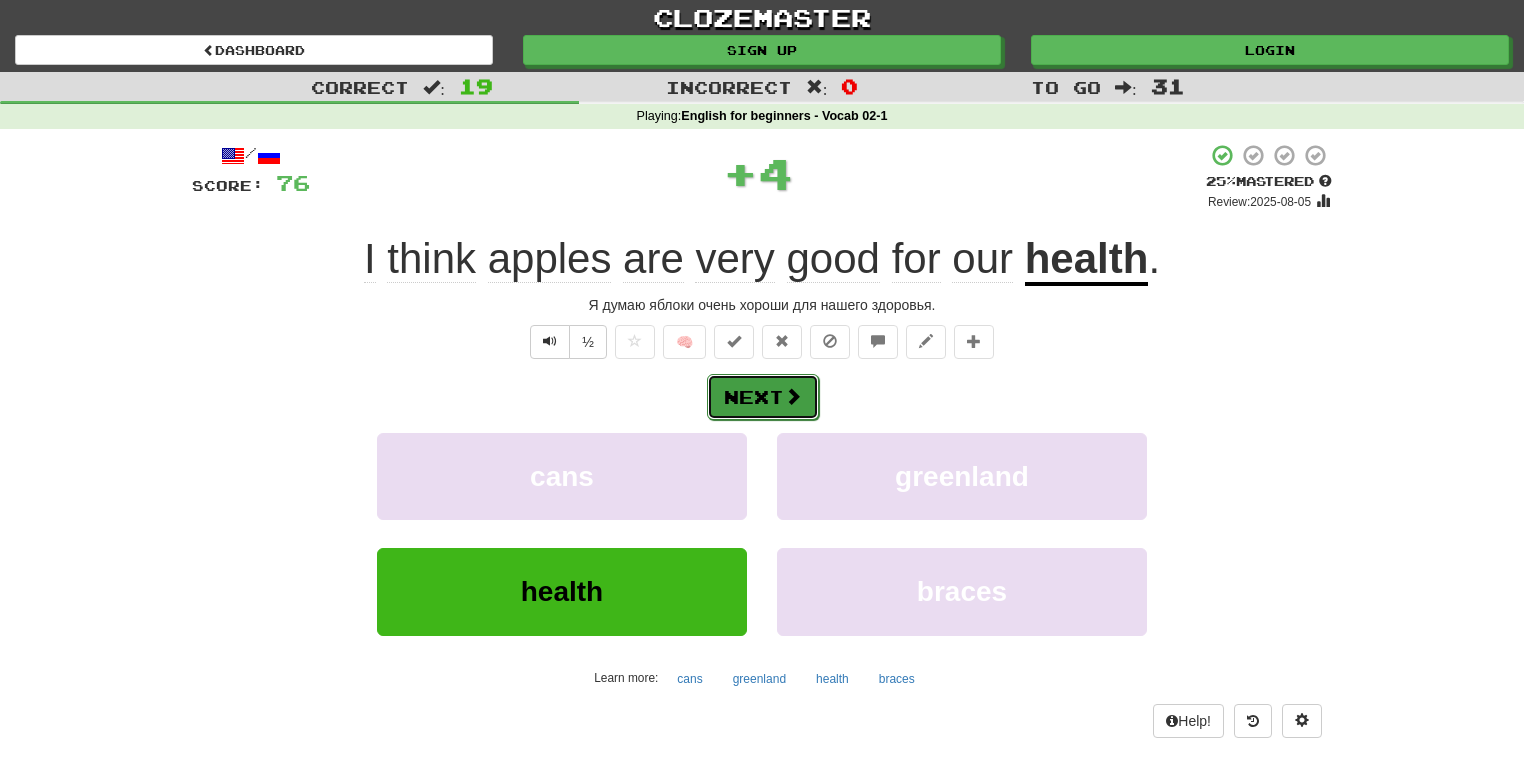 click on "Next" at bounding box center (763, 397) 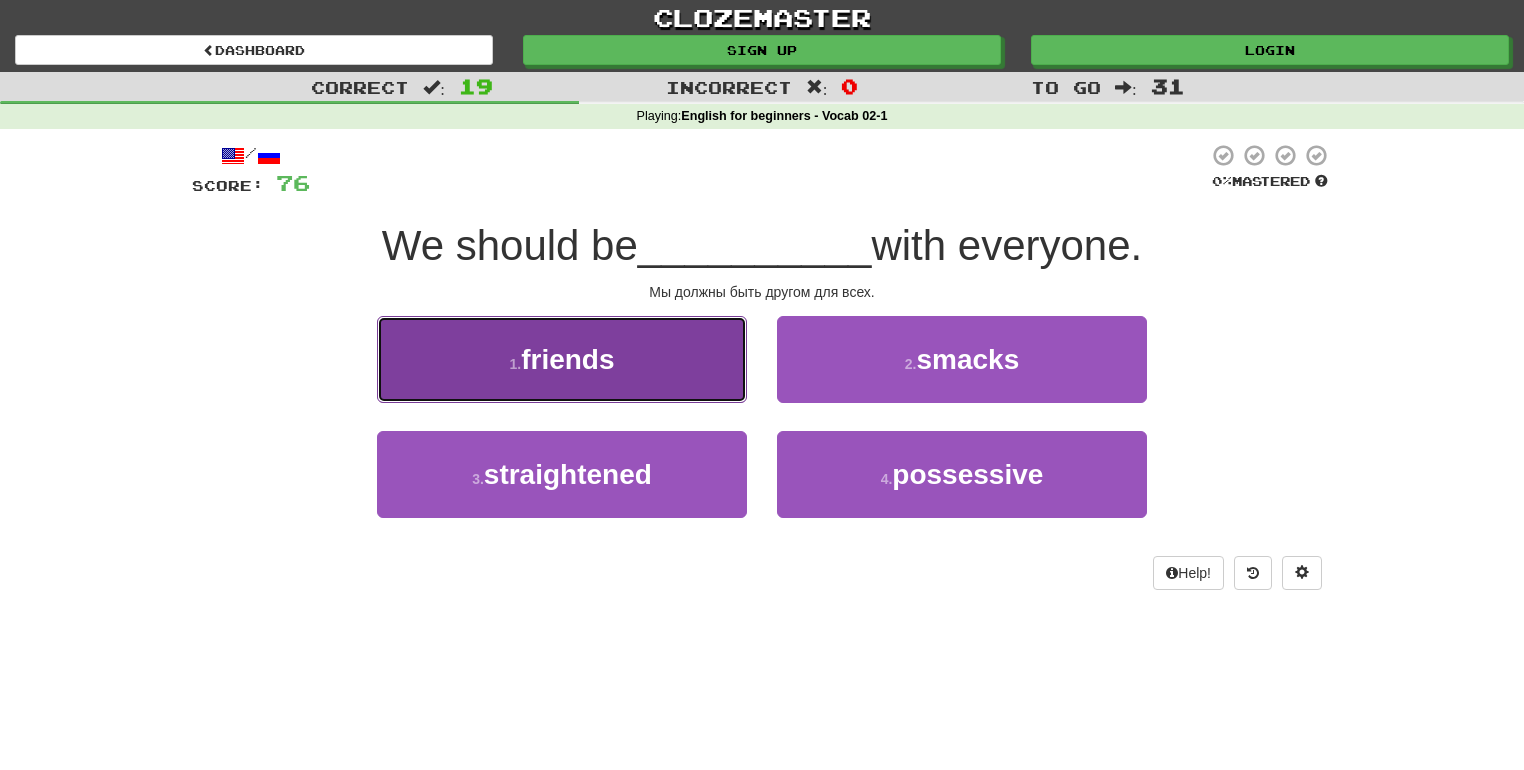 click on ". [RELATIONSHIP]" at bounding box center (562, 359) 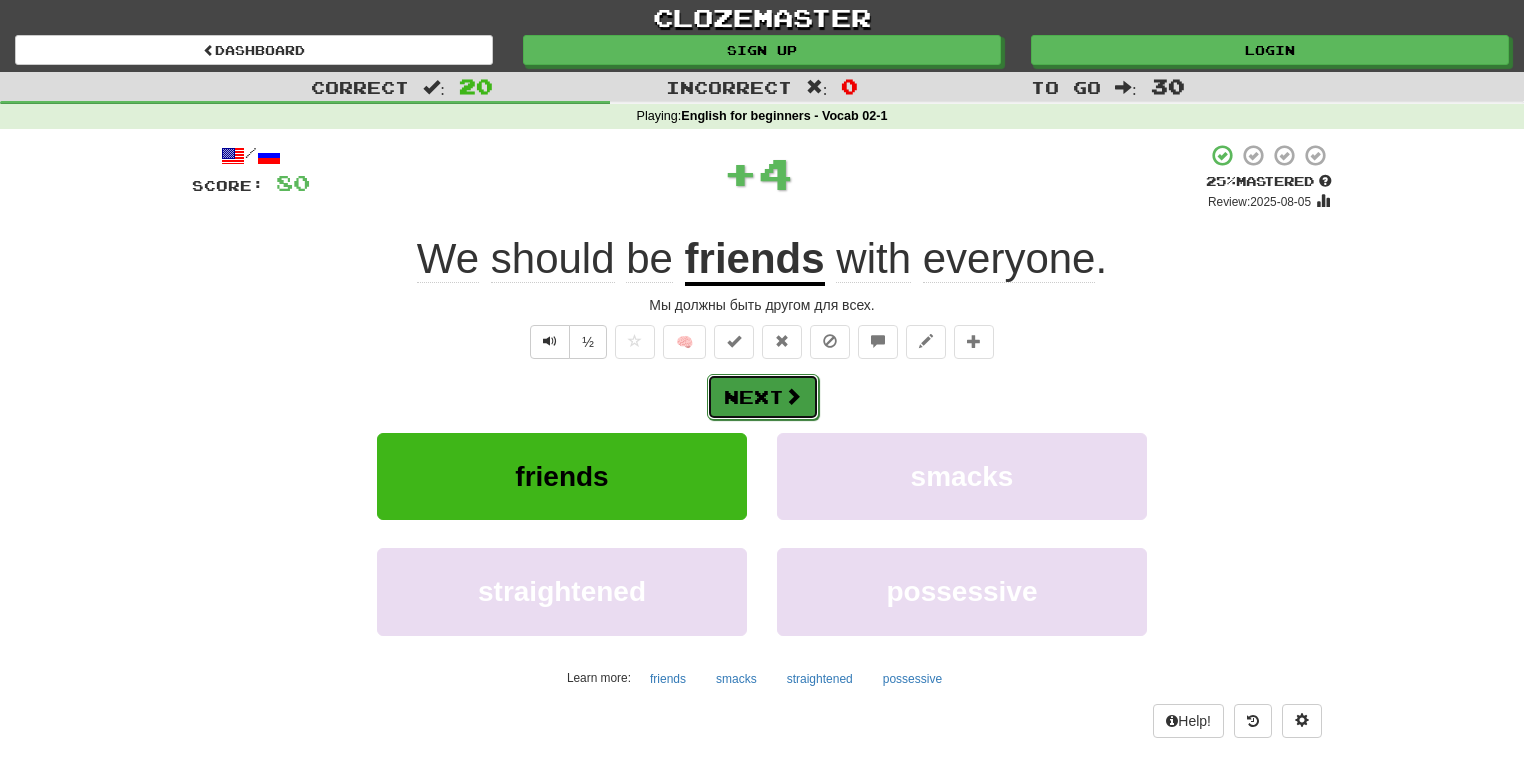 click on "Next" at bounding box center (763, 397) 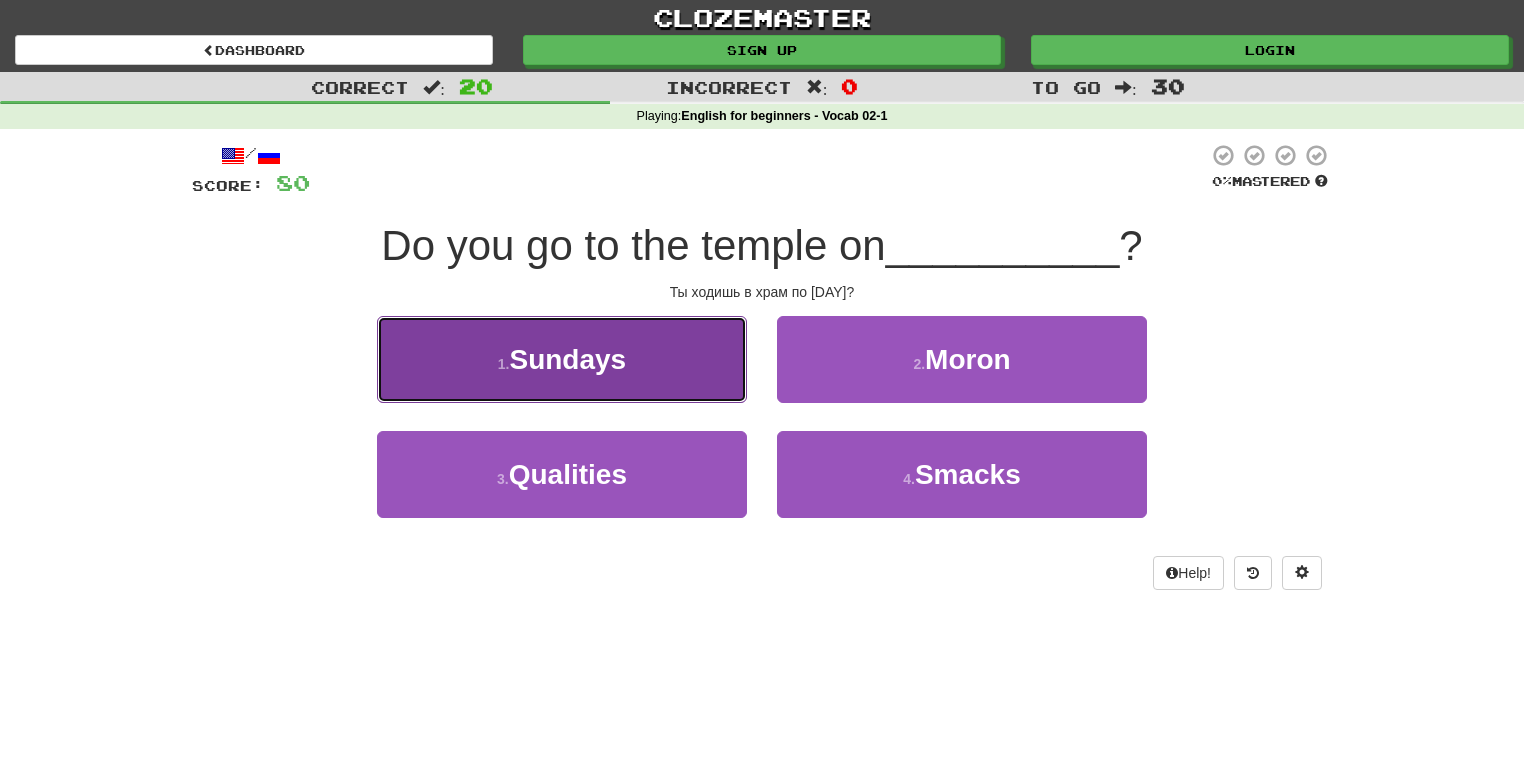 click on "Sundays" at bounding box center (567, 359) 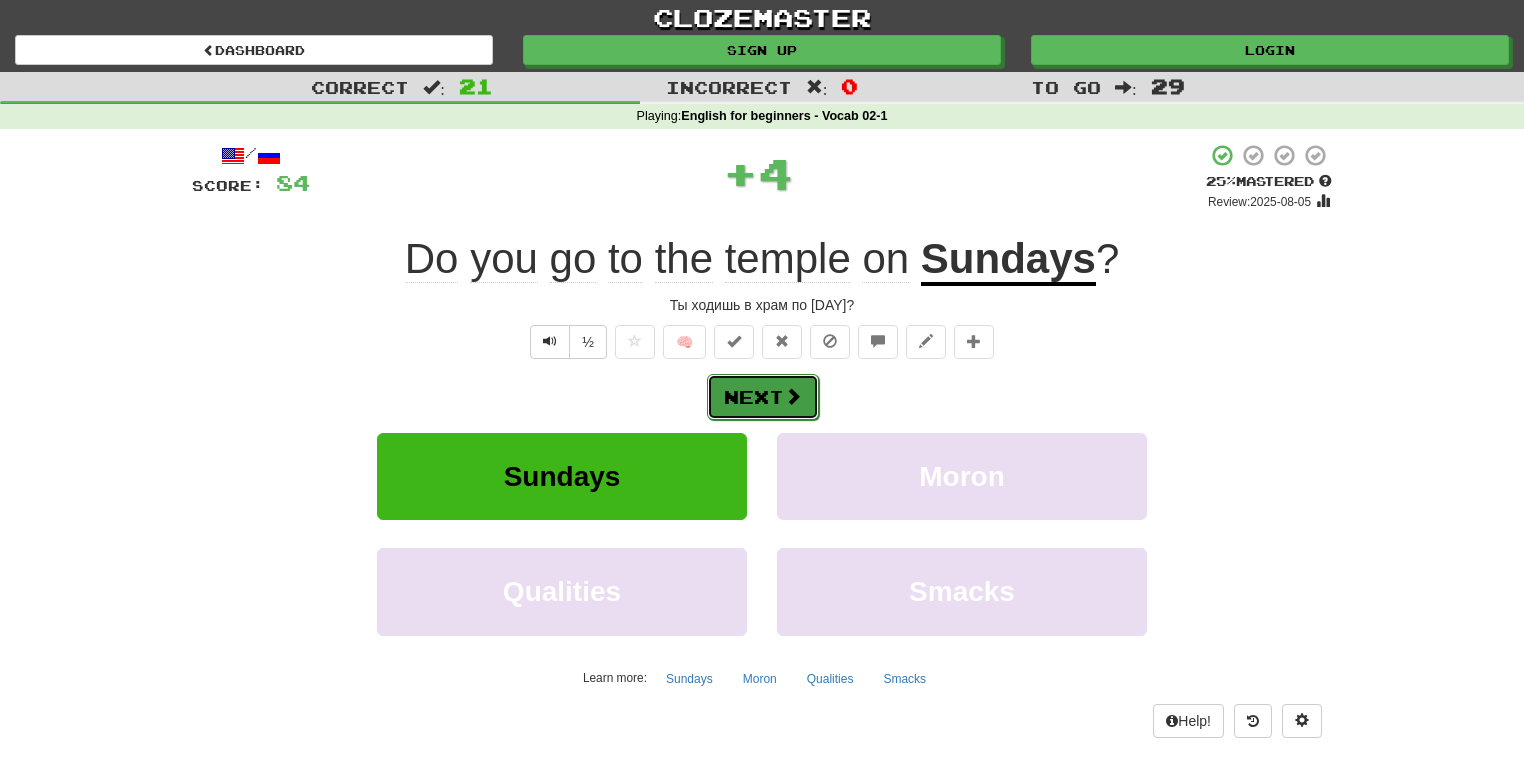 click on "Next" at bounding box center [763, 397] 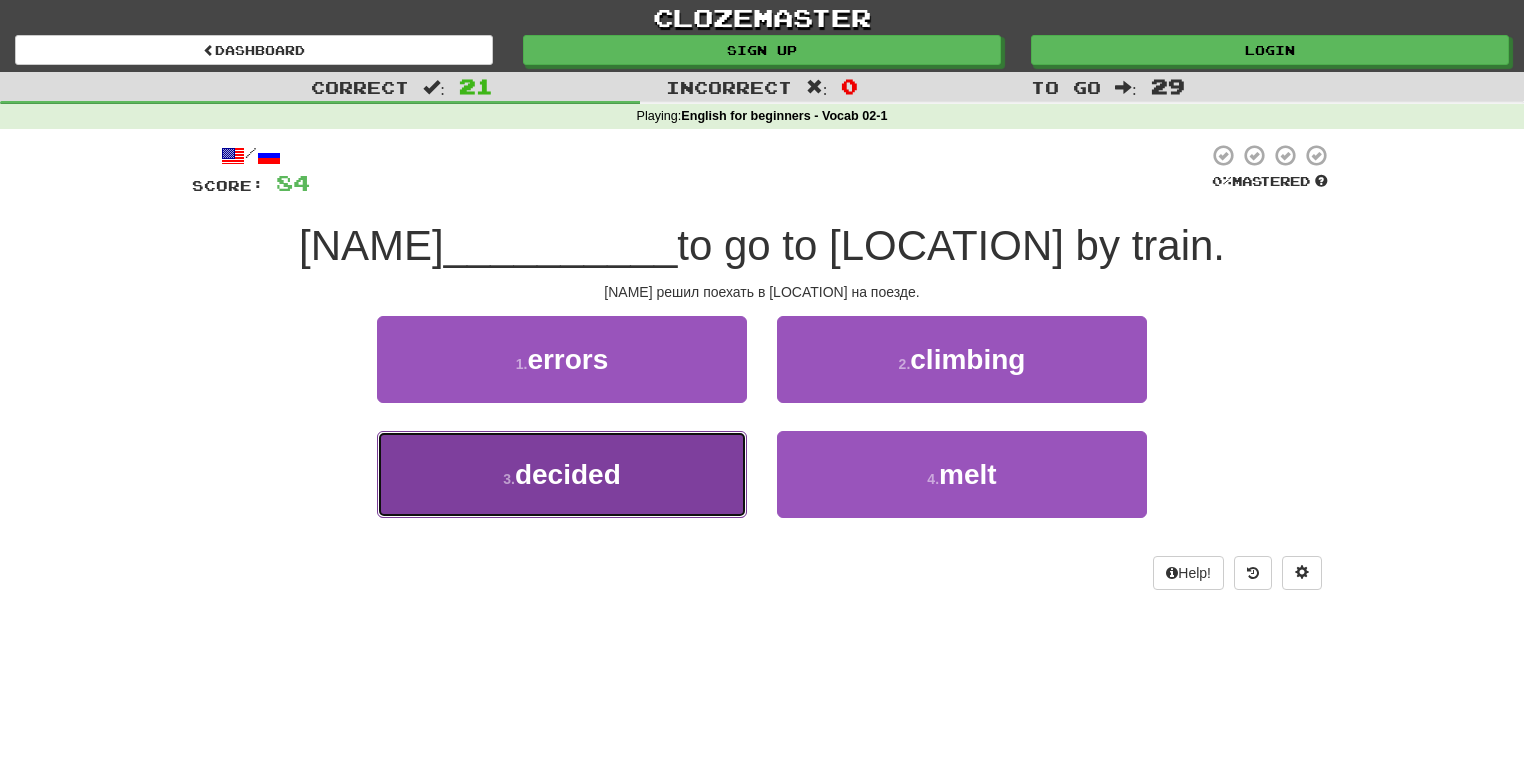 click on ". [ACTION]" at bounding box center [562, 474] 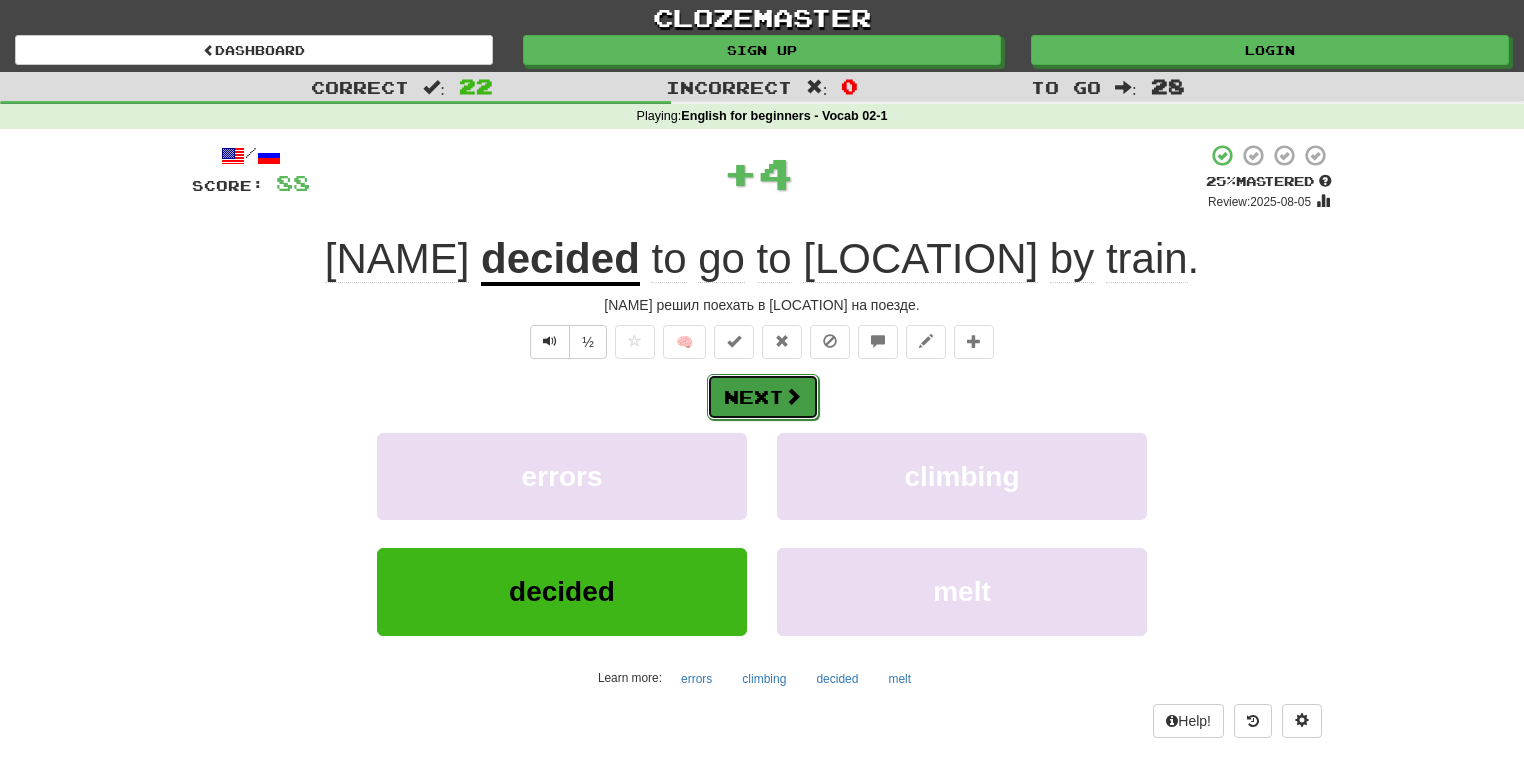 click on "Next" at bounding box center [763, 397] 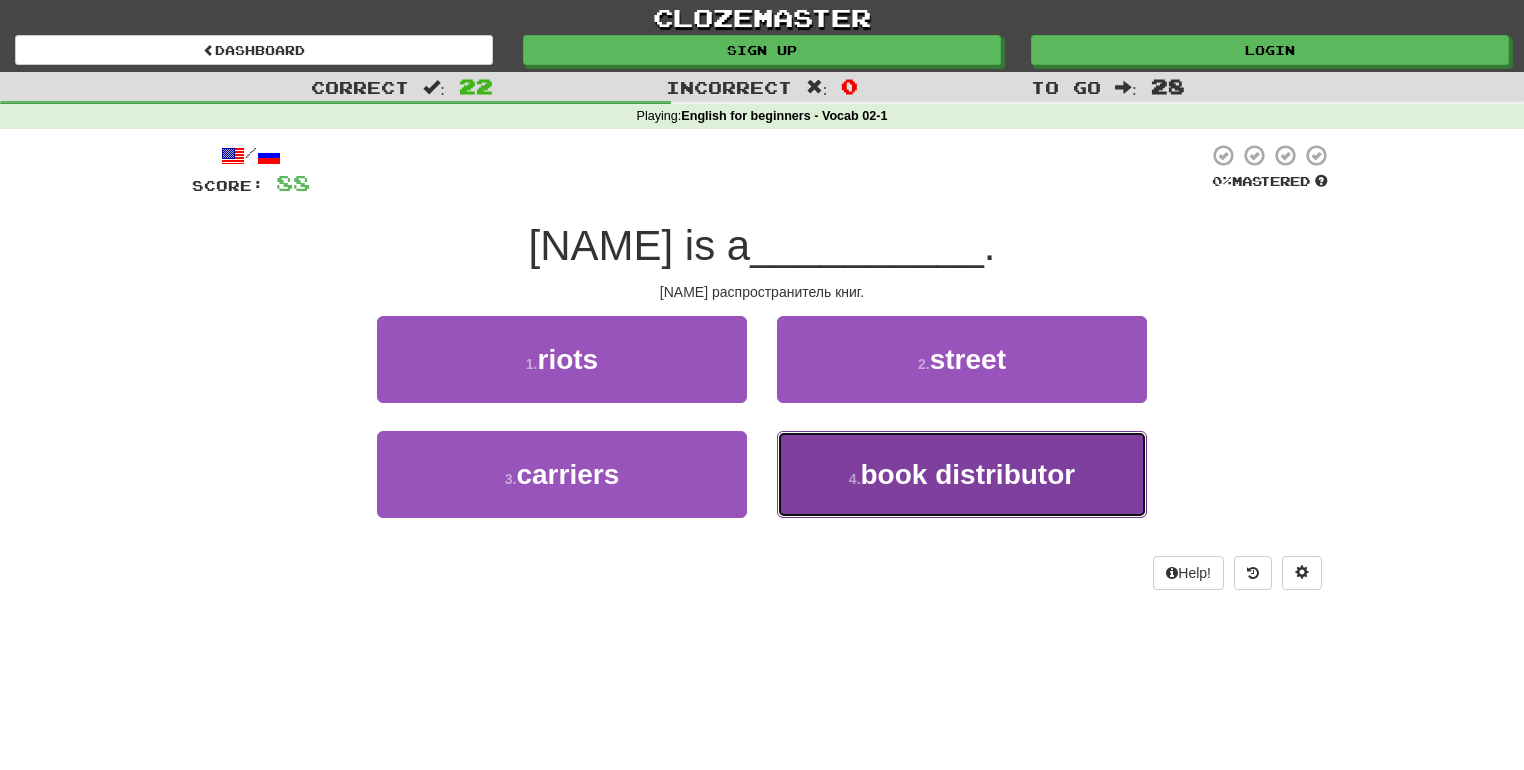 click on "book distributor" at bounding box center (968, 474) 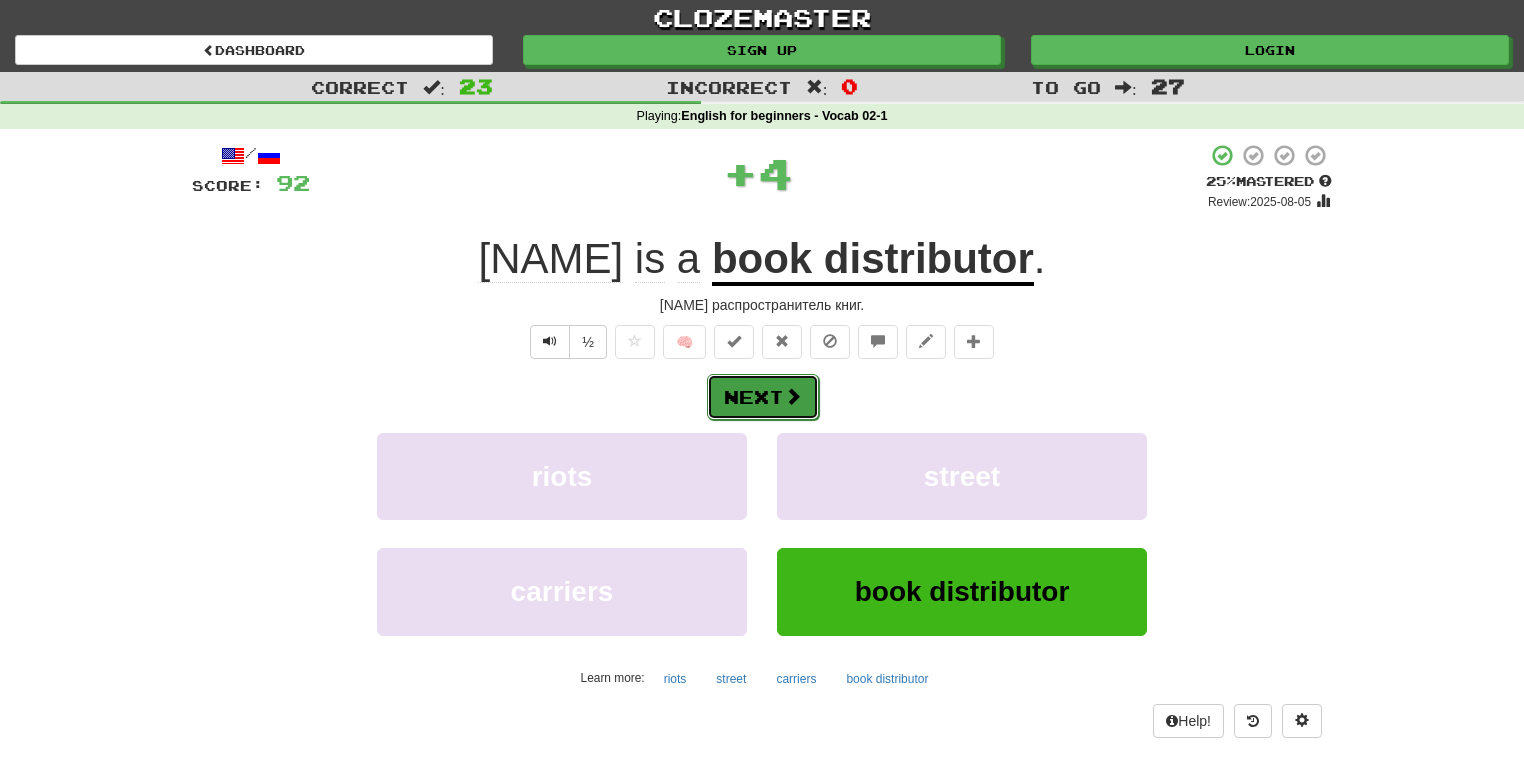 click on "Next" at bounding box center (763, 397) 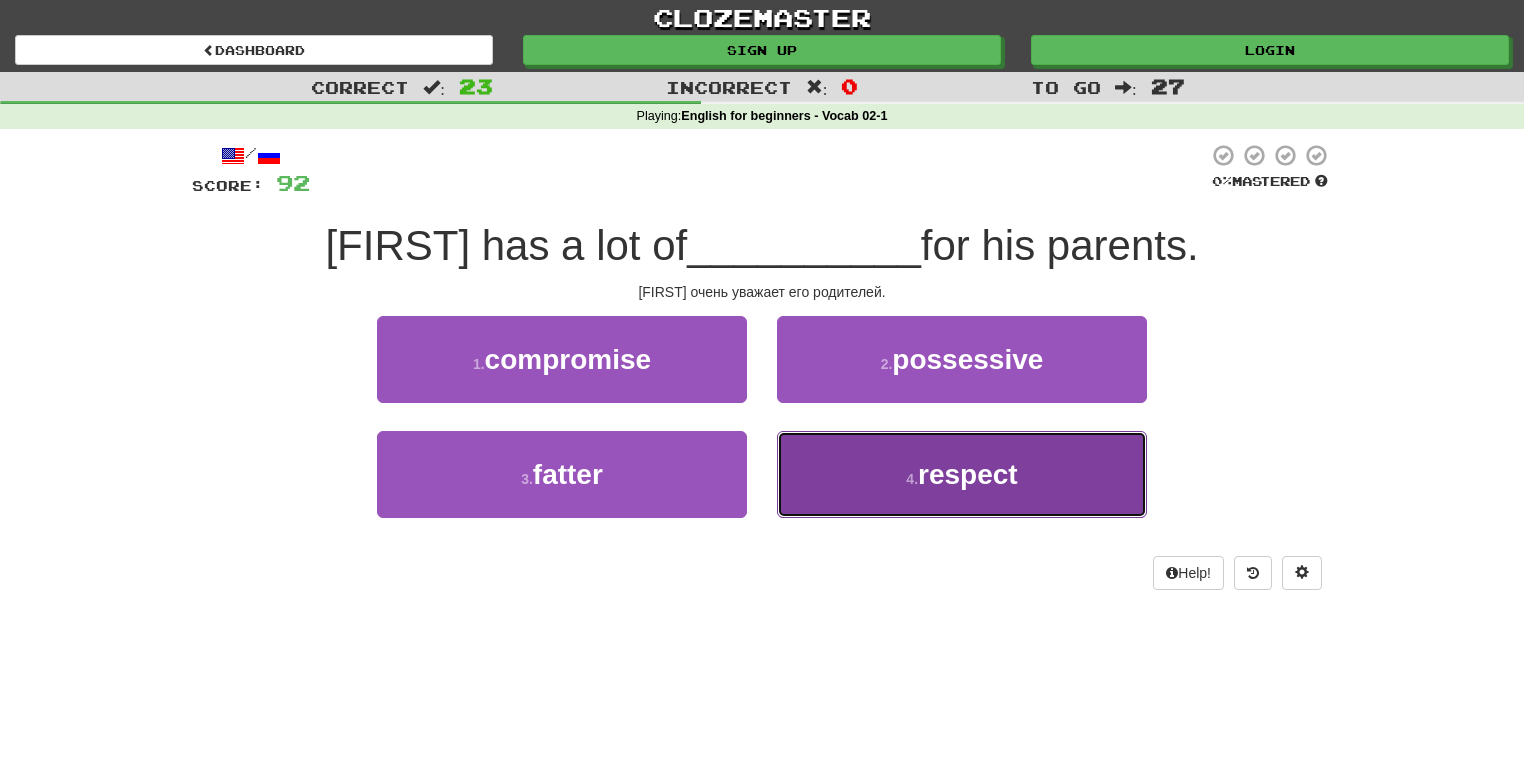 click on "4 . respect" at bounding box center (962, 474) 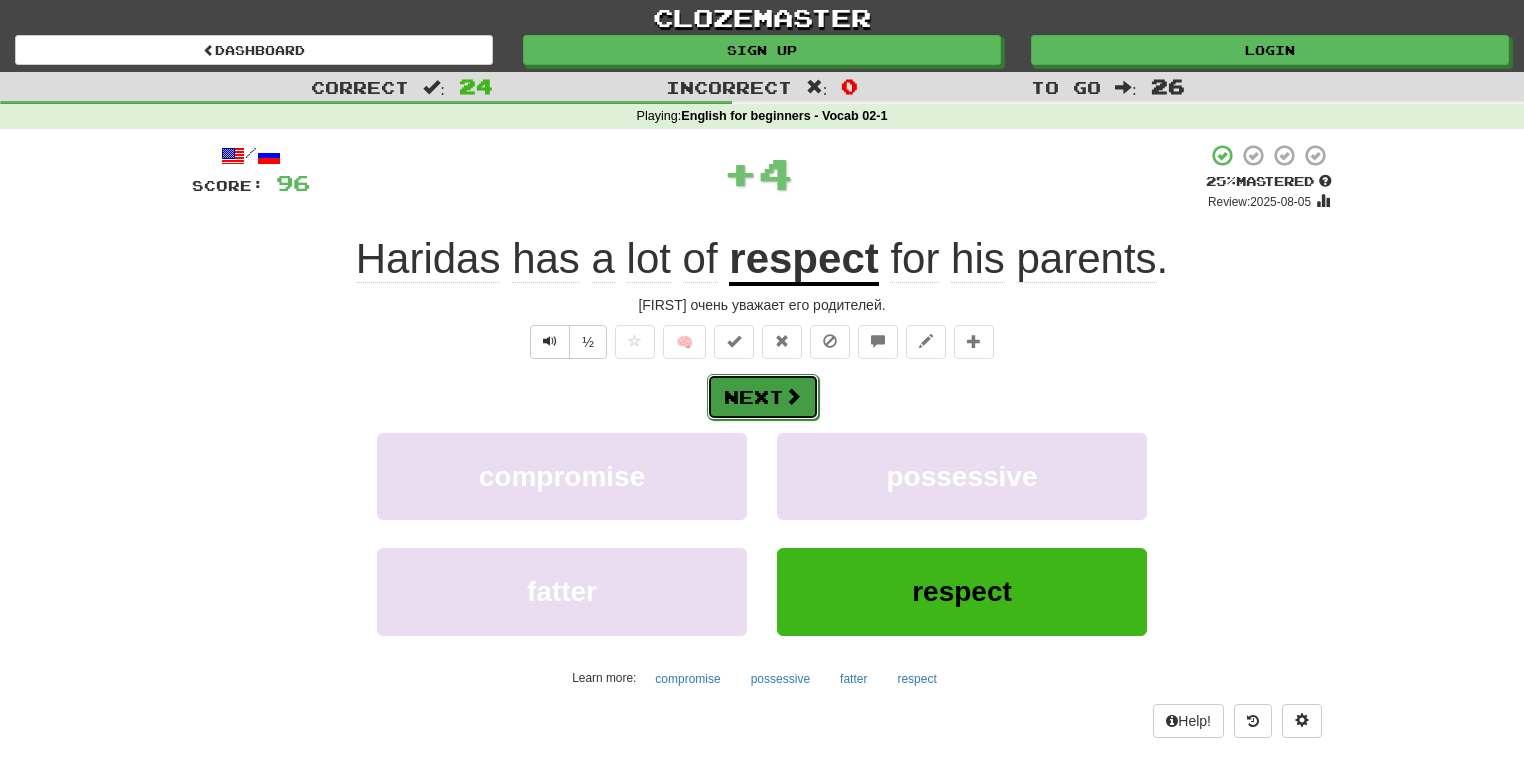 click on "Next" at bounding box center [763, 397] 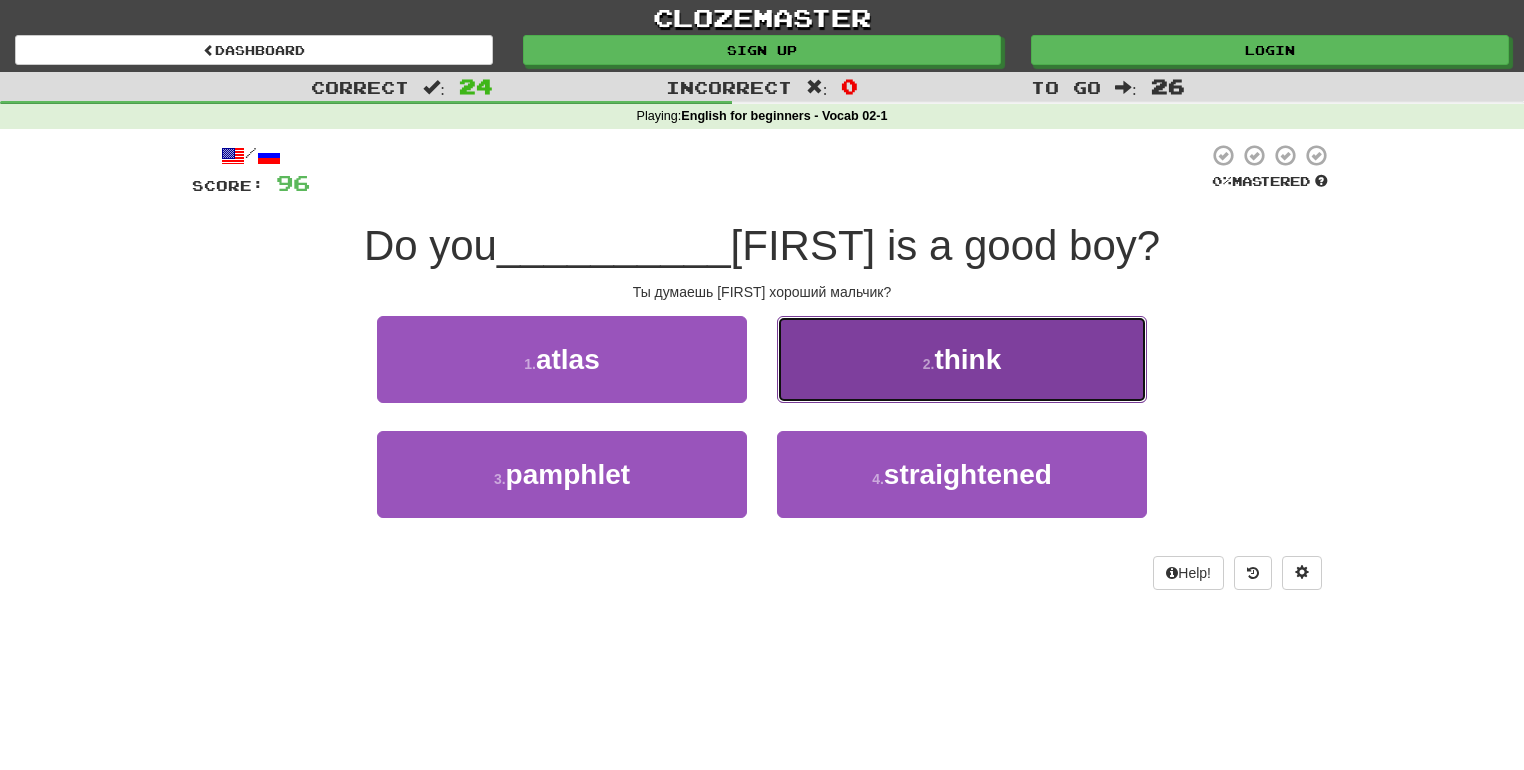 click on "2 .  think" at bounding box center (962, 359) 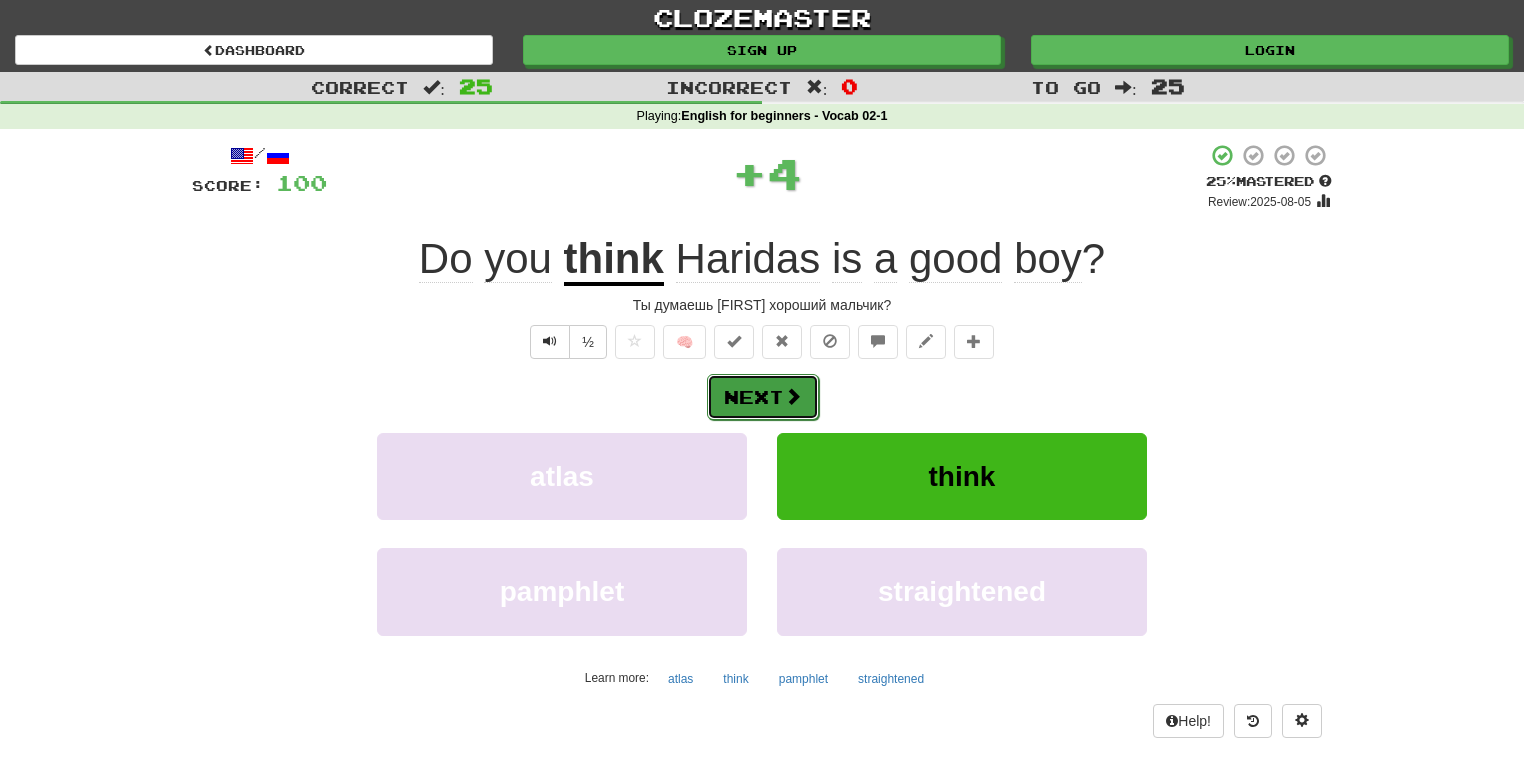 click on "Next" at bounding box center [763, 397] 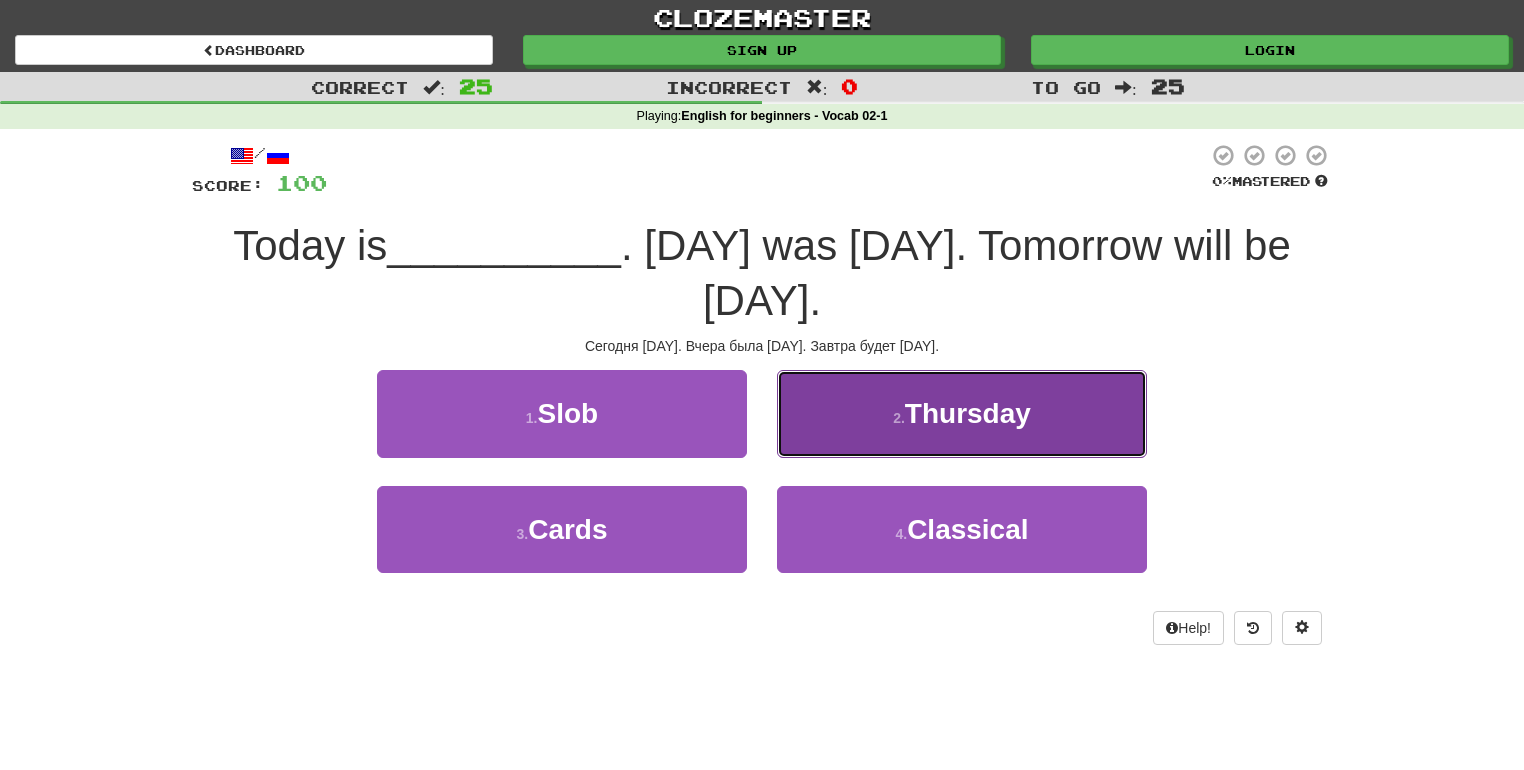 click on "Thursday" at bounding box center [968, 413] 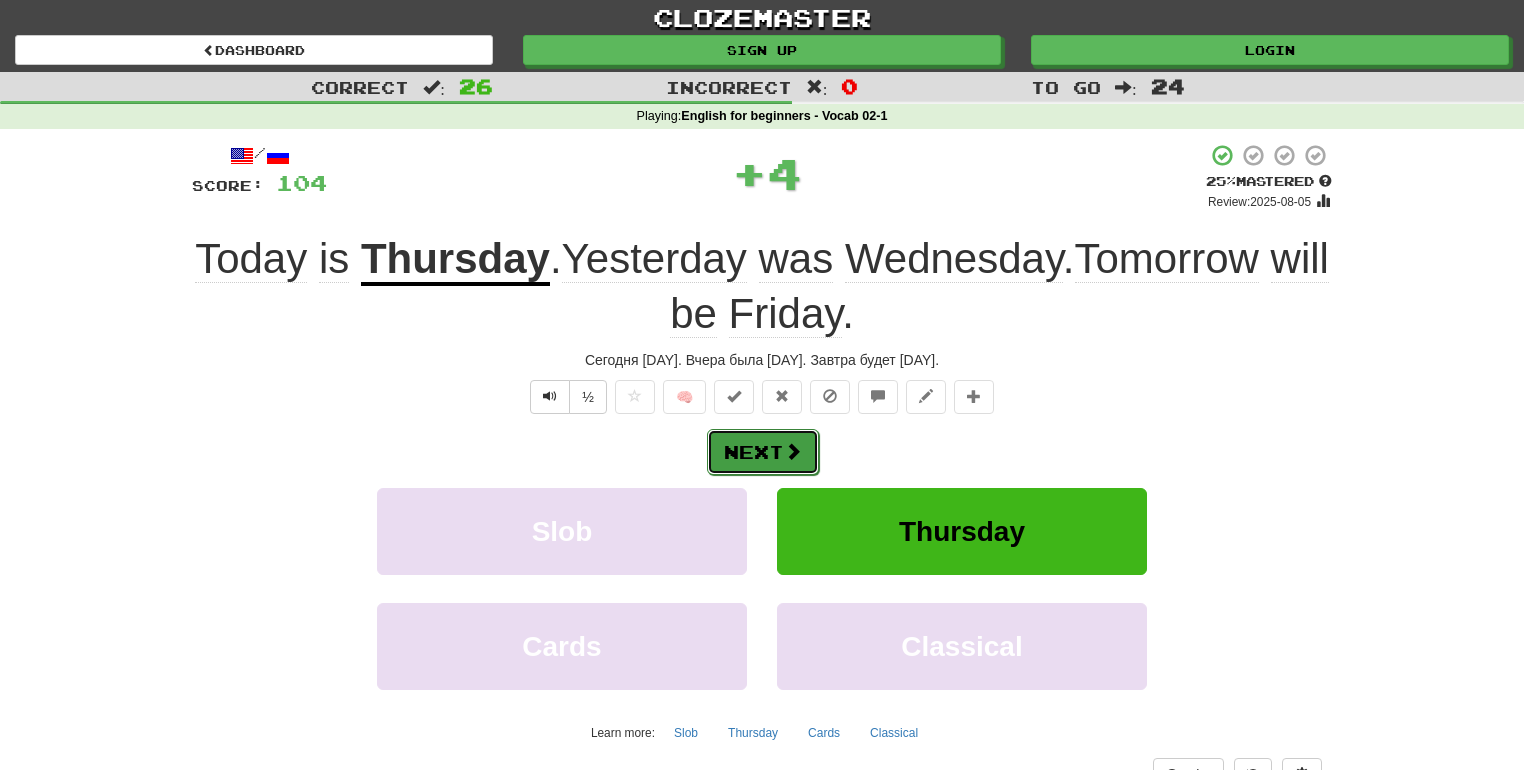 click on "Next" at bounding box center (763, 452) 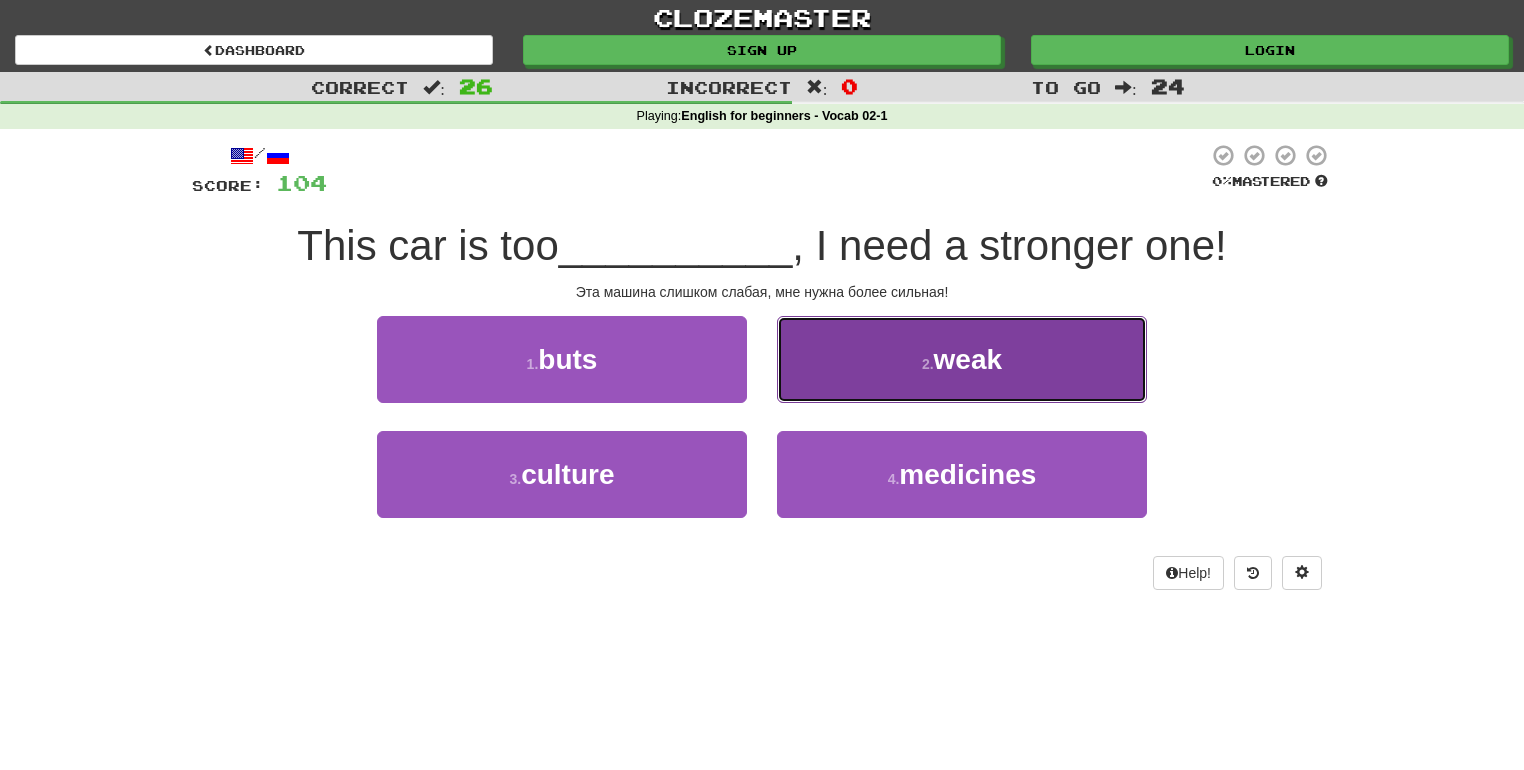click on "weak" at bounding box center (968, 359) 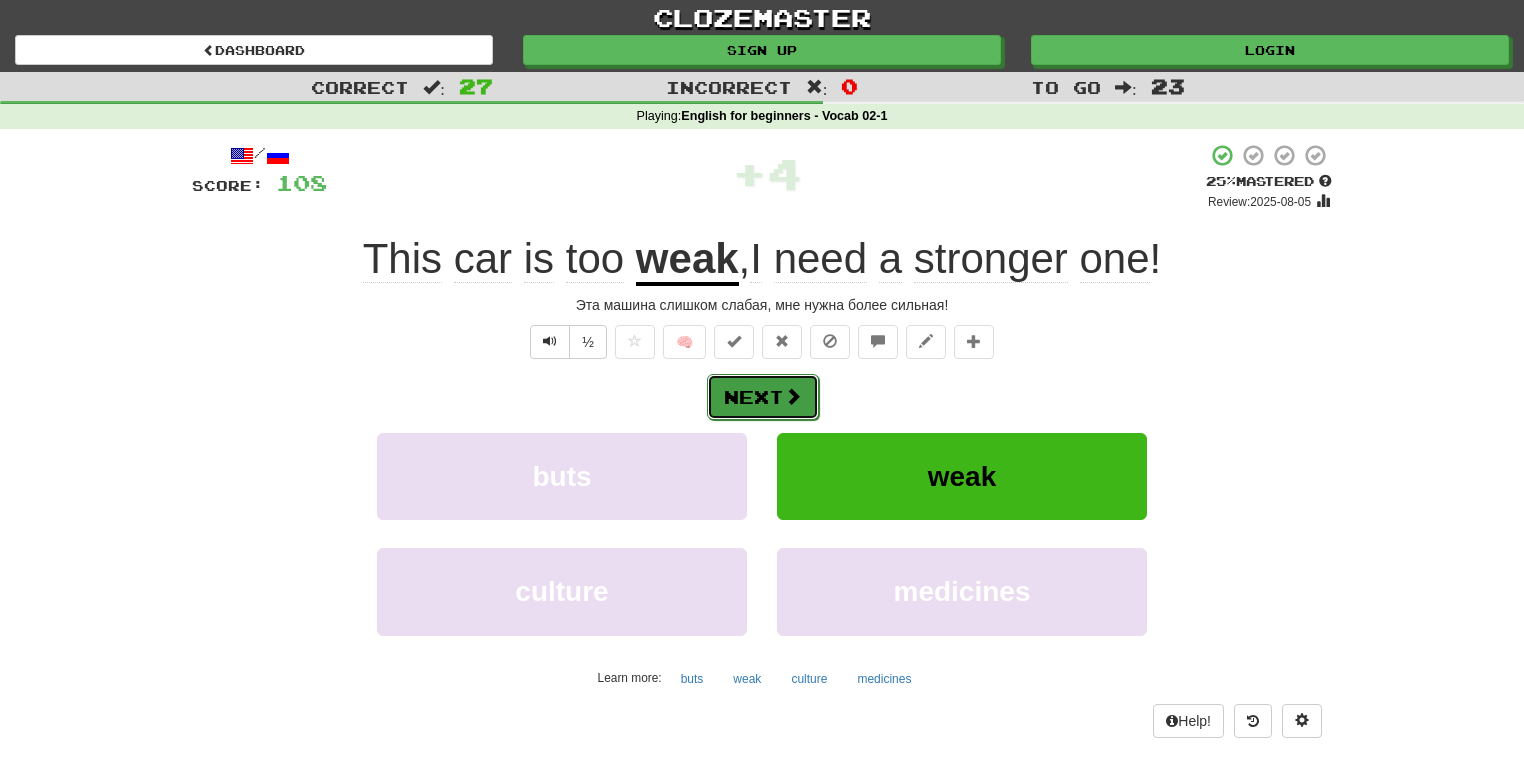 click at bounding box center [793, 396] 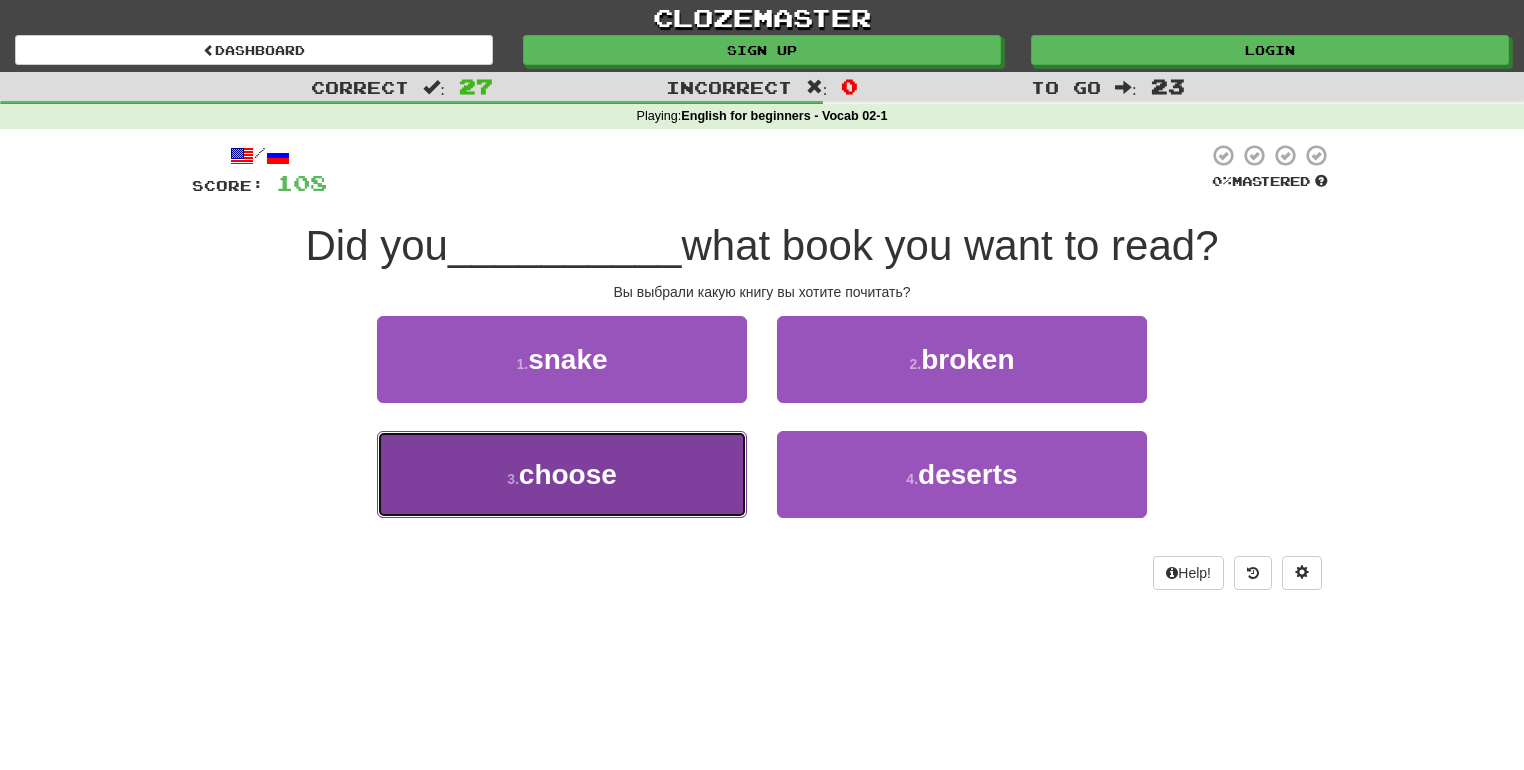 click on "3 . choose" at bounding box center [562, 474] 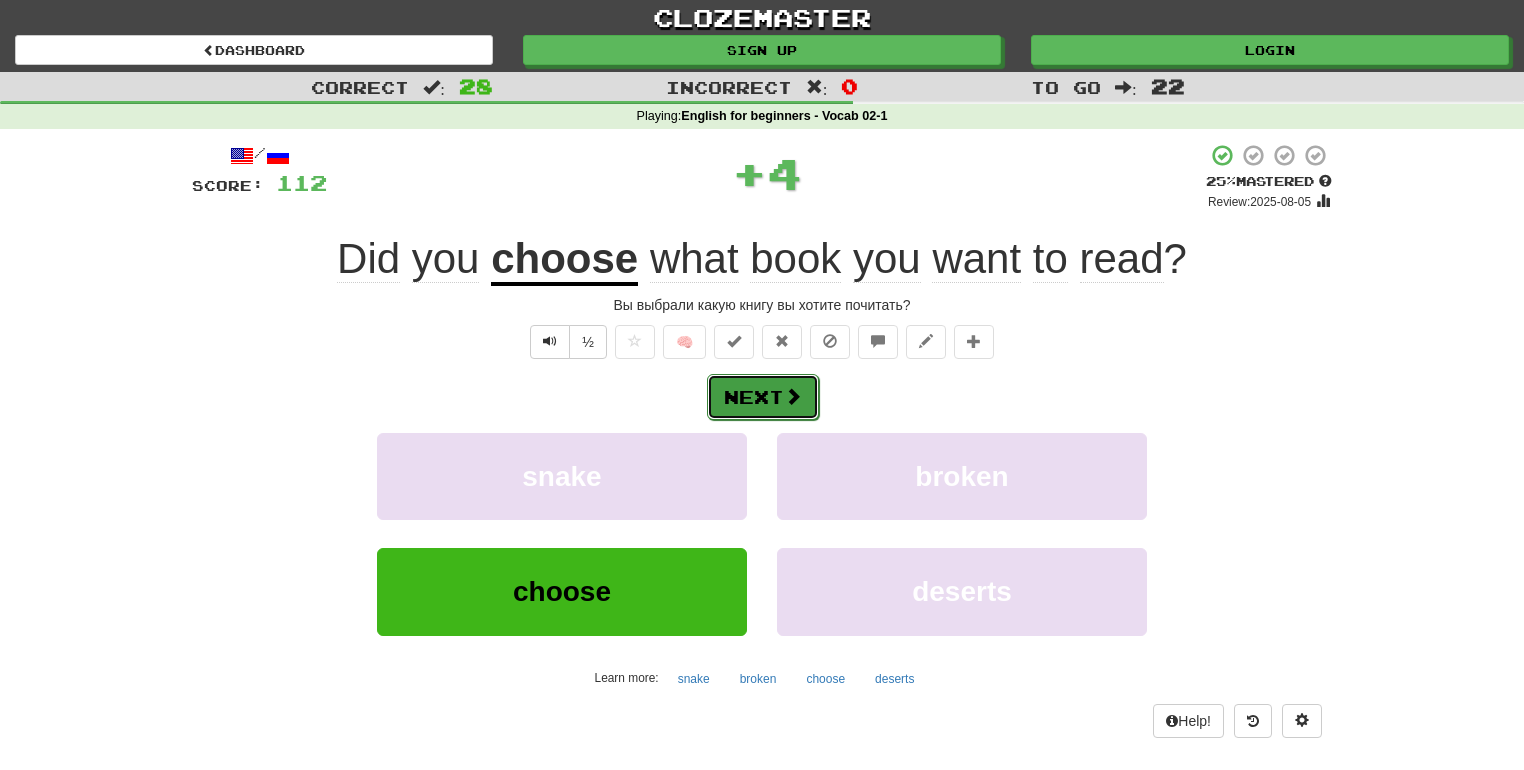 click on "Next" at bounding box center [763, 397] 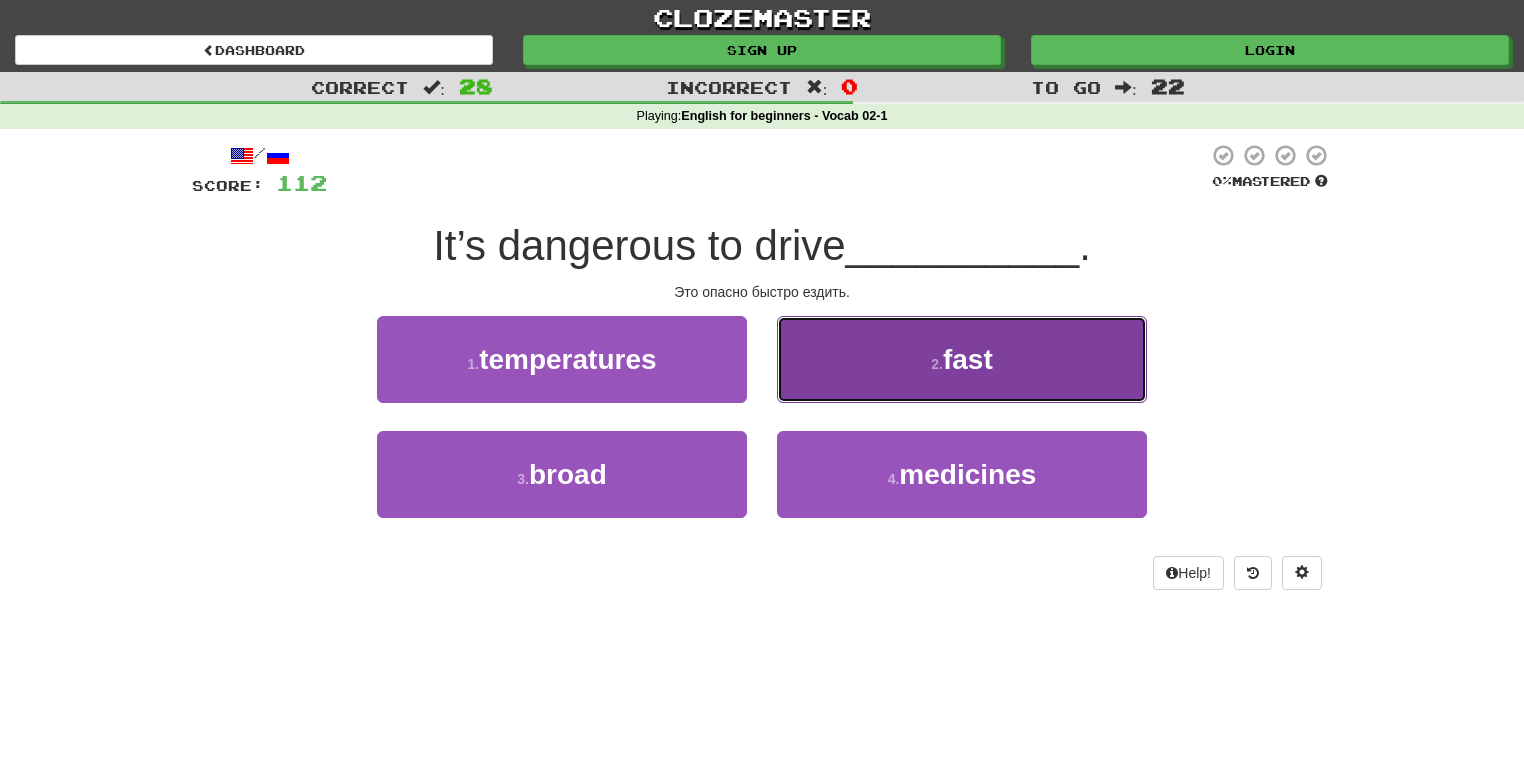 click on "fast" at bounding box center (968, 359) 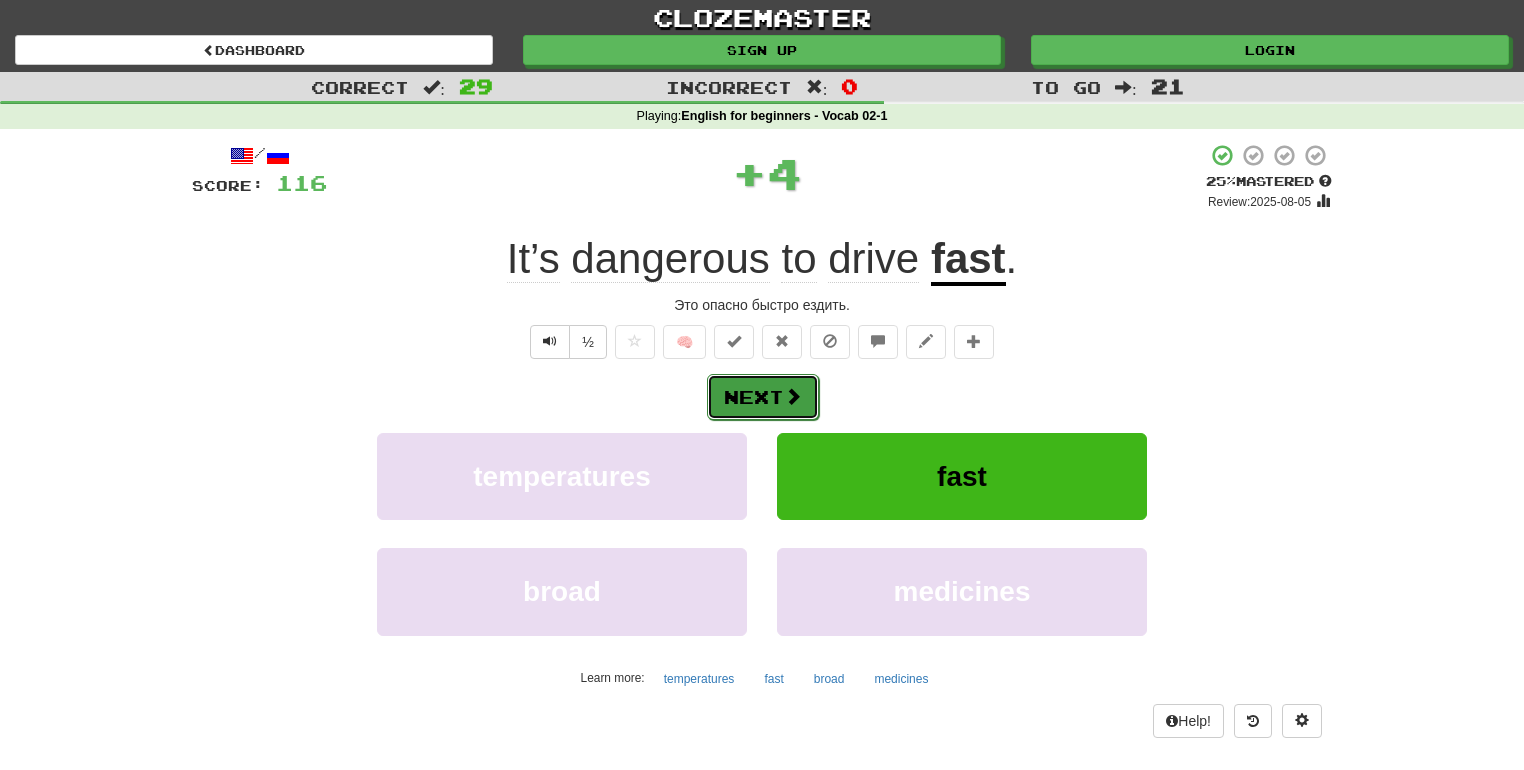 click on "Next" at bounding box center (763, 397) 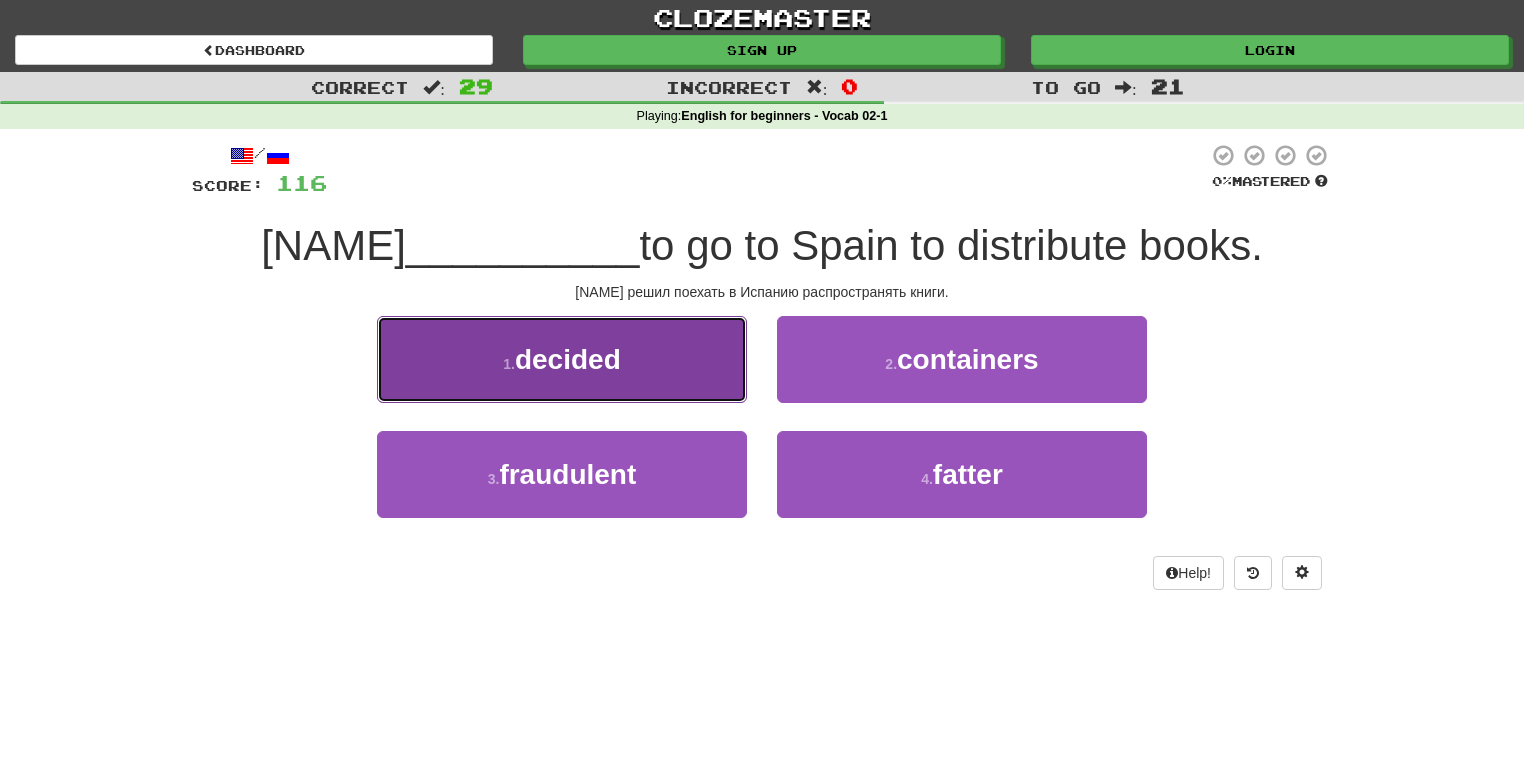 click on "decided" at bounding box center (568, 359) 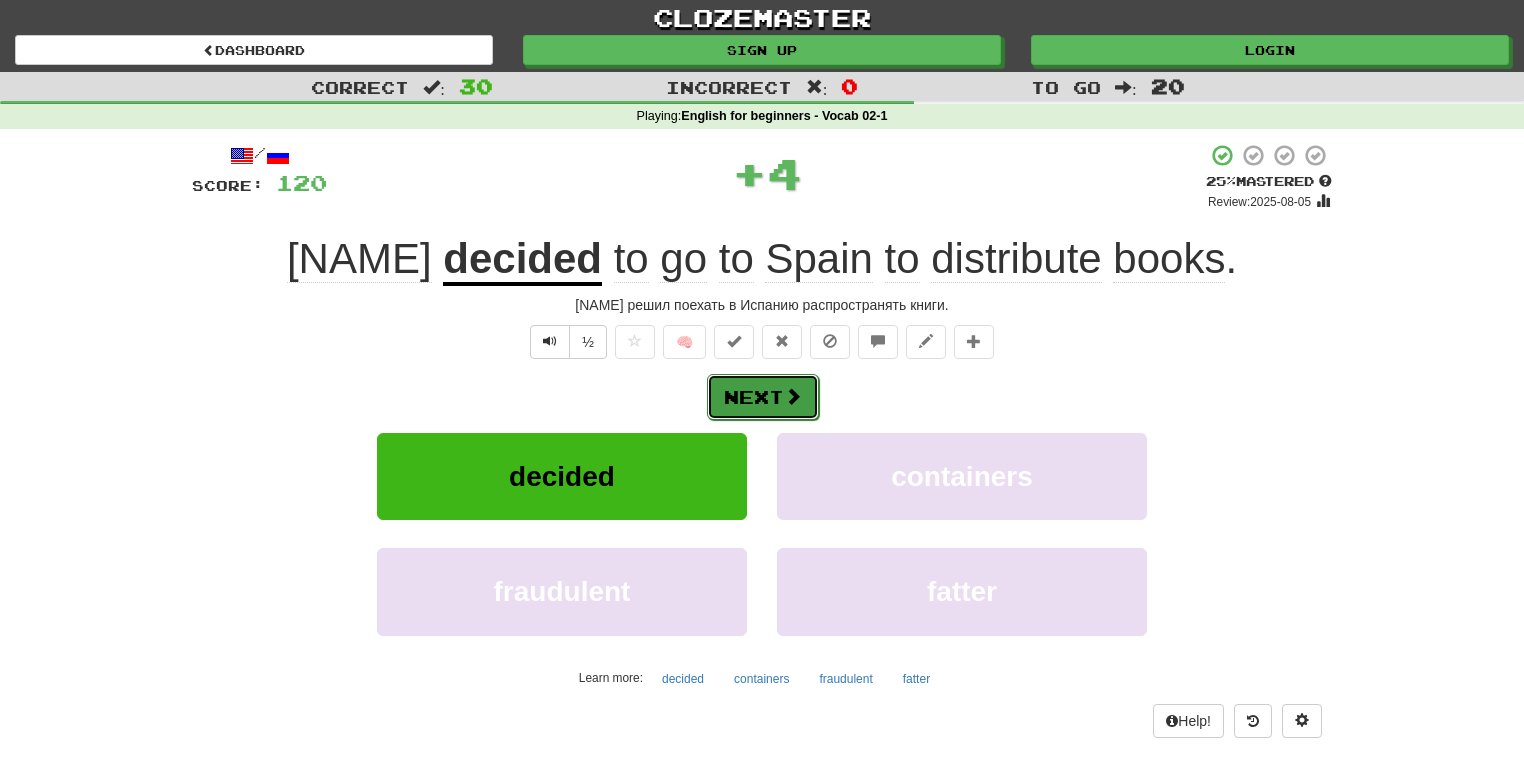 click on "Next" at bounding box center [763, 397] 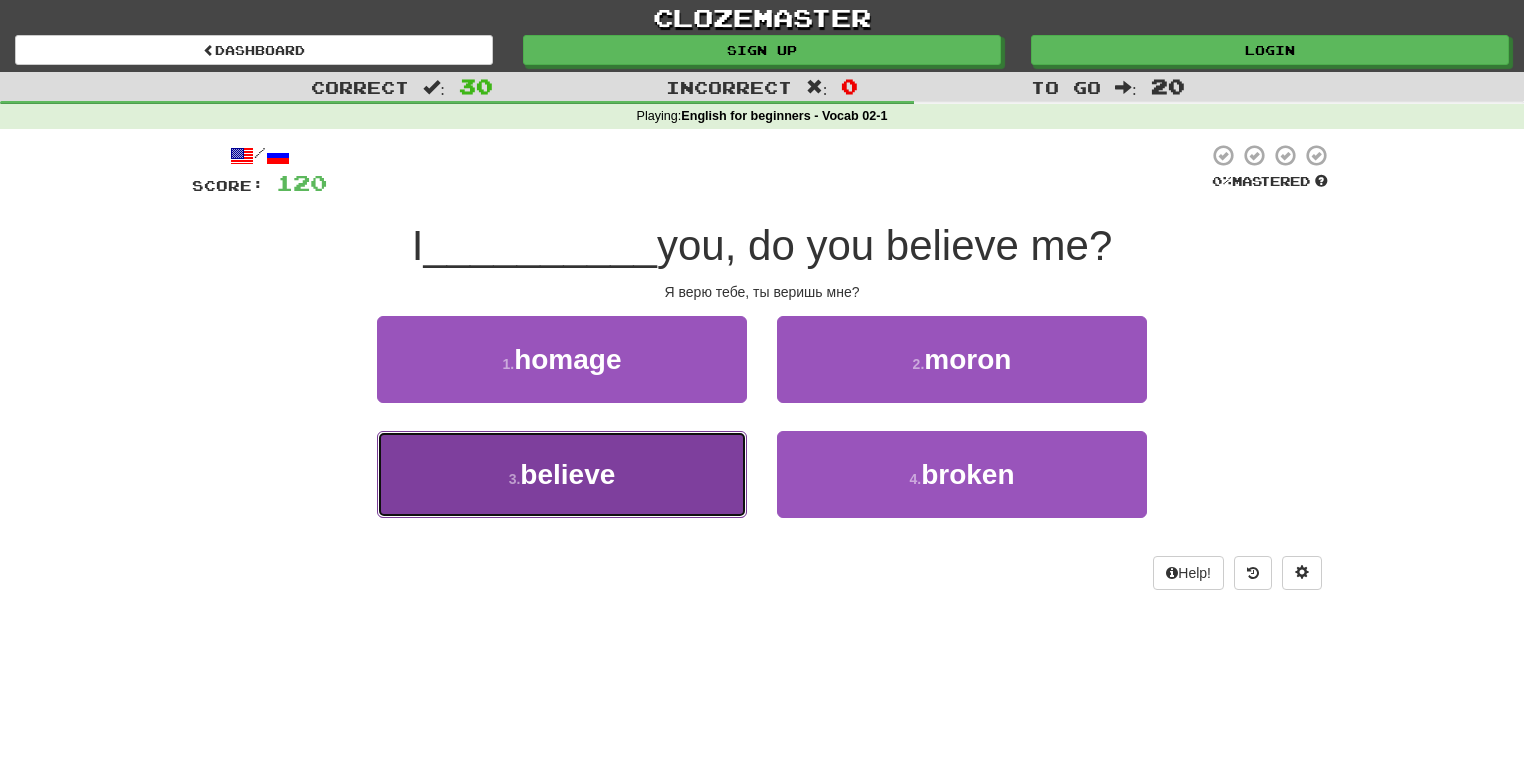 click on "believe" at bounding box center [567, 474] 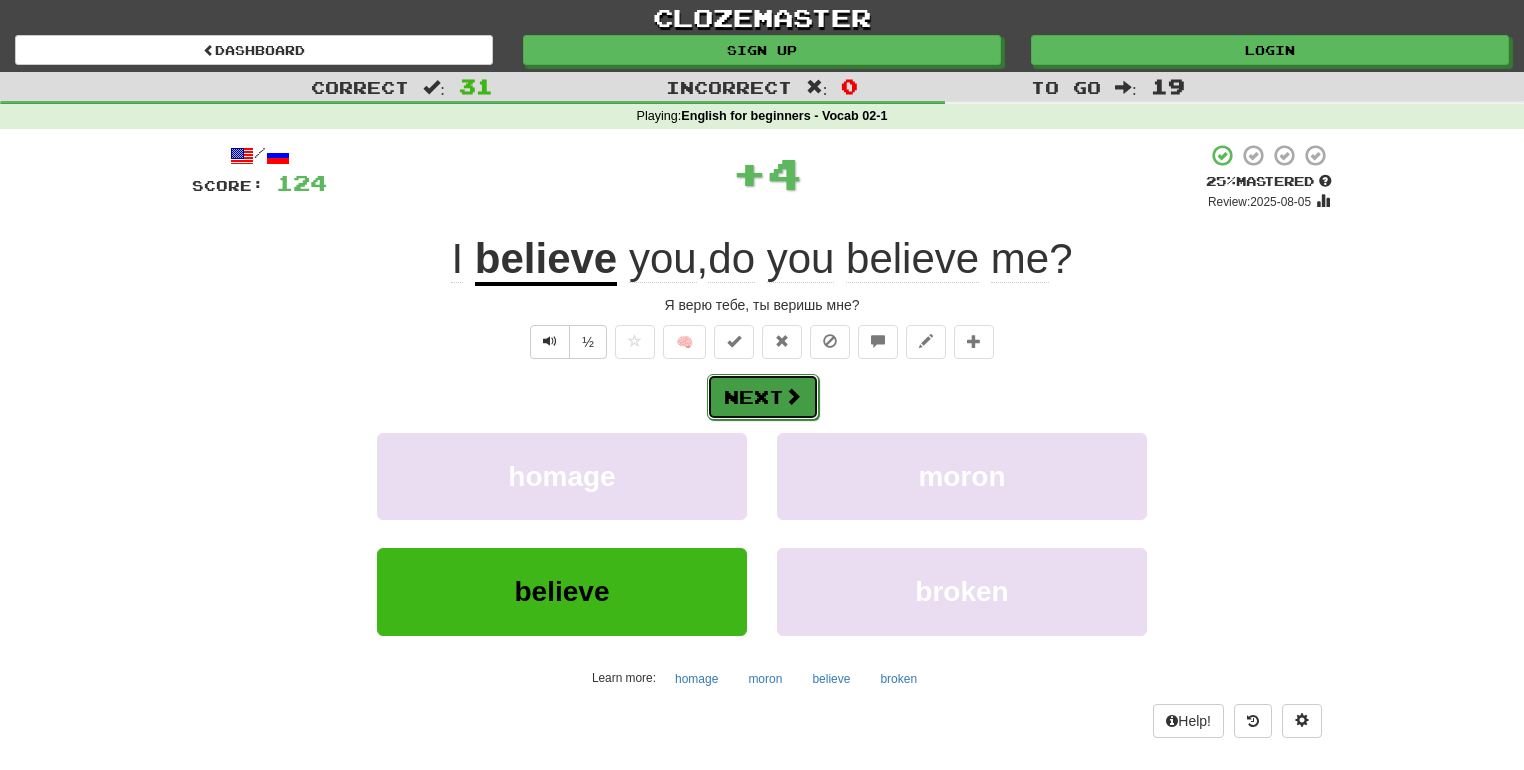click on "Next" at bounding box center [763, 397] 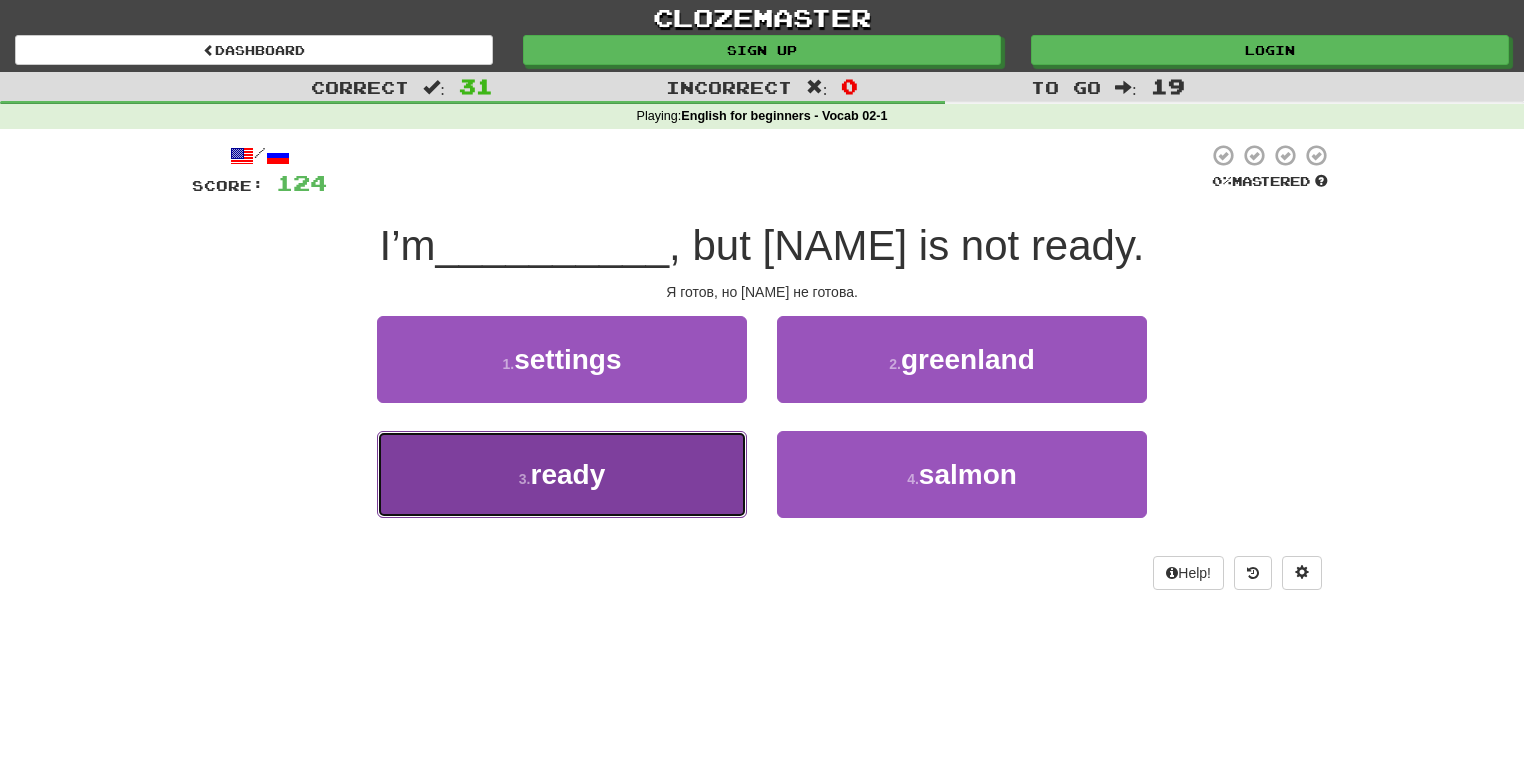click on "3 .  ready" at bounding box center (562, 474) 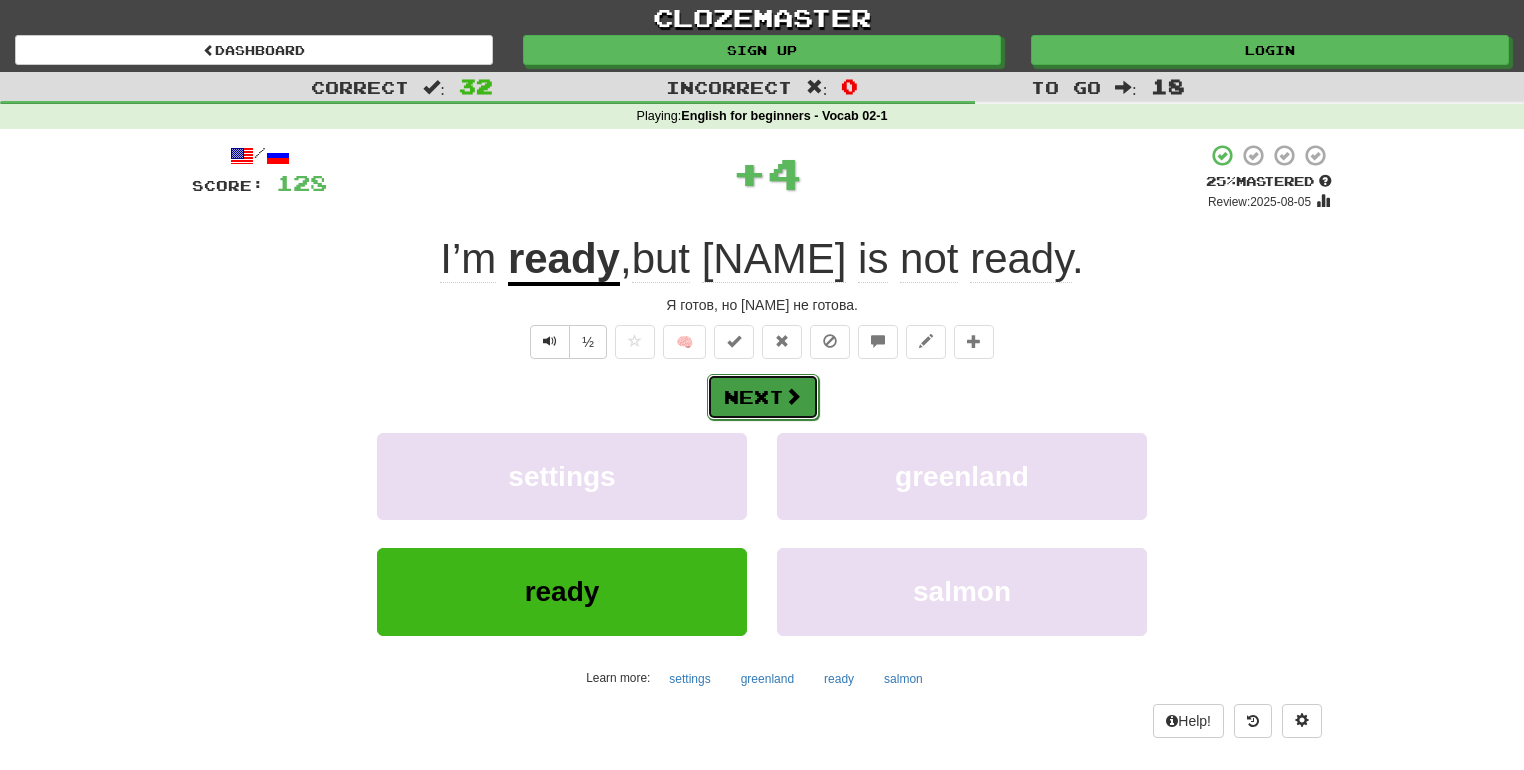 click on "Next" at bounding box center [763, 397] 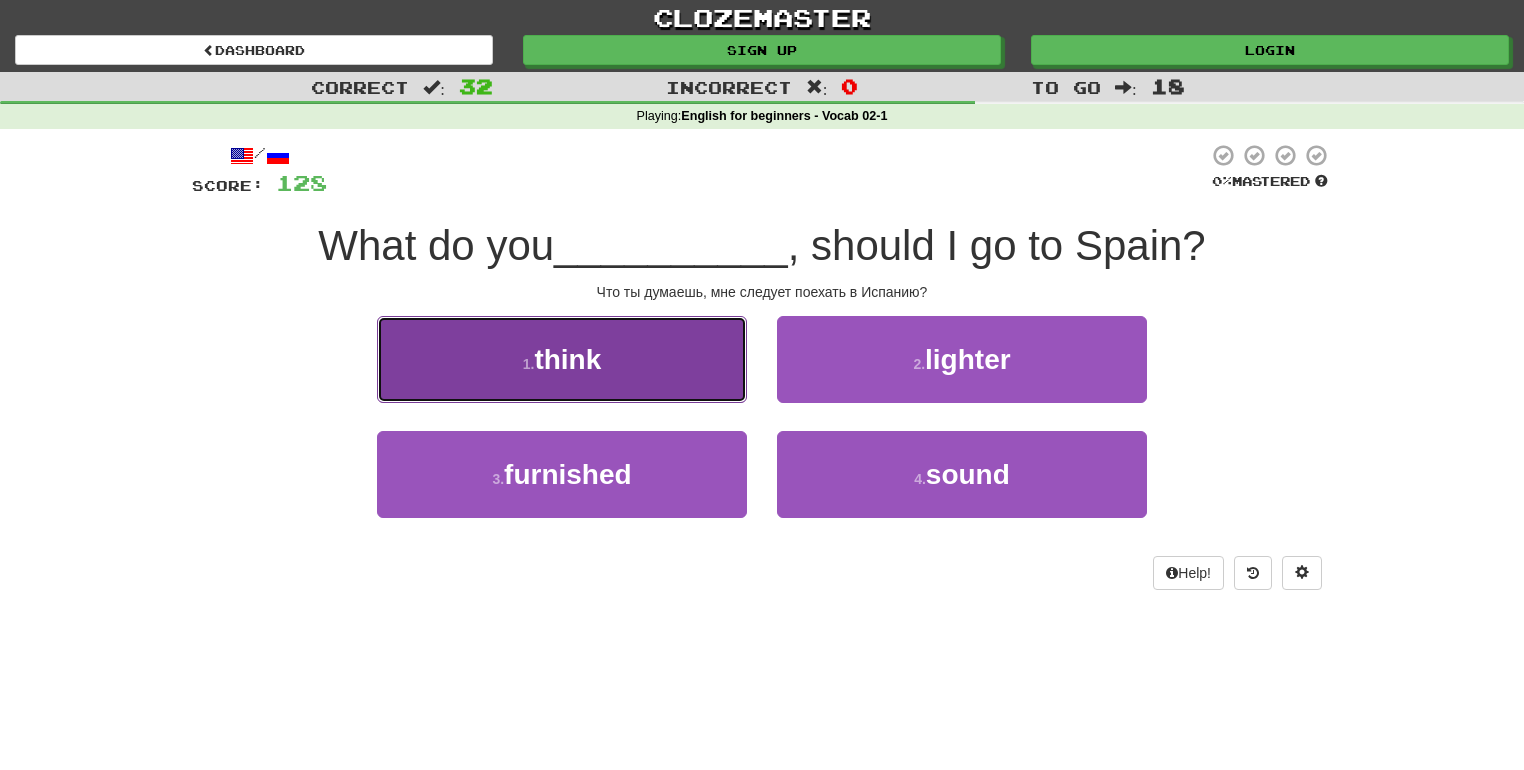 click on ". [ACTION]" at bounding box center (562, 359) 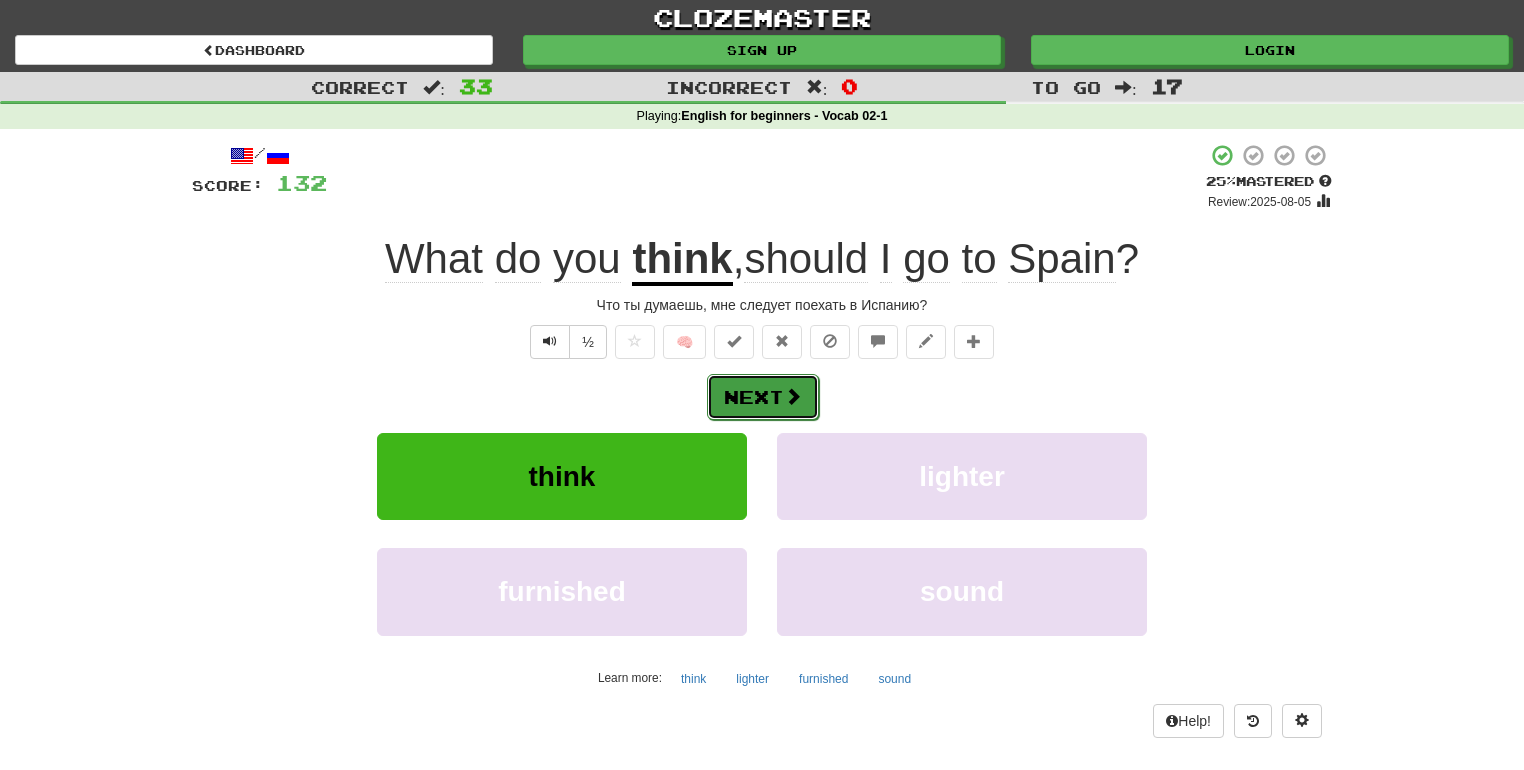 click on "Next" at bounding box center [763, 397] 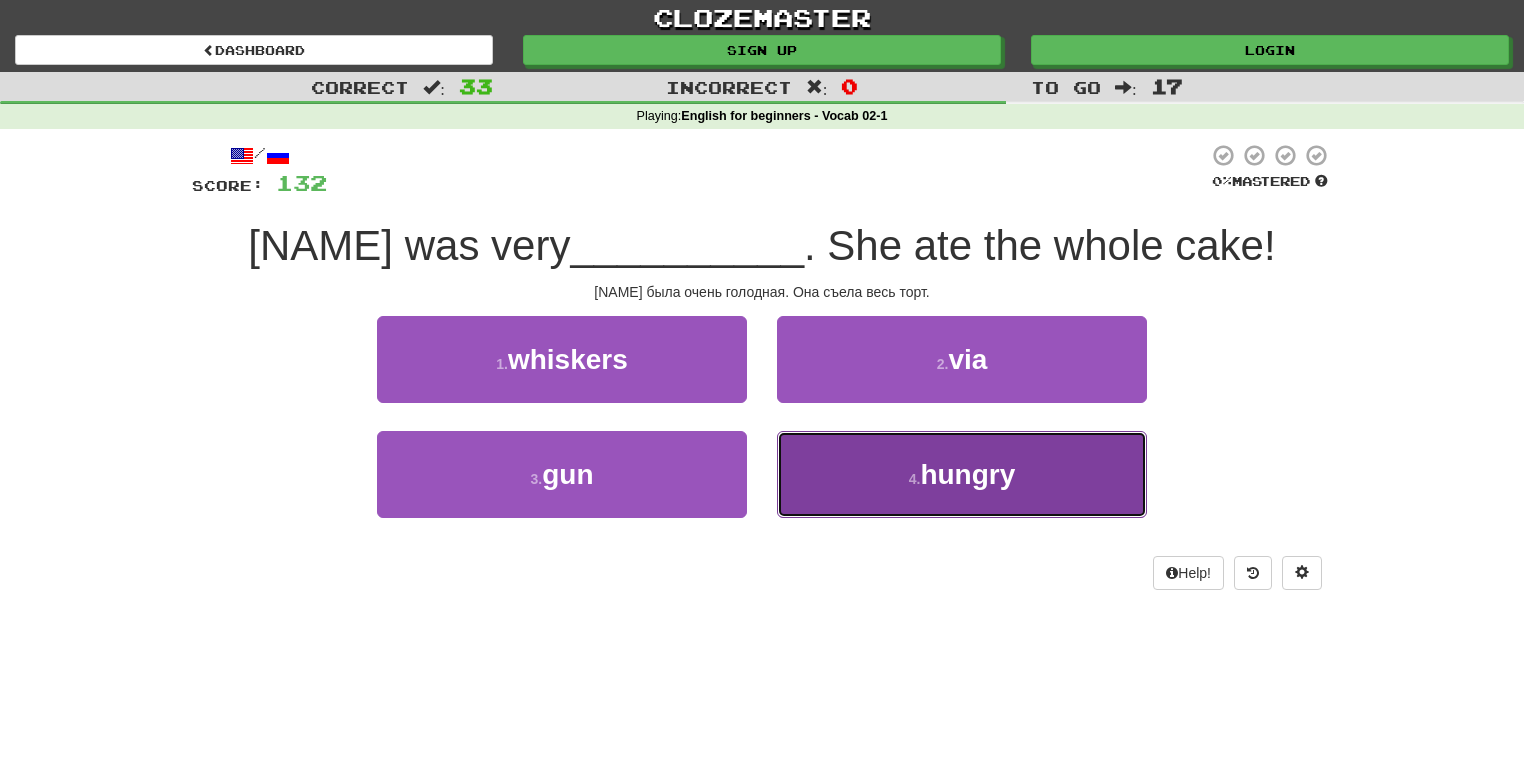 click on "4 .  hungry" at bounding box center [962, 474] 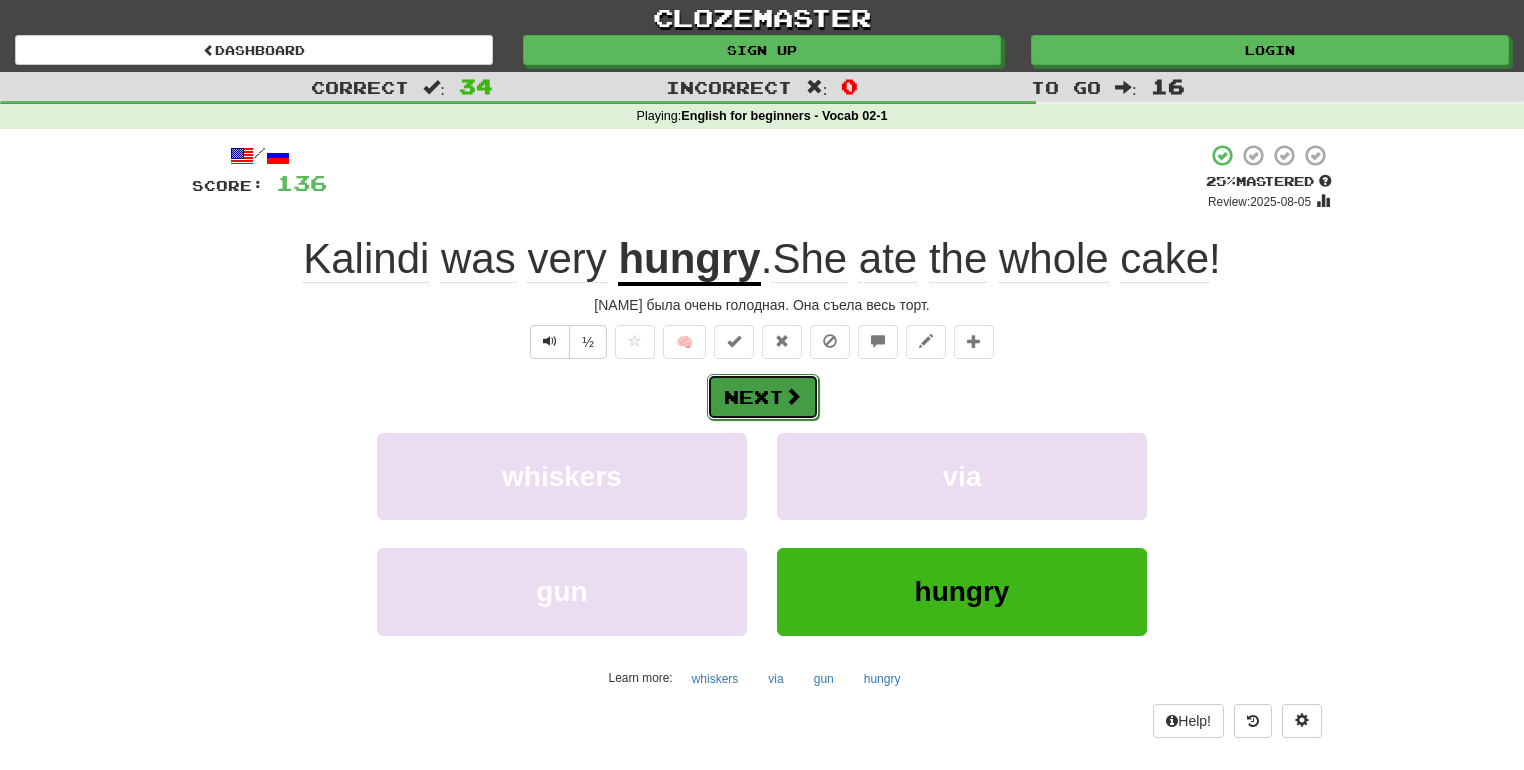 click at bounding box center (793, 396) 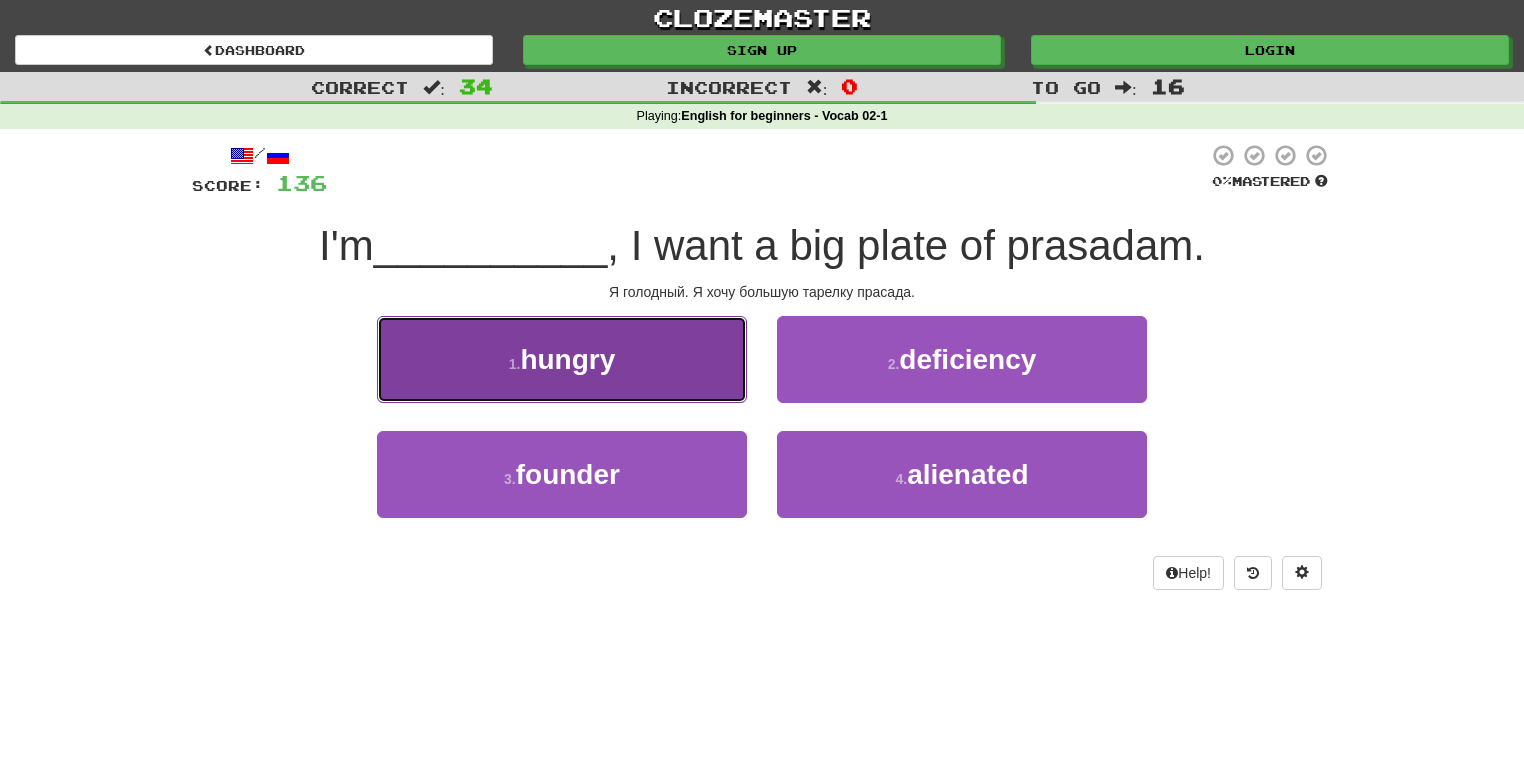 click on "hungry" at bounding box center [567, 359] 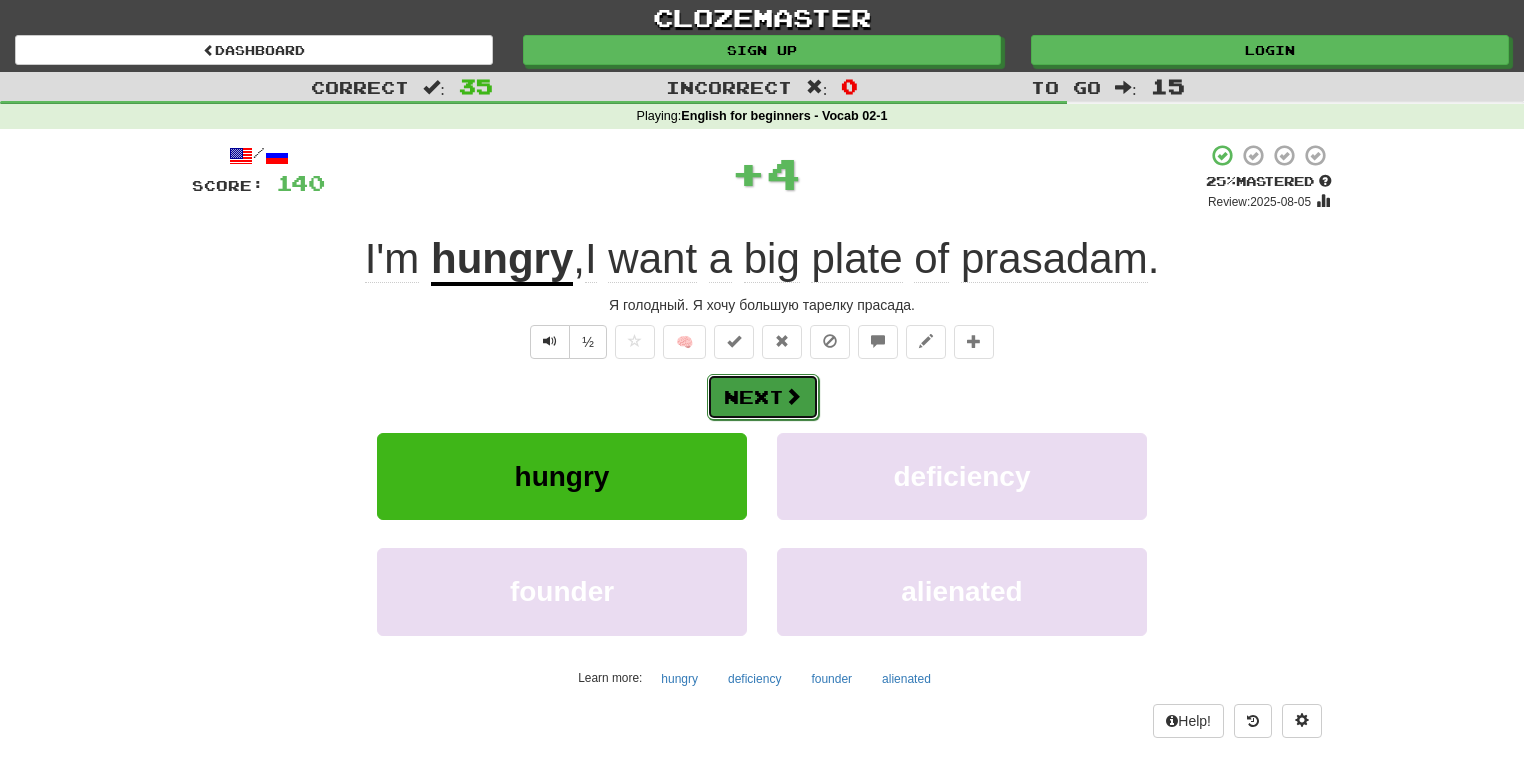click on "Next" at bounding box center (763, 397) 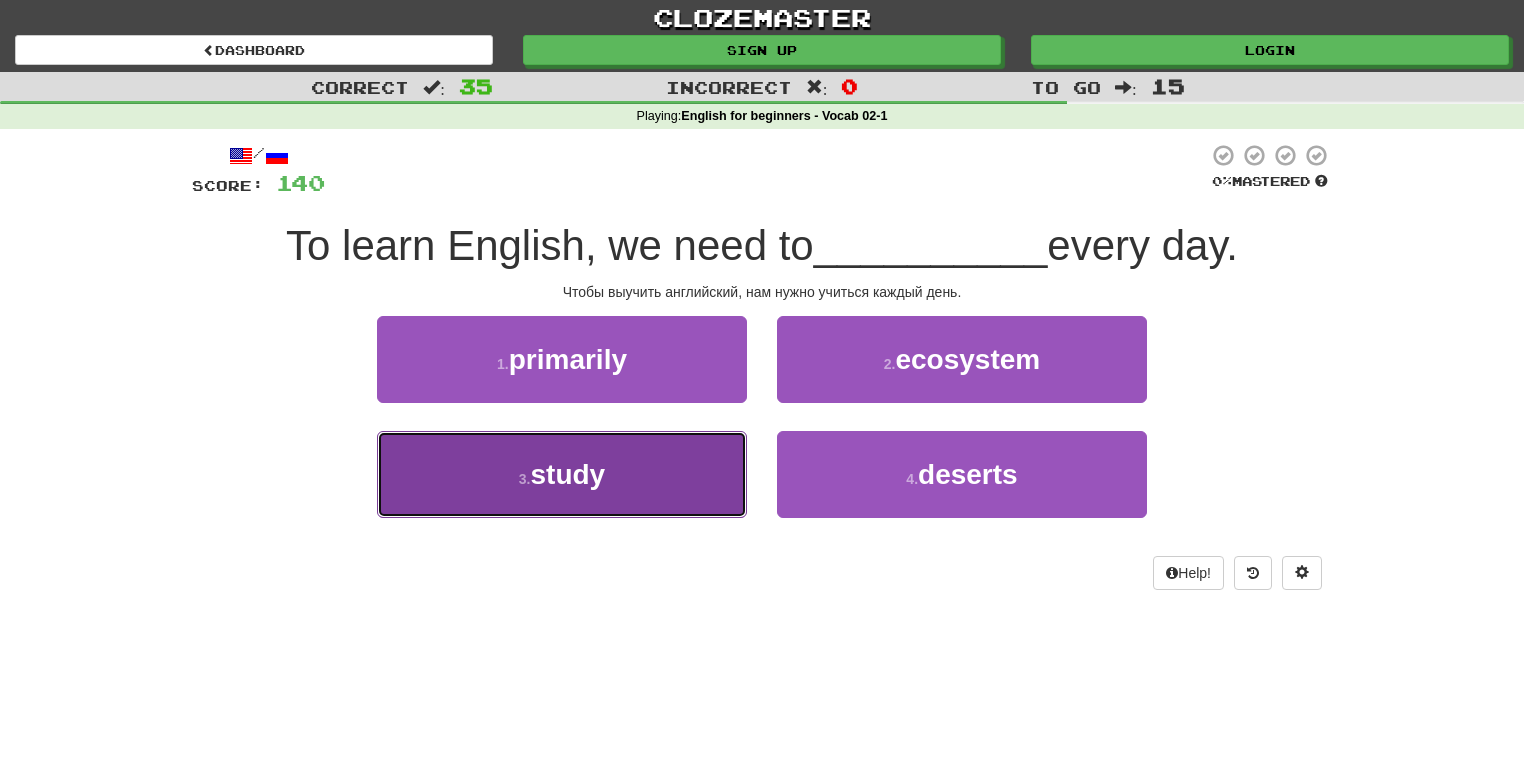 click on "study" at bounding box center [568, 474] 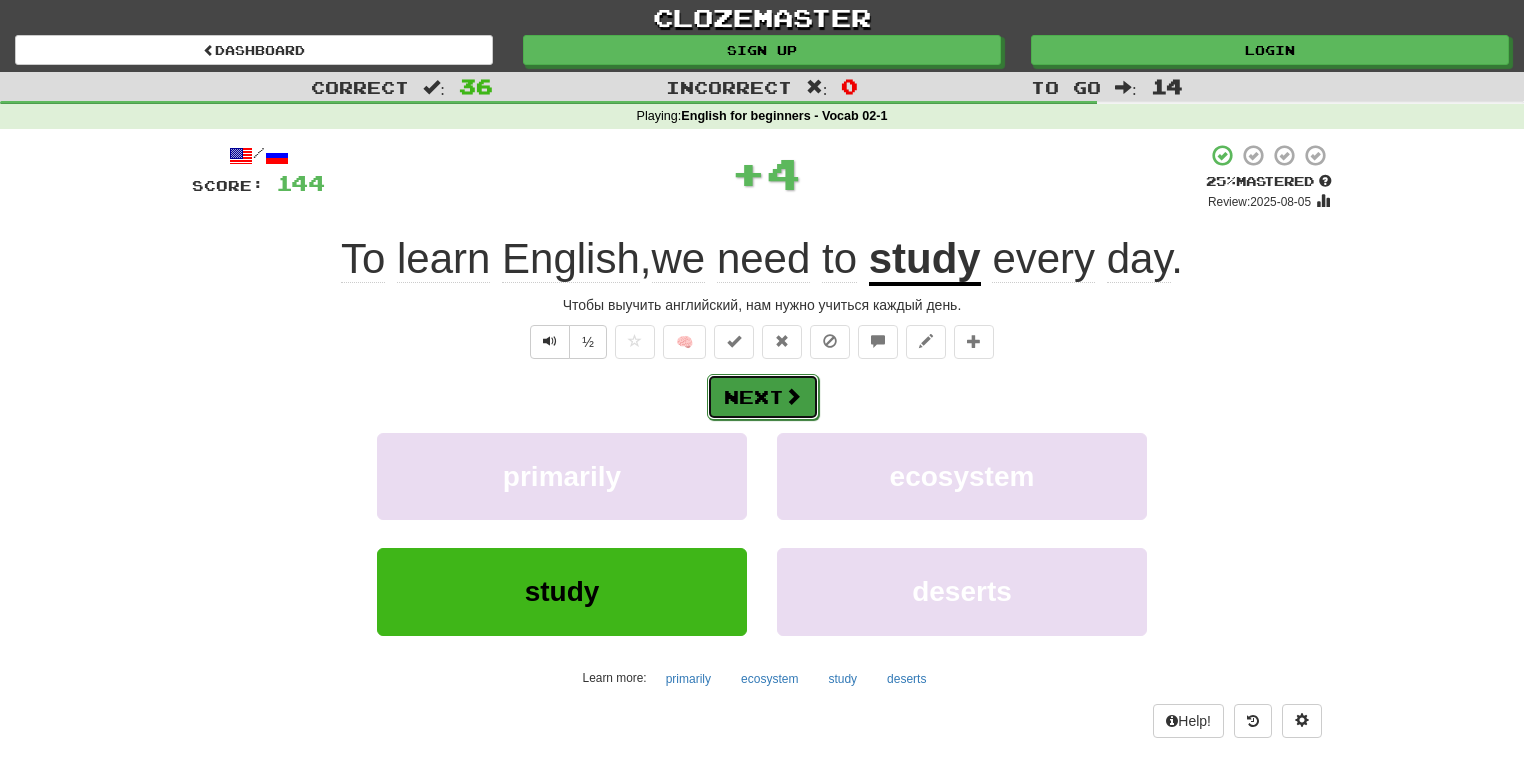 click on "Next" at bounding box center [763, 397] 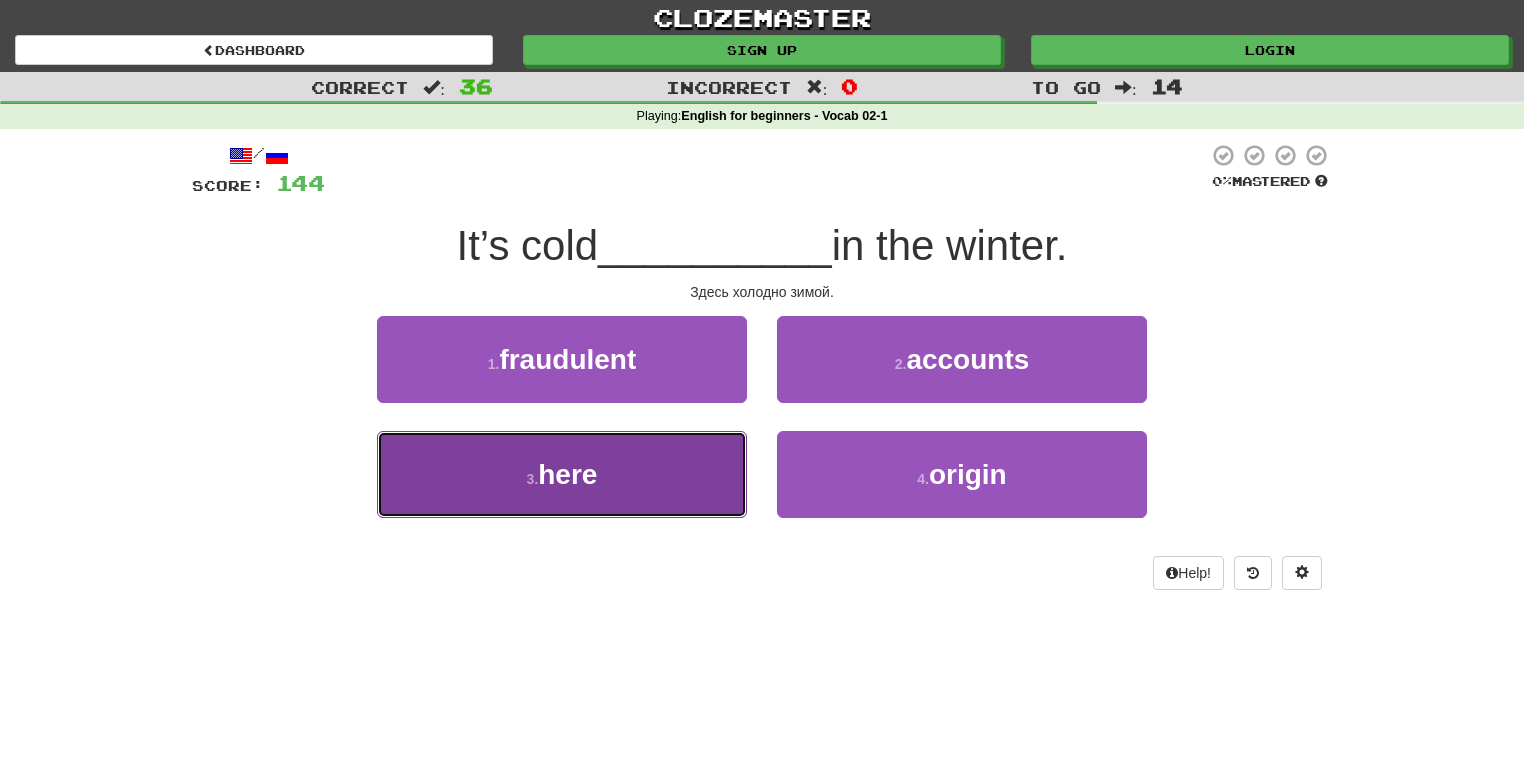click on "3 .  here" at bounding box center [562, 474] 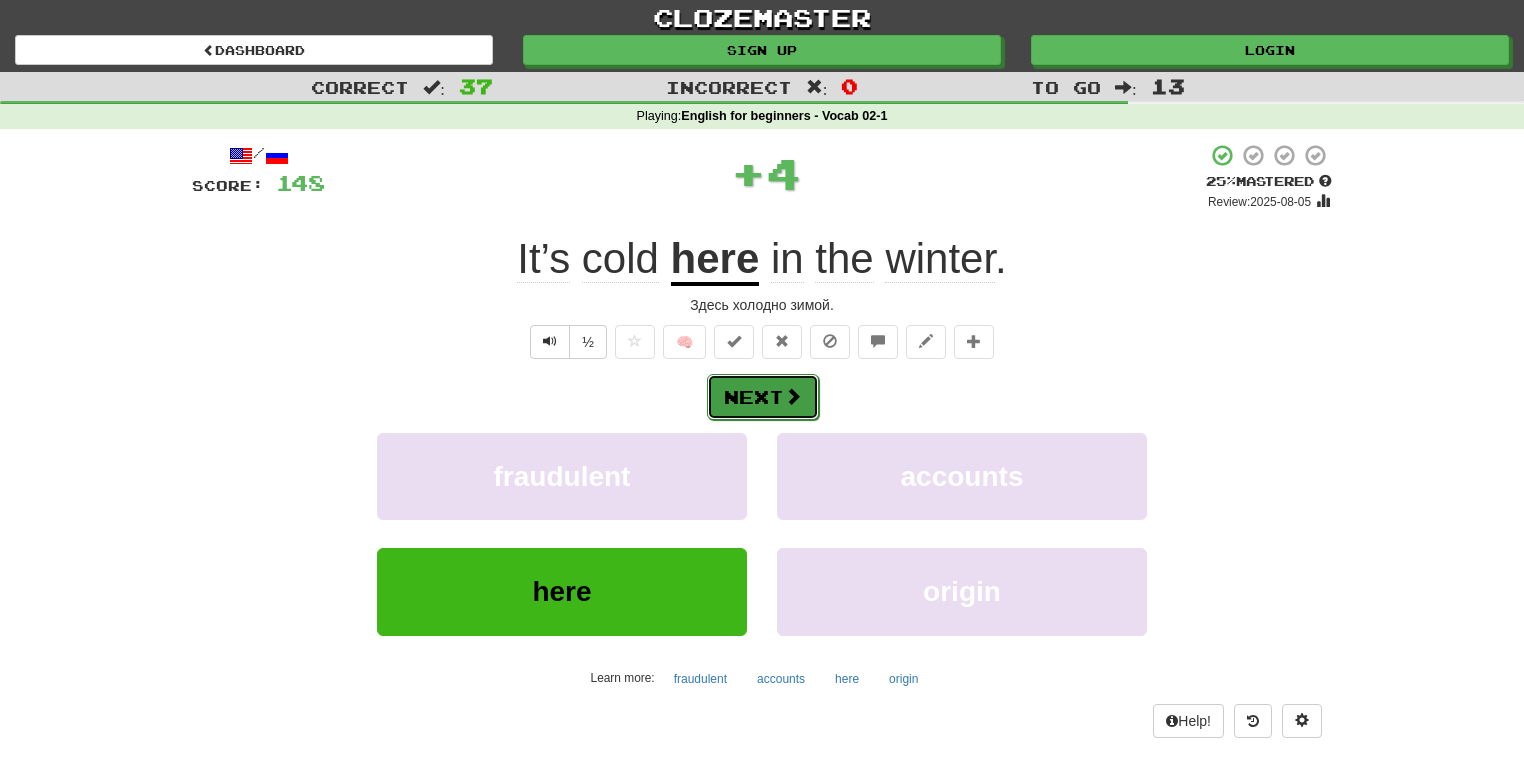 click at bounding box center (793, 396) 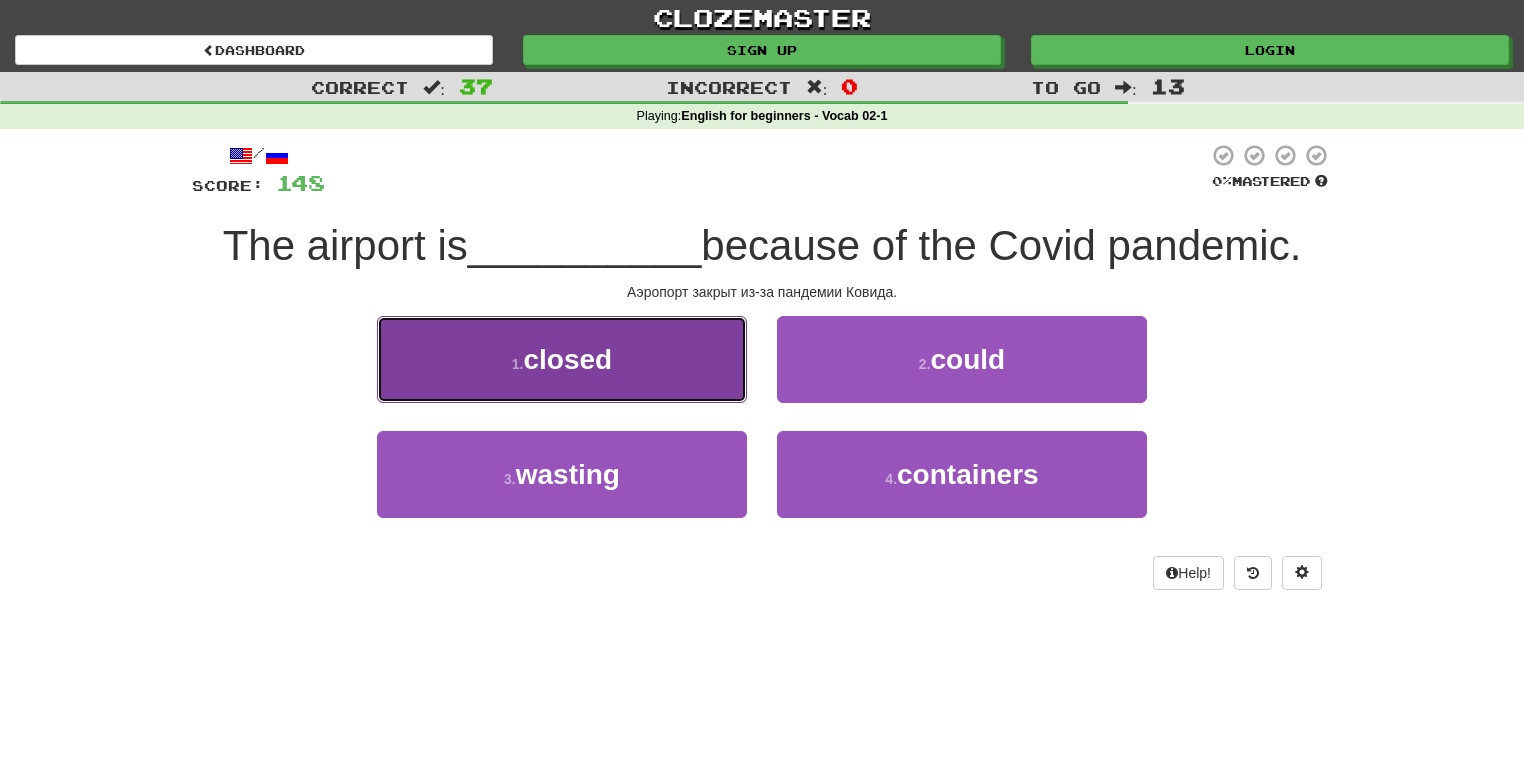 click on "1 . closed" at bounding box center [562, 359] 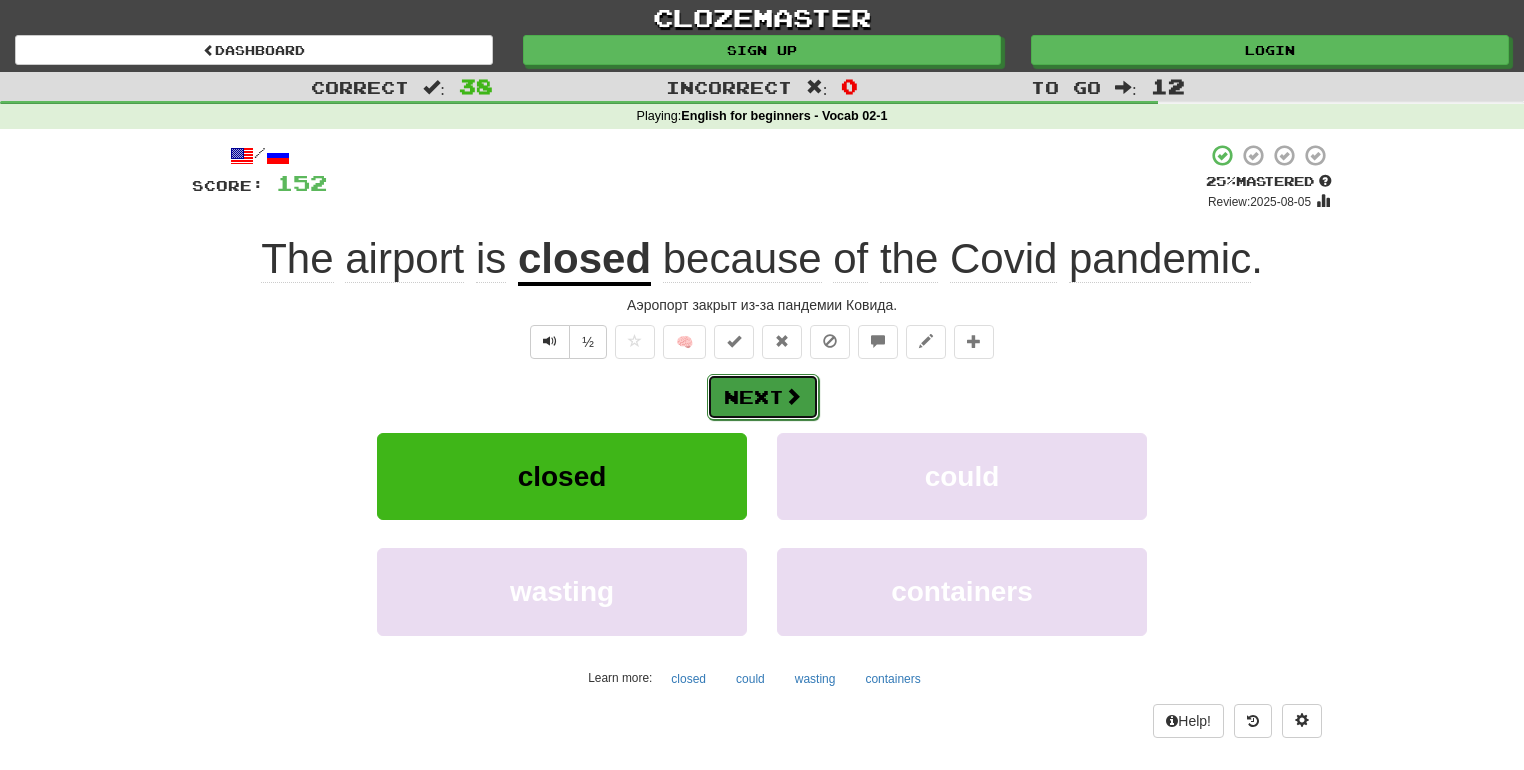 click on "Next" at bounding box center (763, 397) 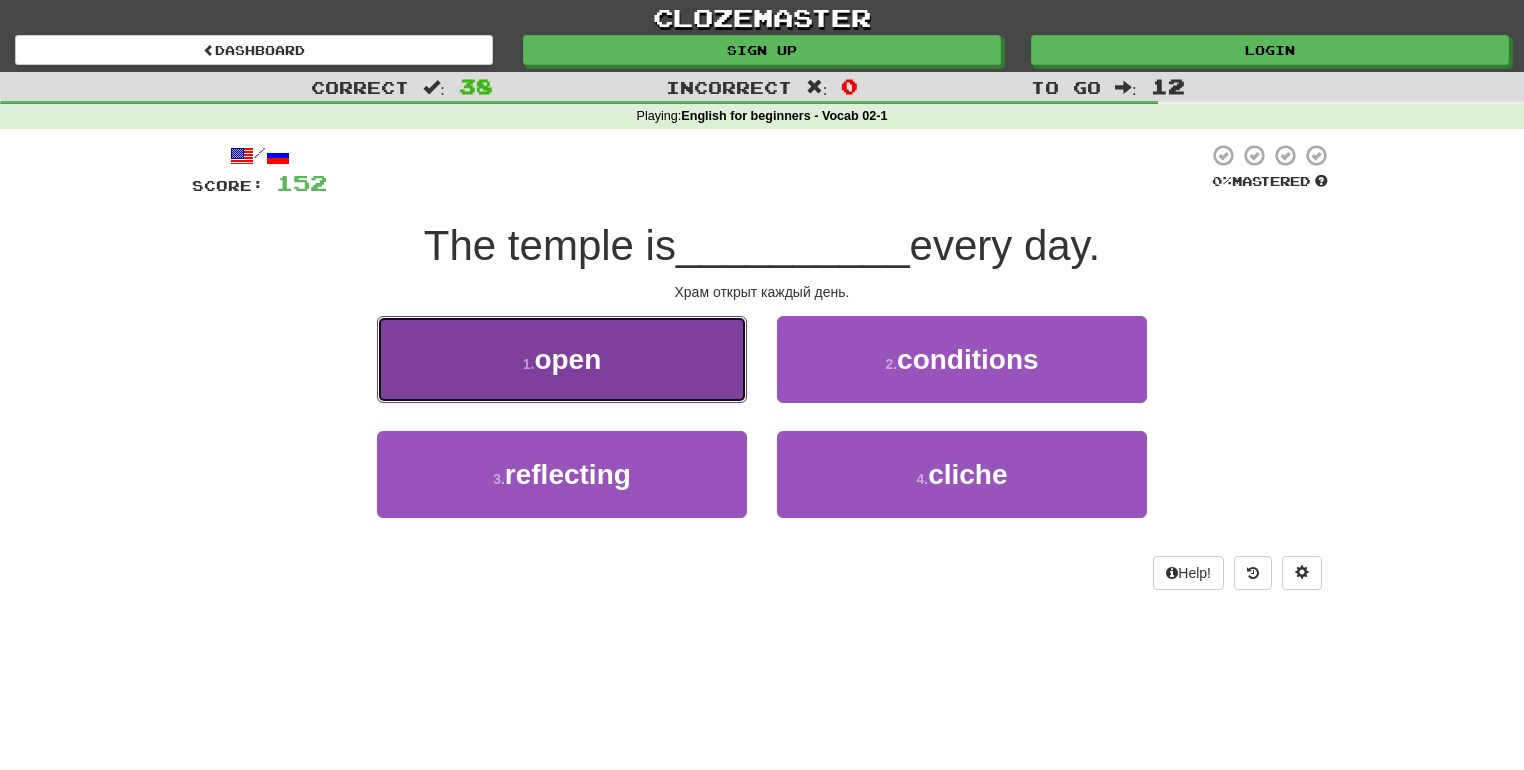 click on "1 .  open" at bounding box center (562, 359) 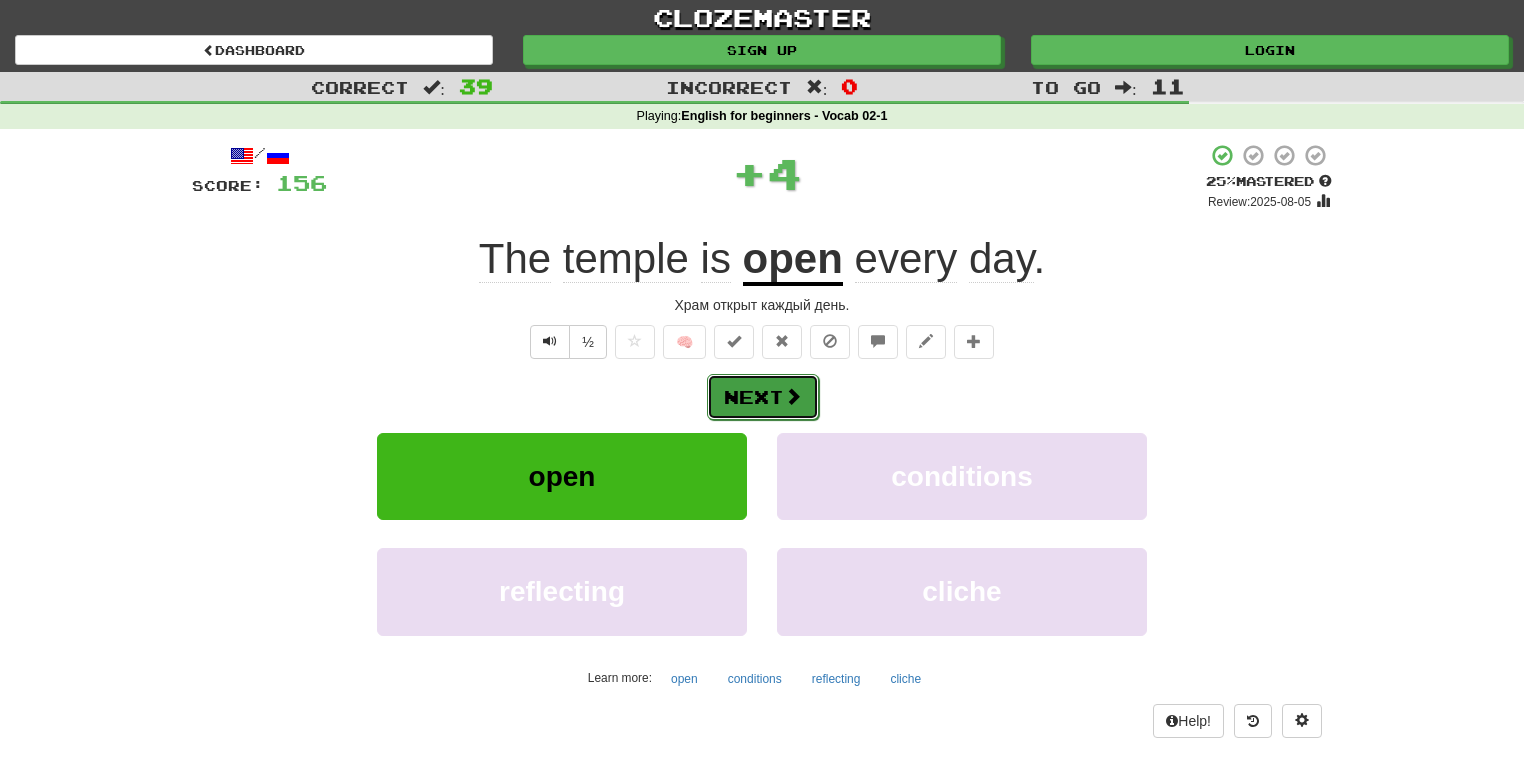 click on "Next" at bounding box center [763, 397] 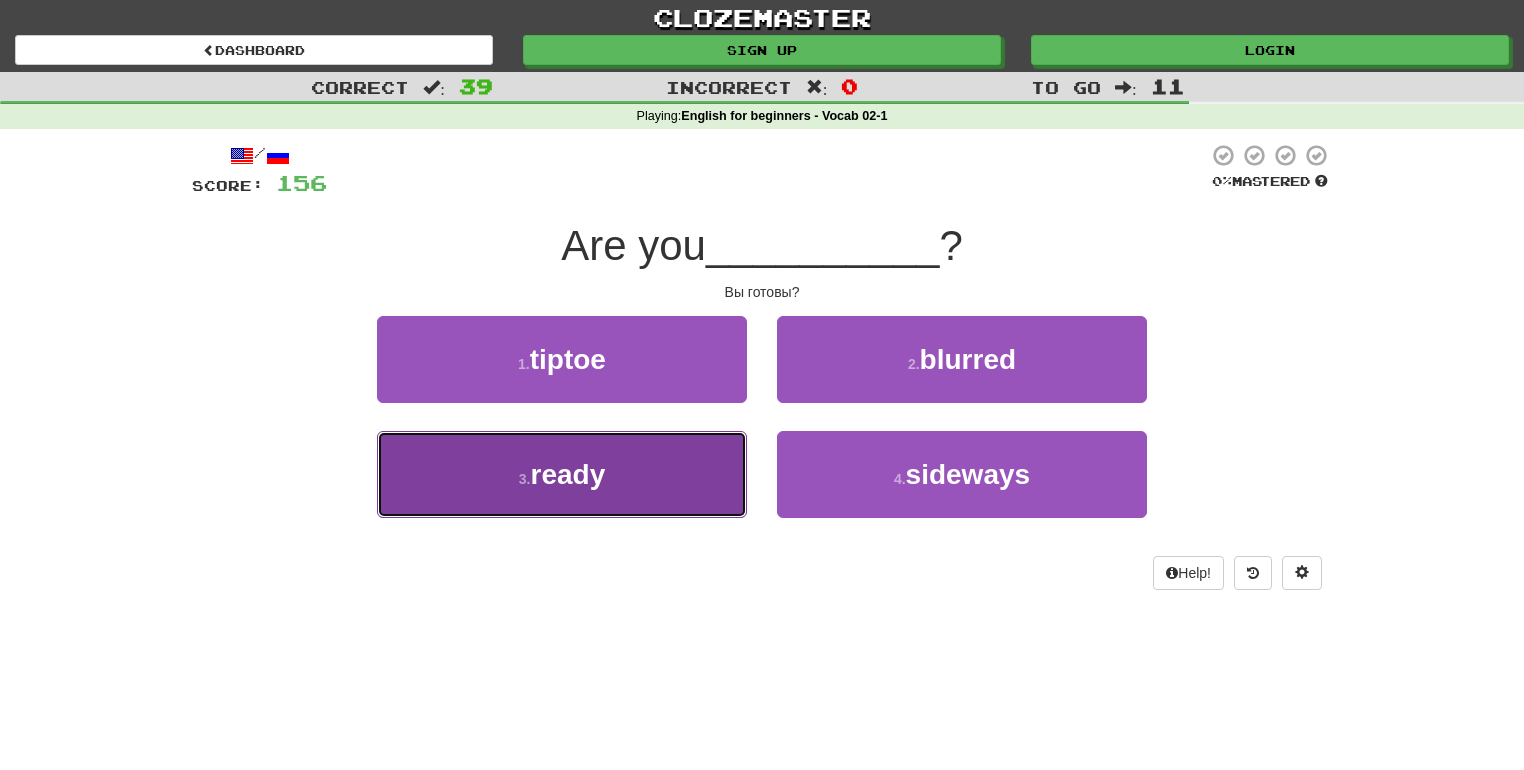 click on "3 .  ready" at bounding box center (562, 474) 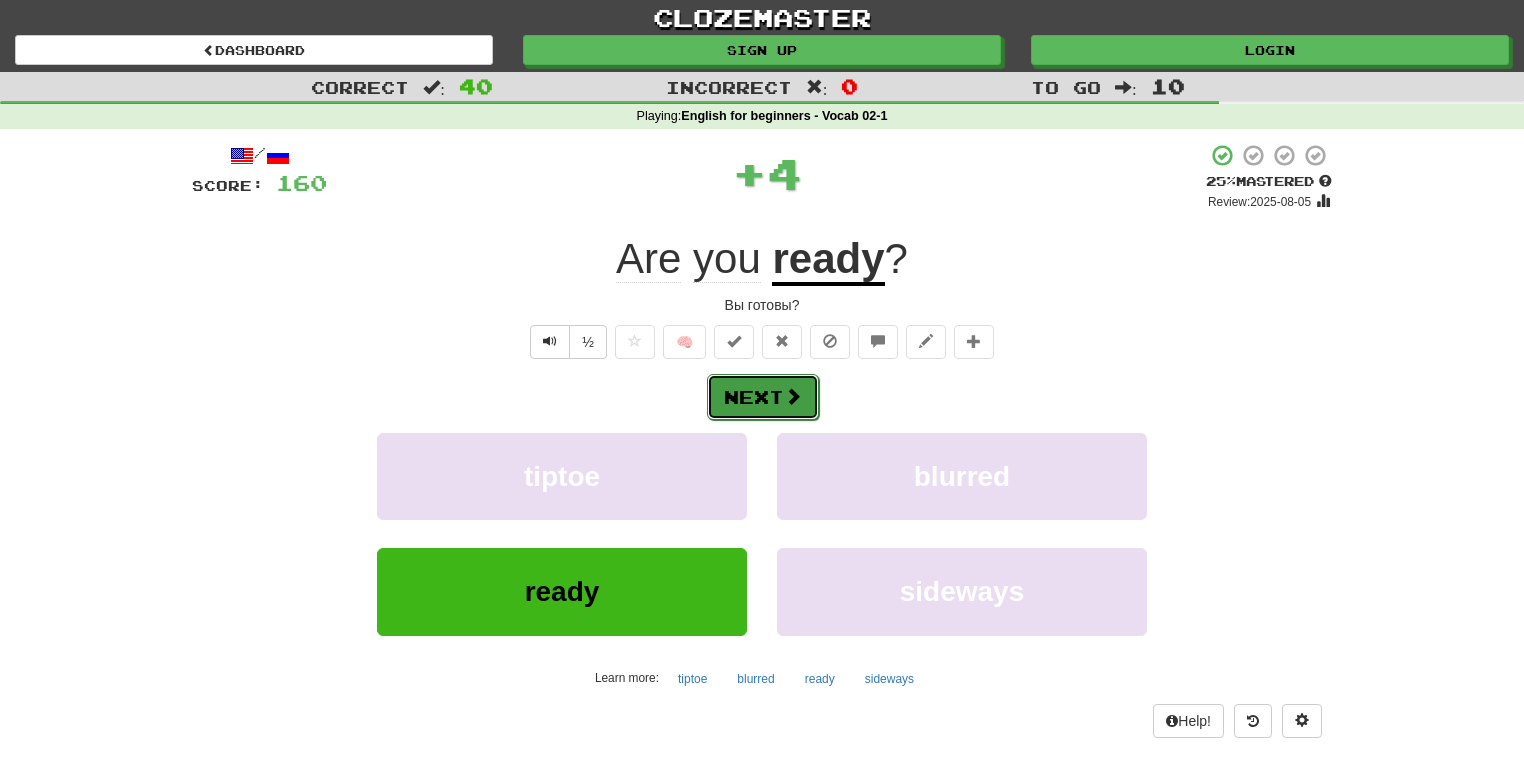 click on "Next" at bounding box center (763, 397) 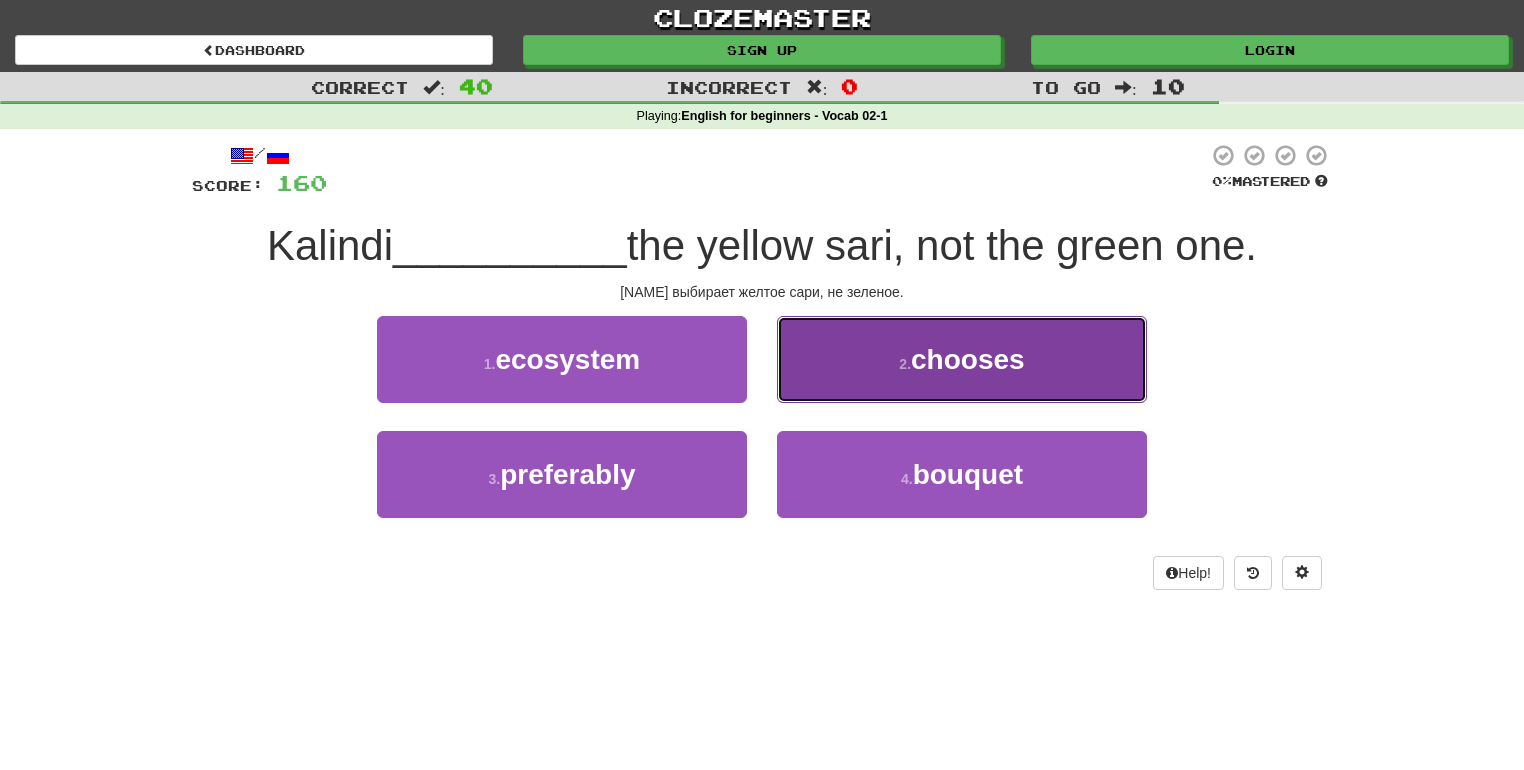 click on ". [ACTION]" at bounding box center (962, 359) 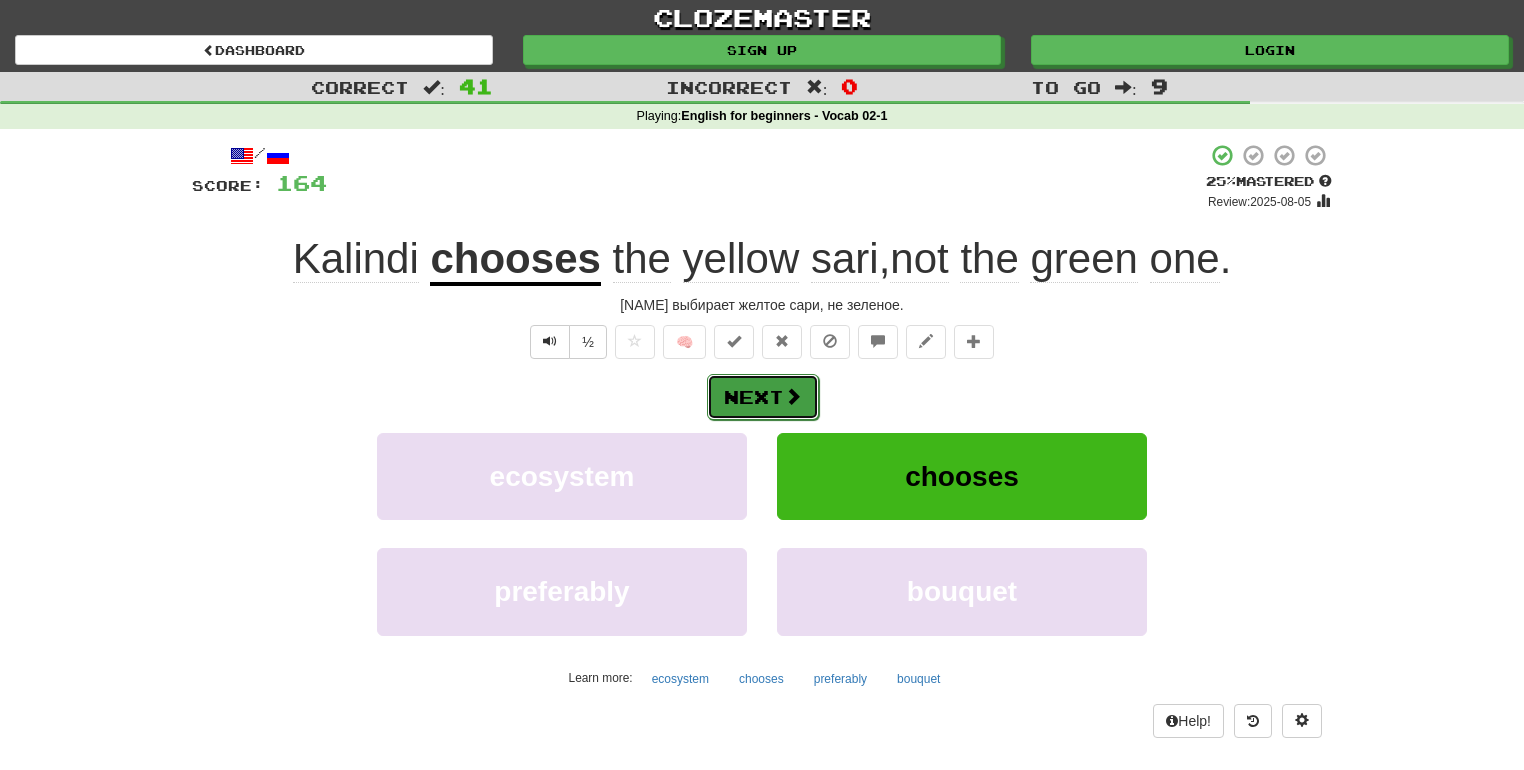 click on "Next" at bounding box center (763, 397) 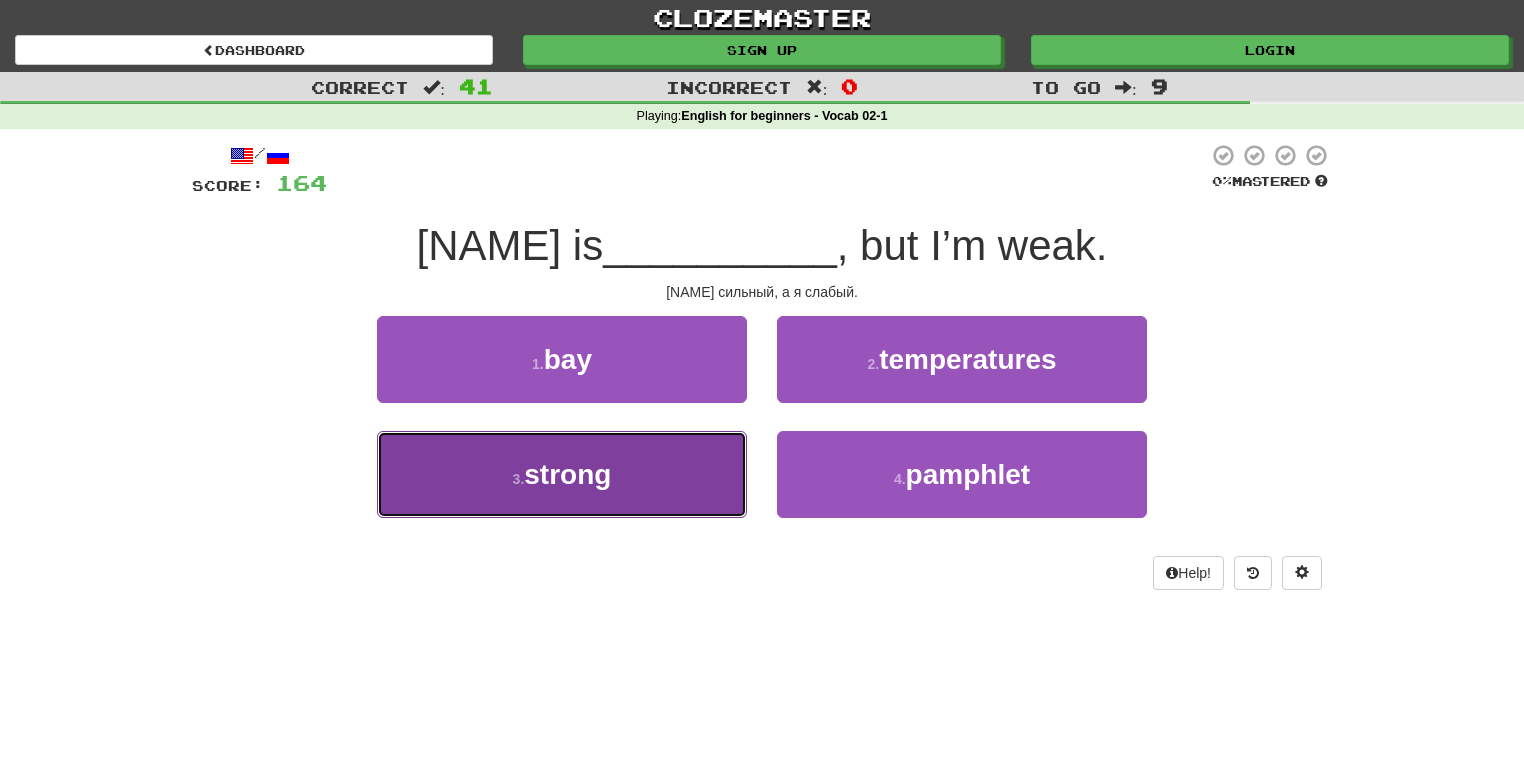 click on "3 . strong" at bounding box center (562, 474) 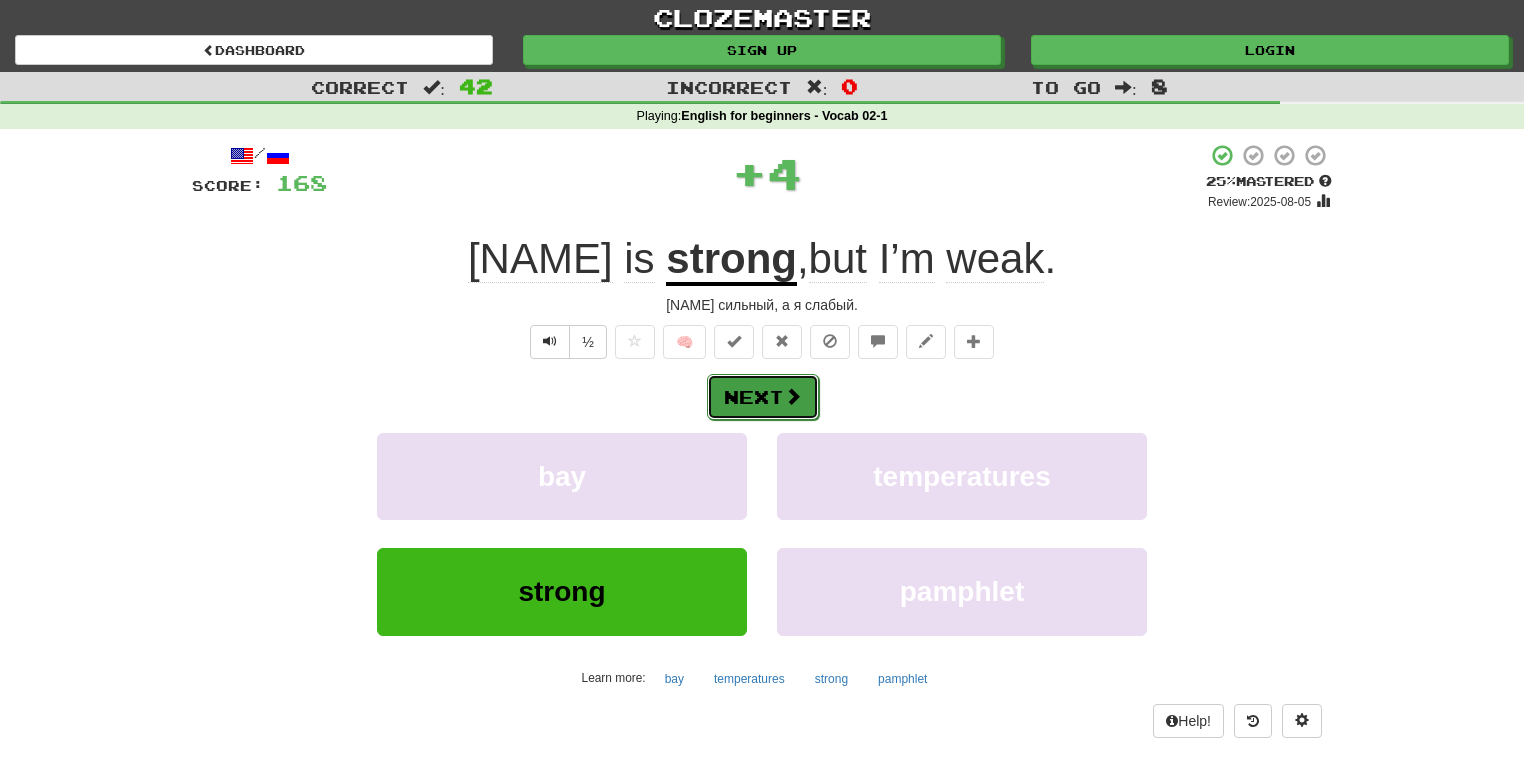 click on "Next" at bounding box center [763, 397] 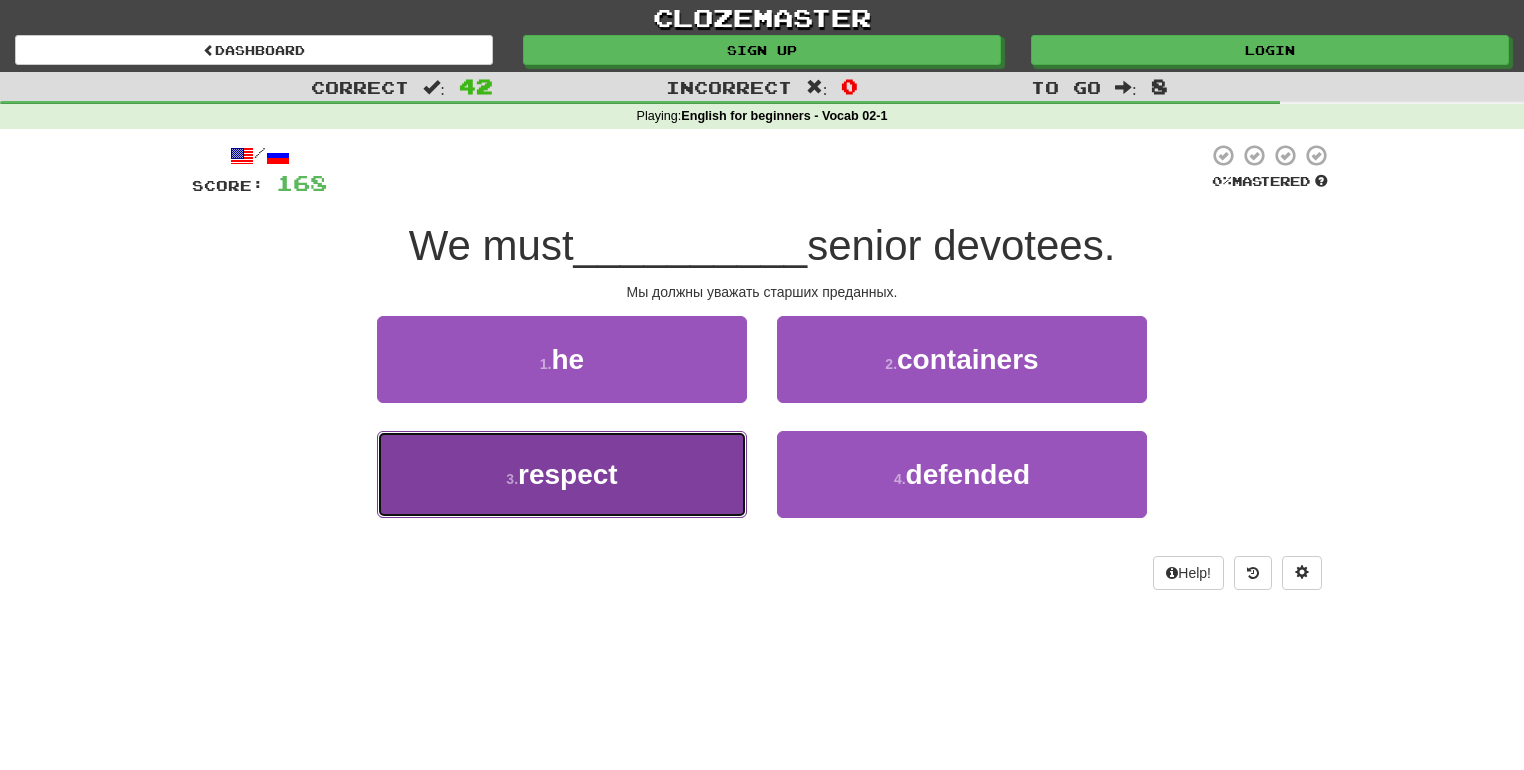 click on "3 . respect" at bounding box center (562, 474) 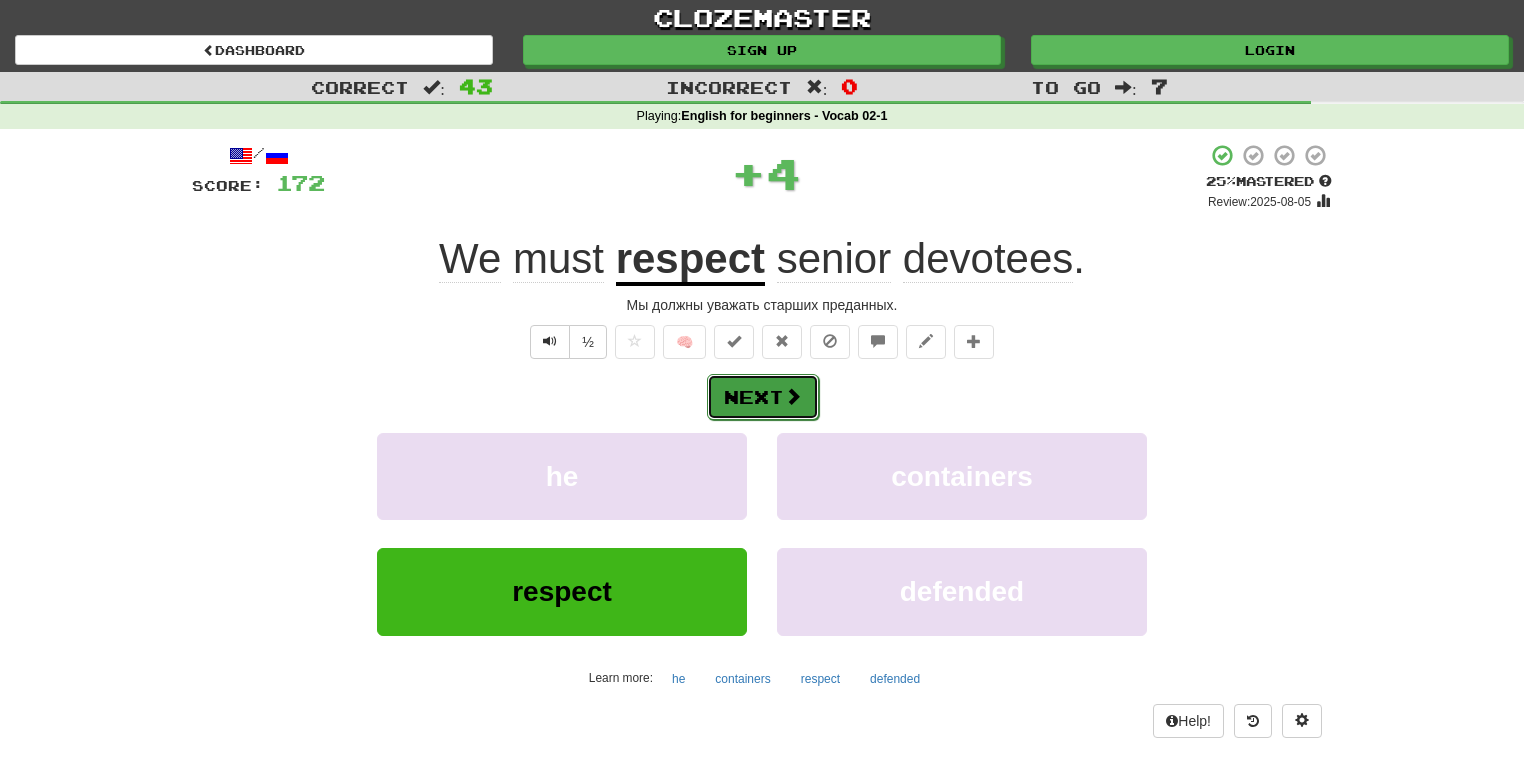 click on "Next" at bounding box center [763, 397] 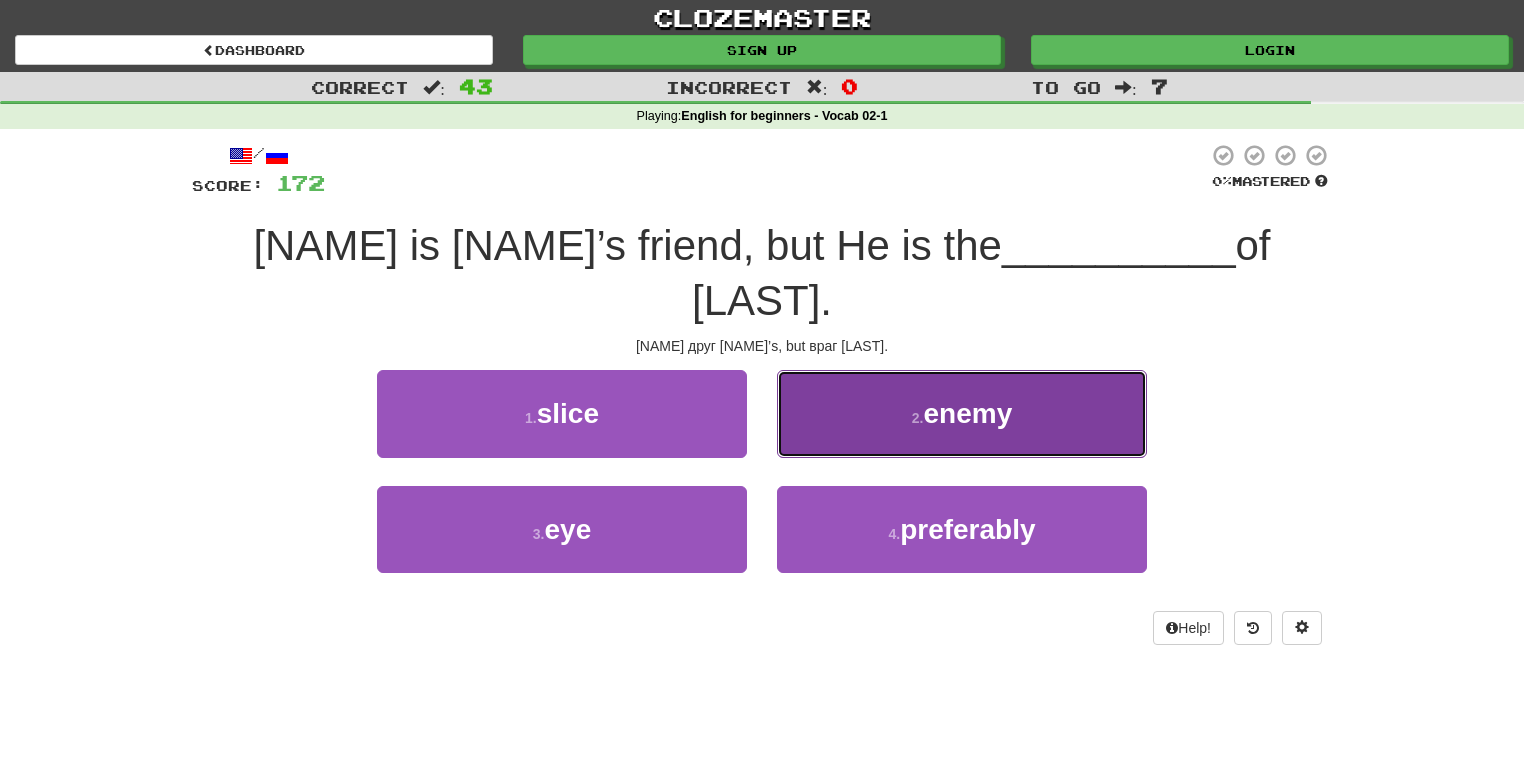 click on "2 . enemy" at bounding box center (962, 413) 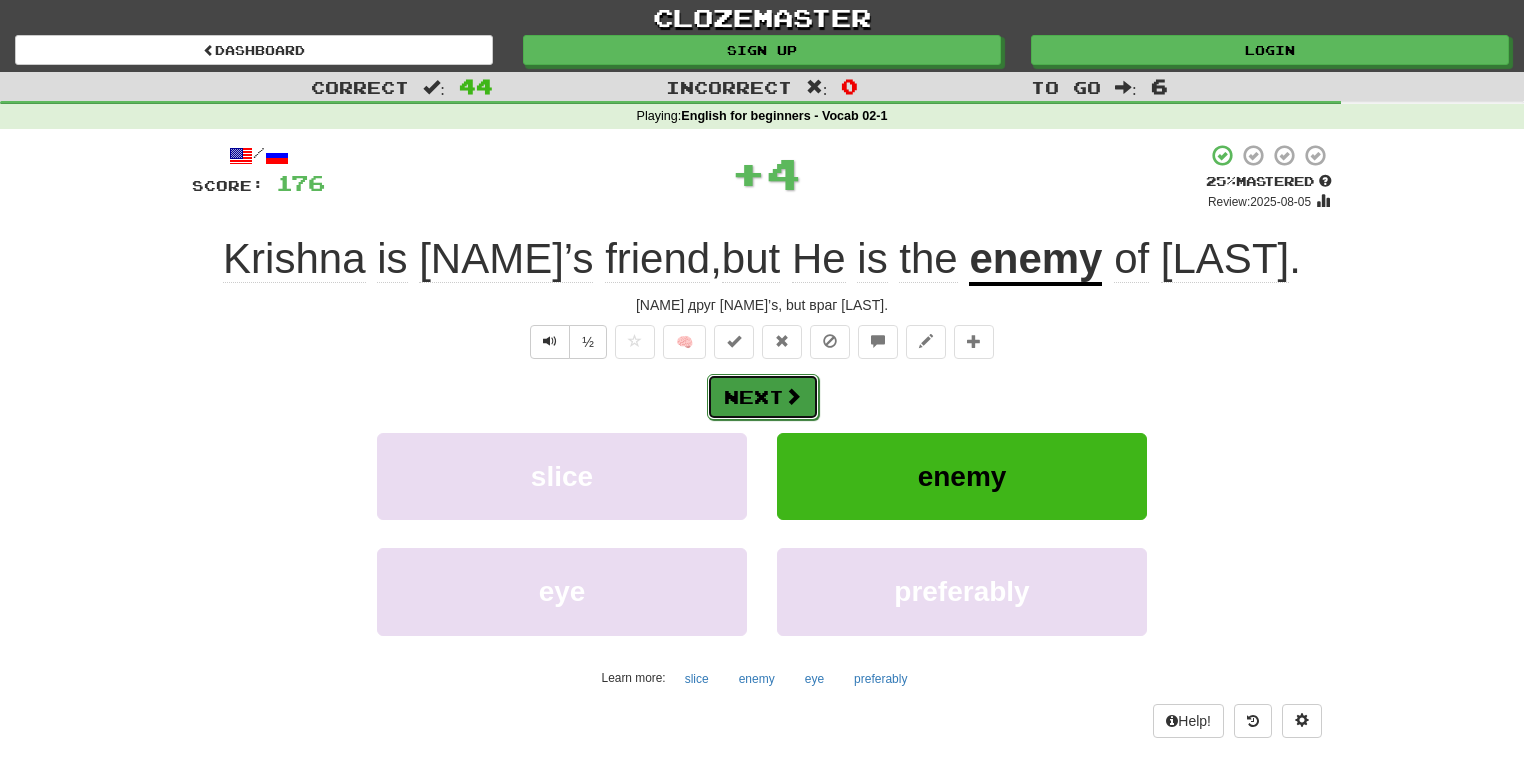 click on "Next" at bounding box center [763, 397] 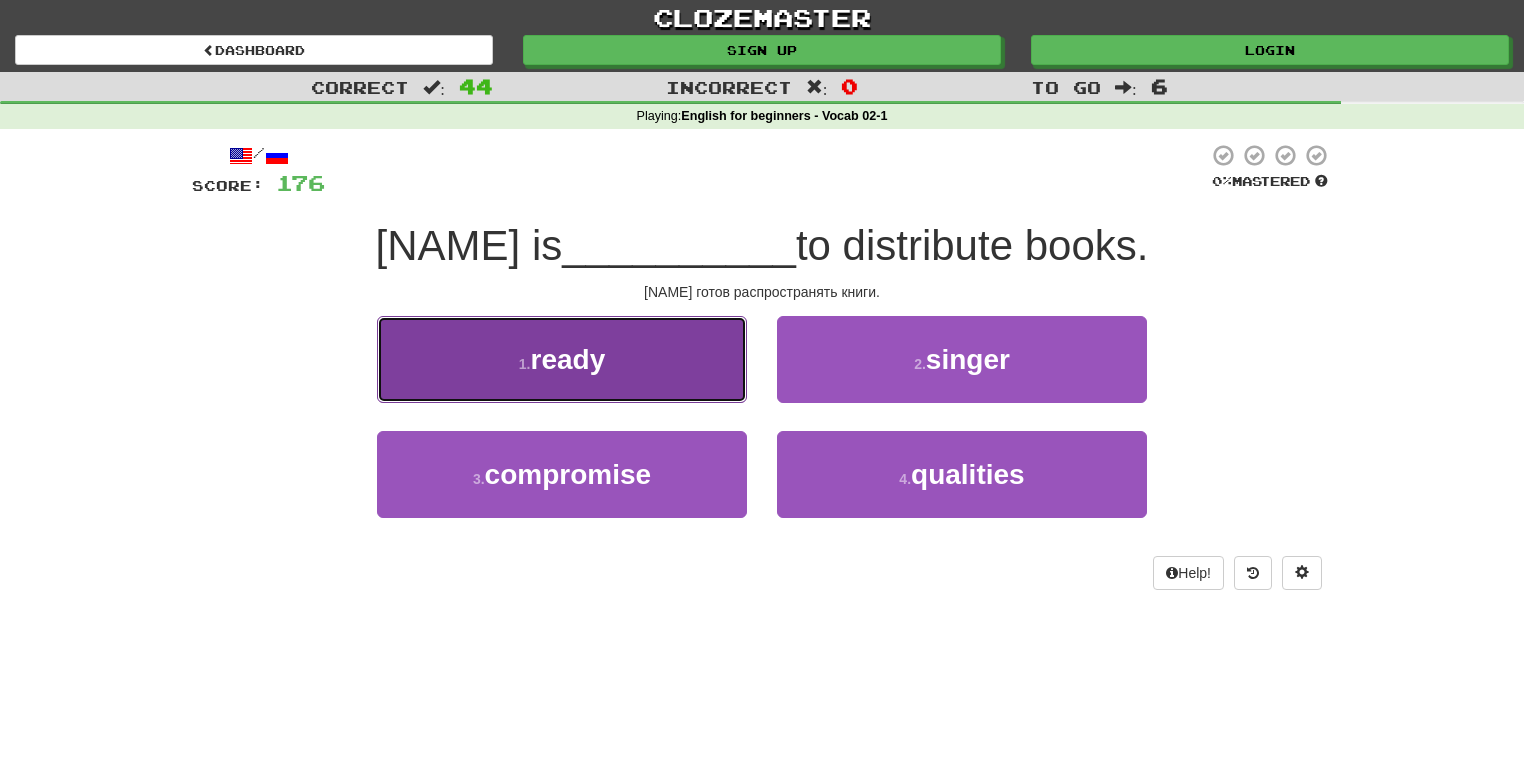 click on "1 .  ready" at bounding box center (562, 359) 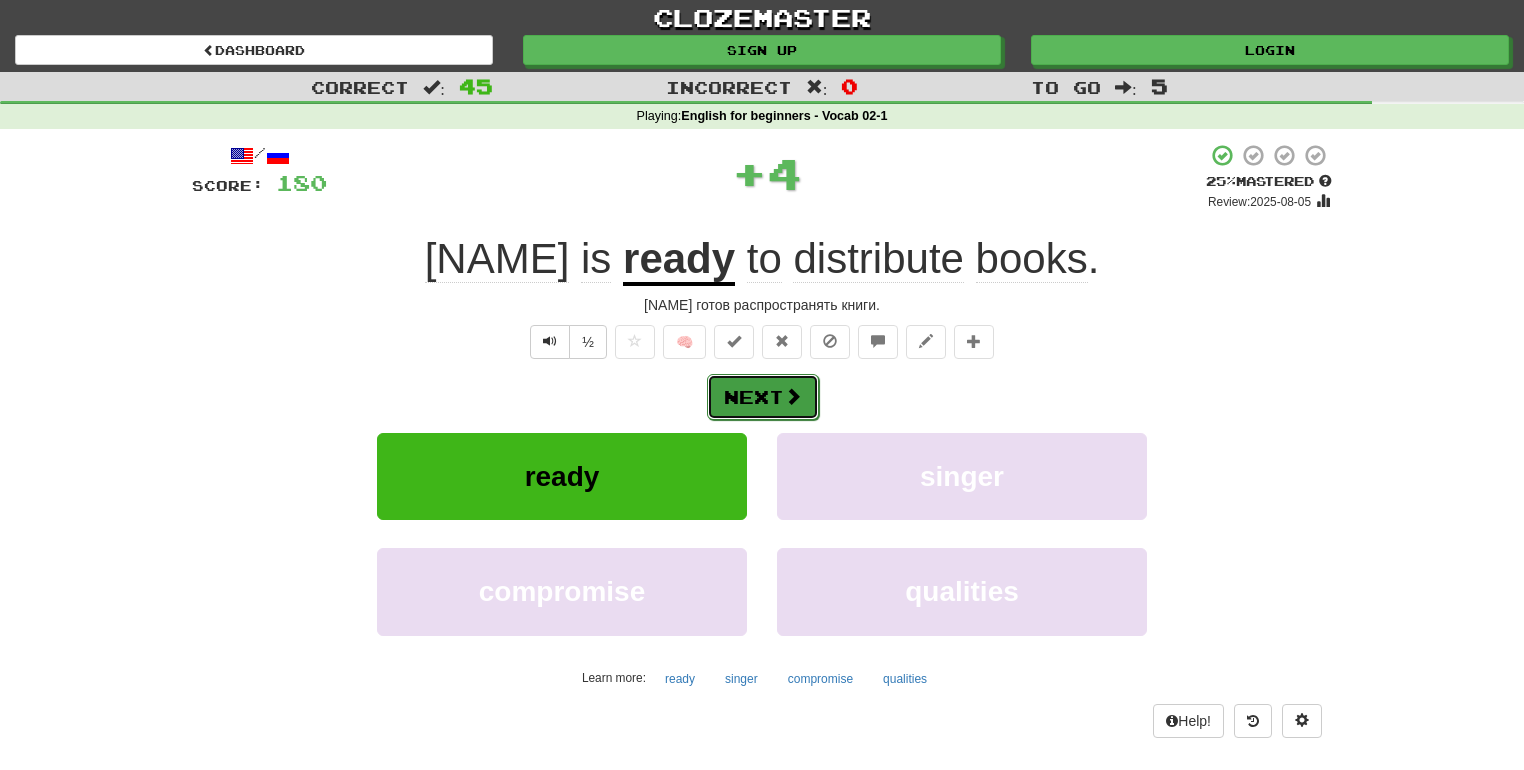 click on "Next" at bounding box center (763, 397) 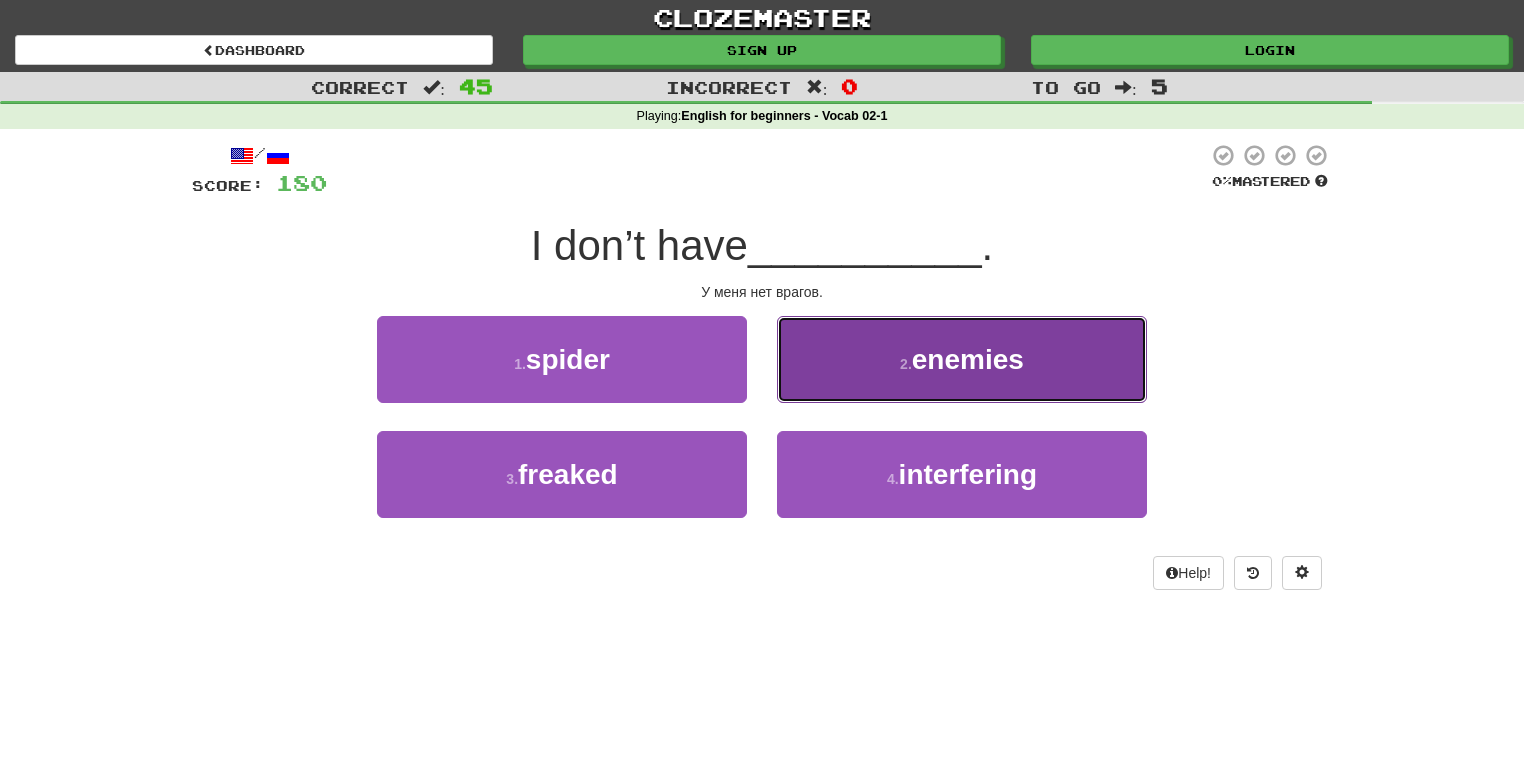 click on ". [CONDITION]" at bounding box center (962, 359) 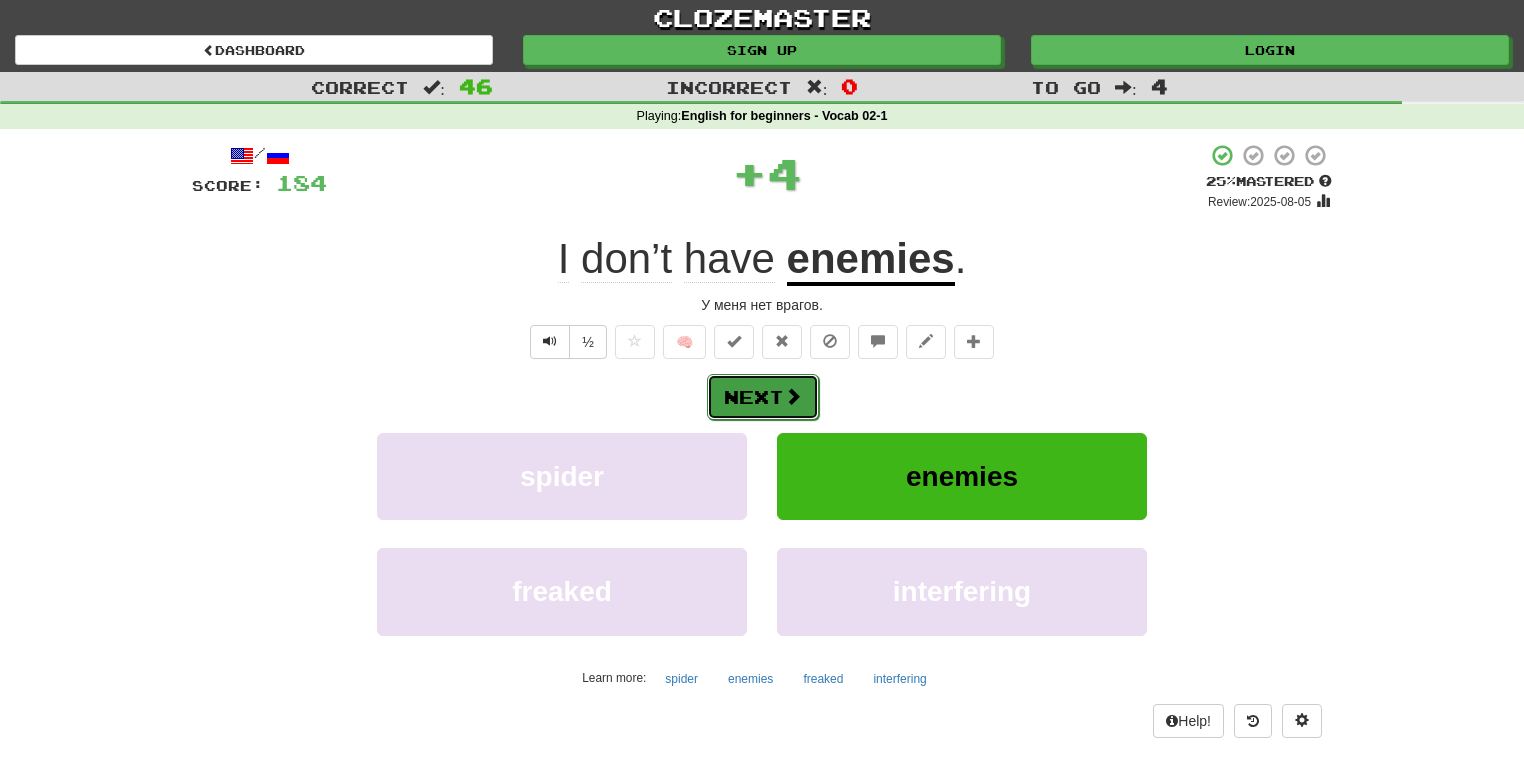 click on "Next" at bounding box center [763, 397] 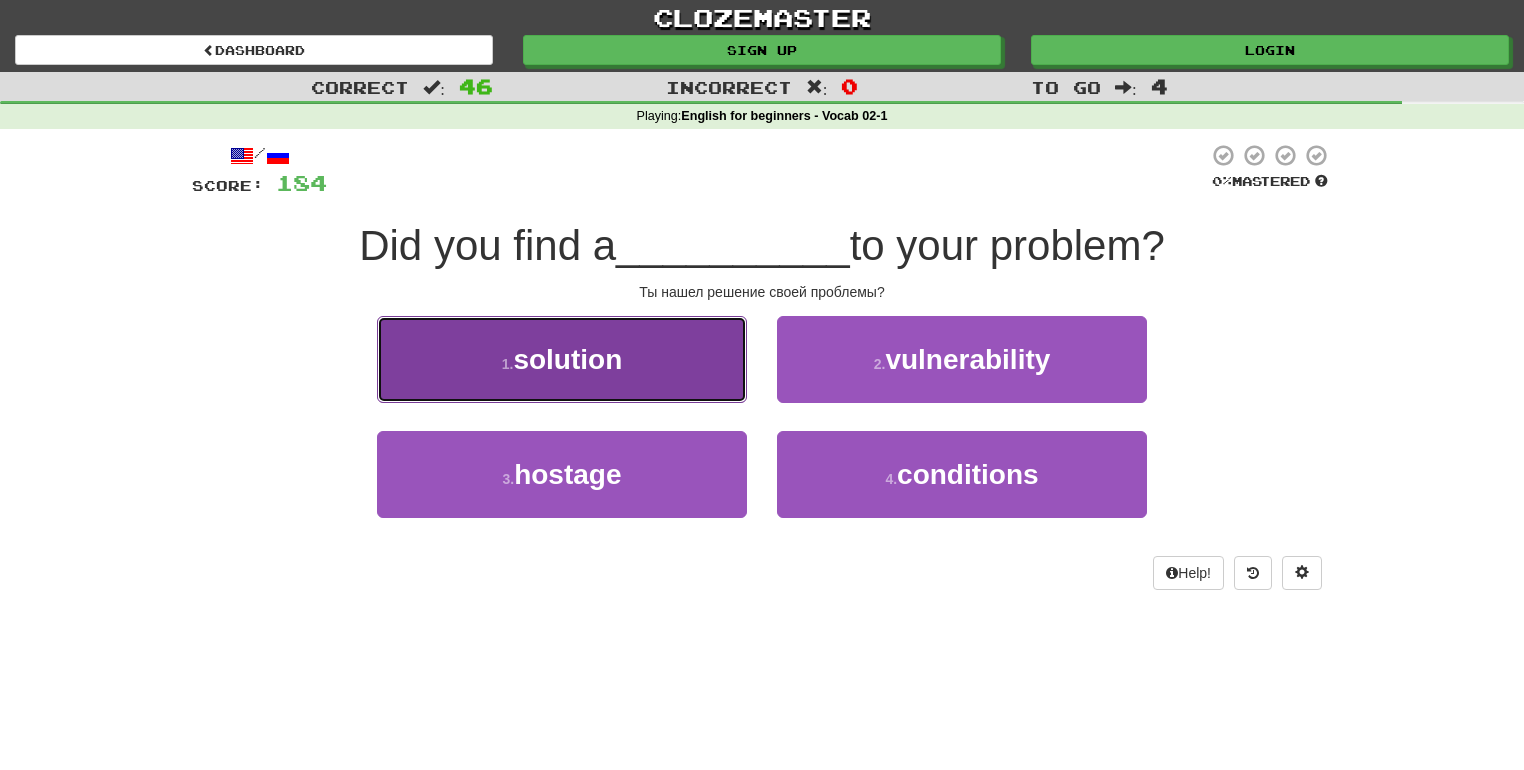 click on "1 .  solution" at bounding box center [562, 359] 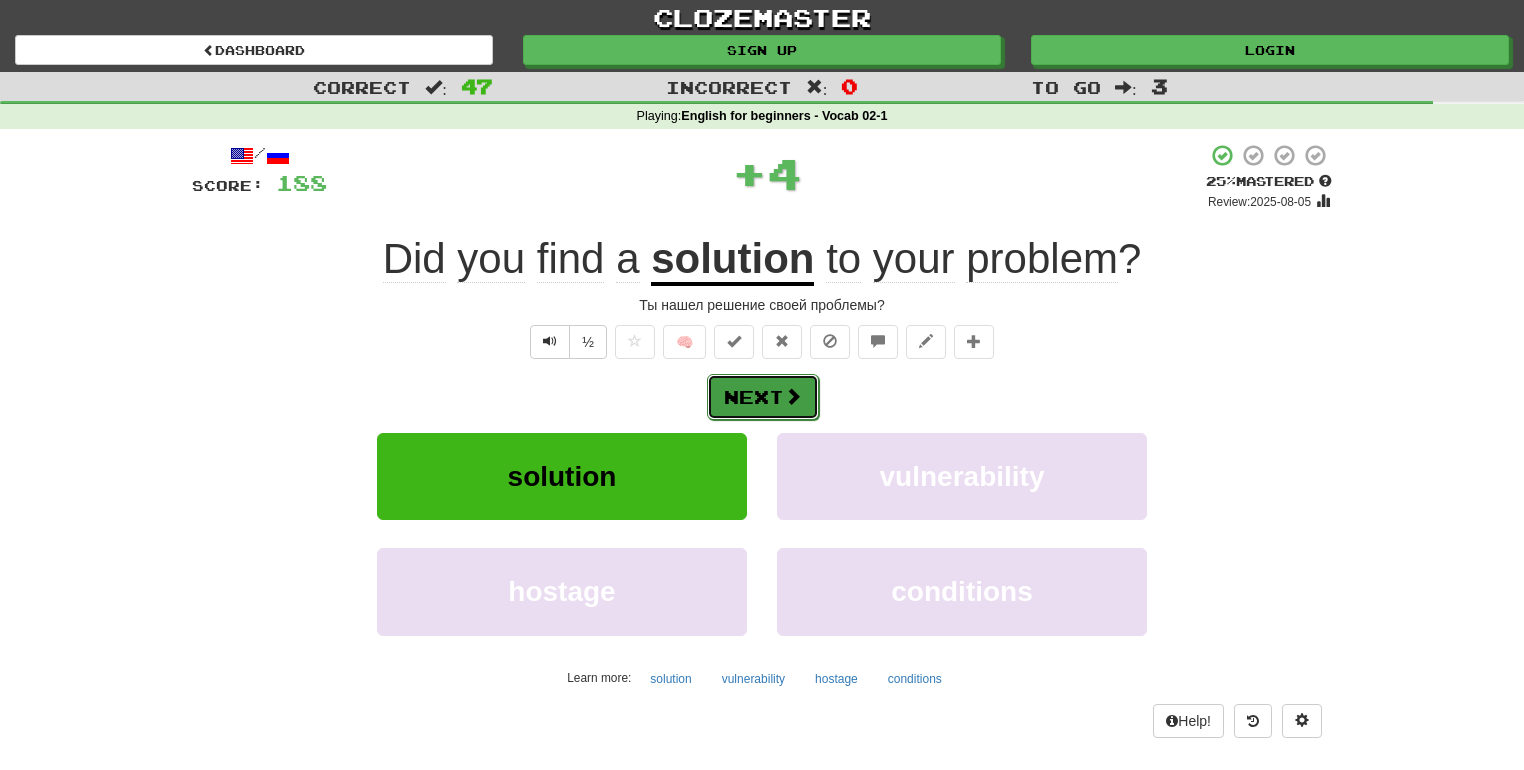click on "Next" at bounding box center [763, 397] 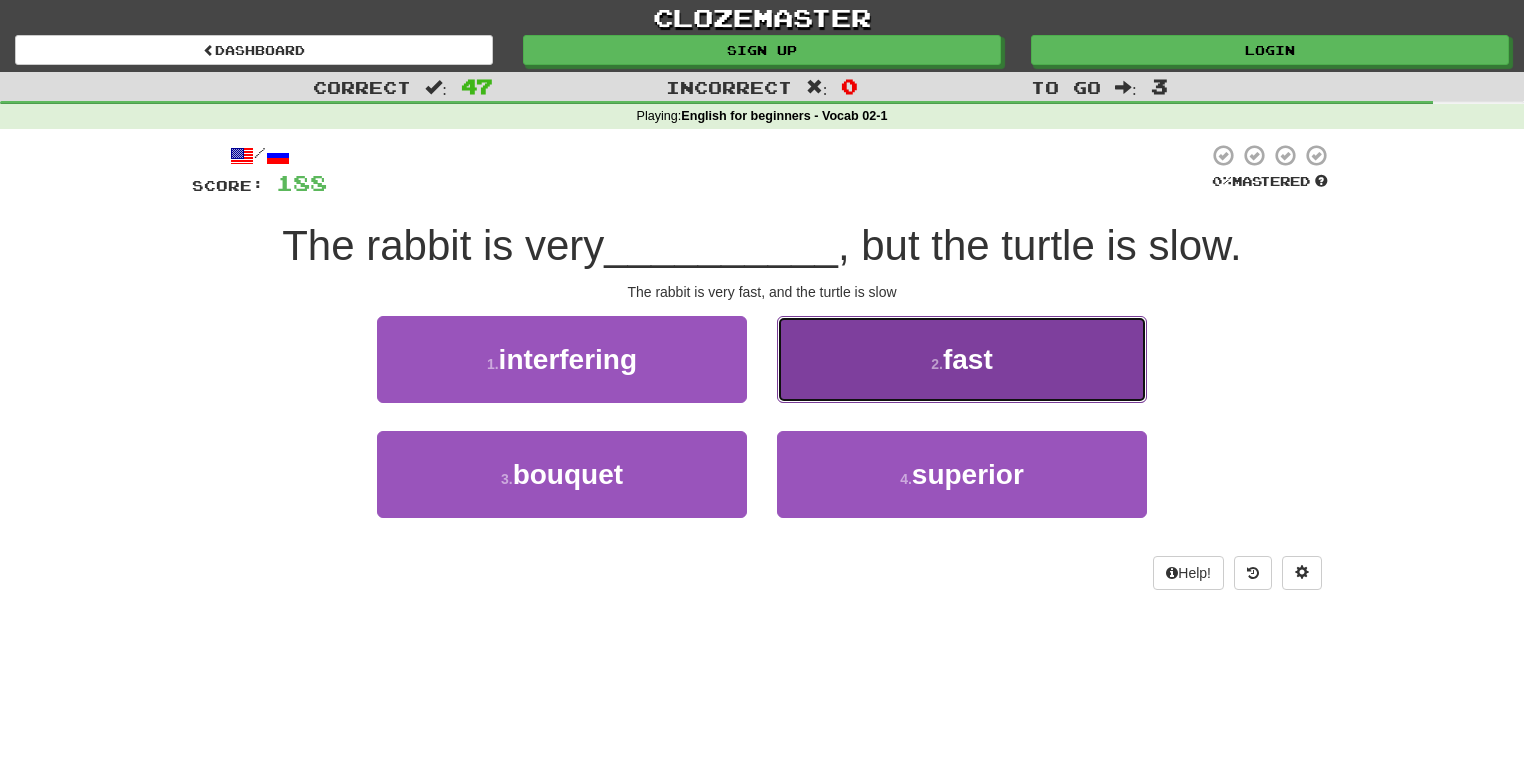 click on "2 .  fast" at bounding box center (962, 359) 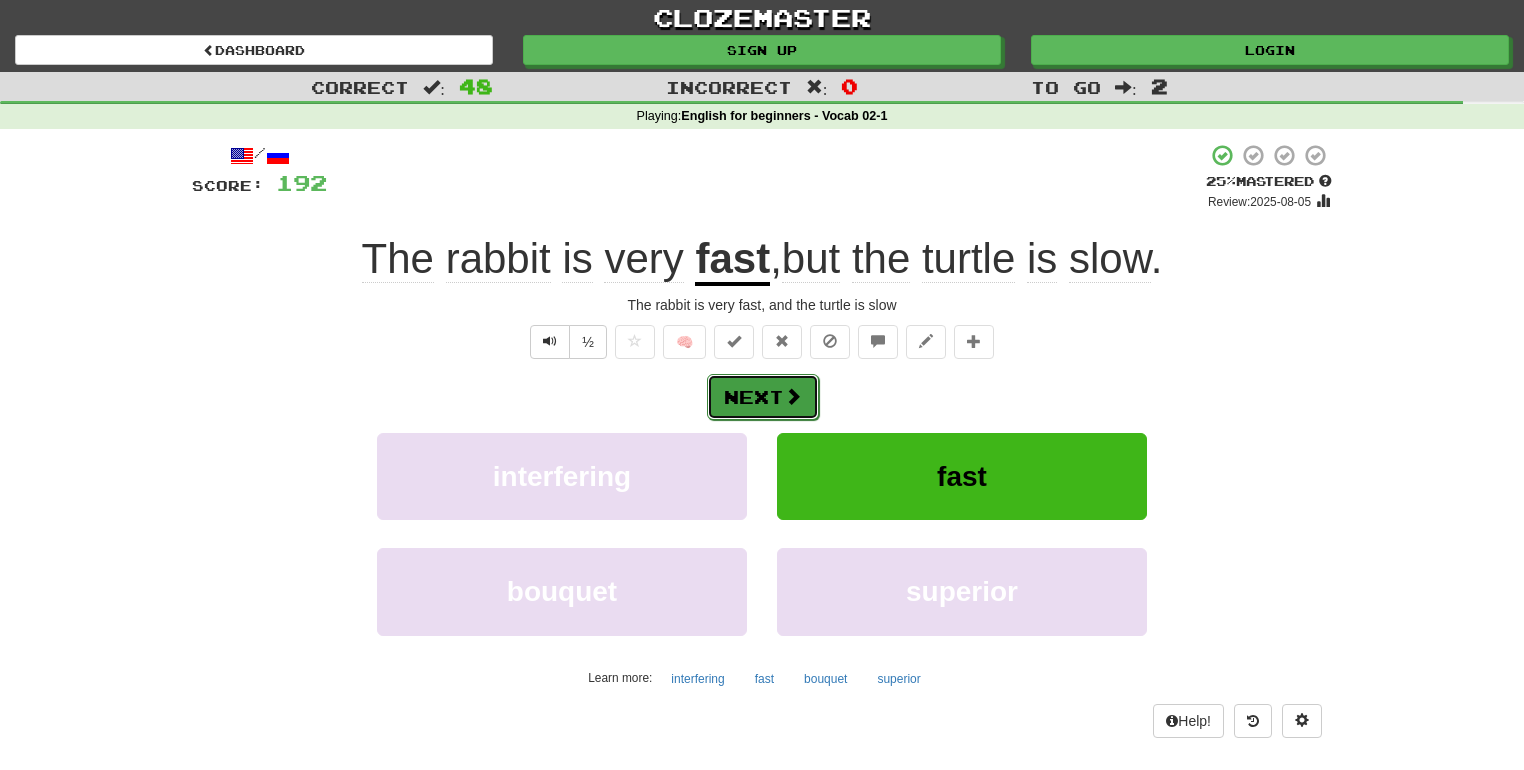 click on "Next" at bounding box center (763, 397) 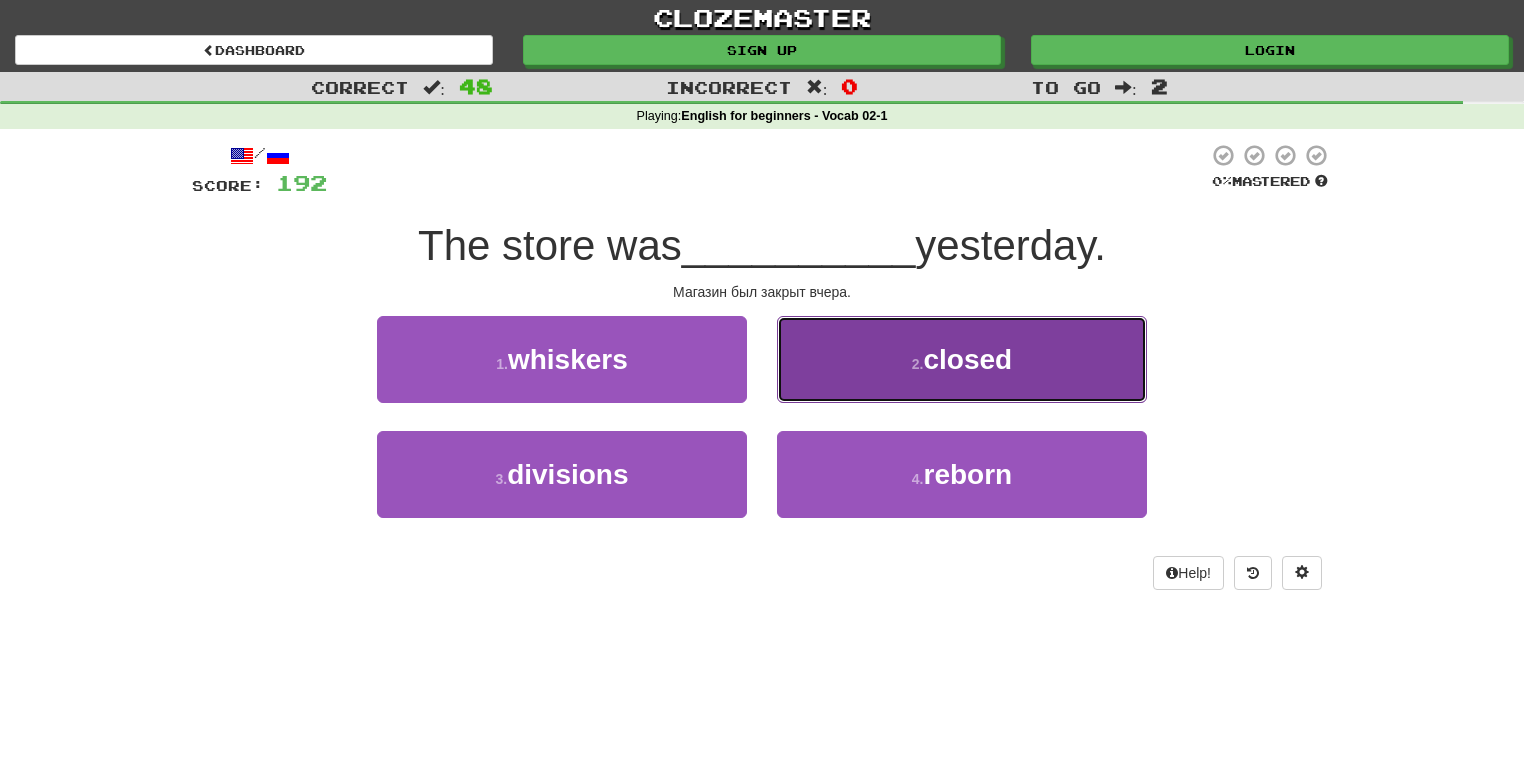 click on "2 . closed" at bounding box center (962, 359) 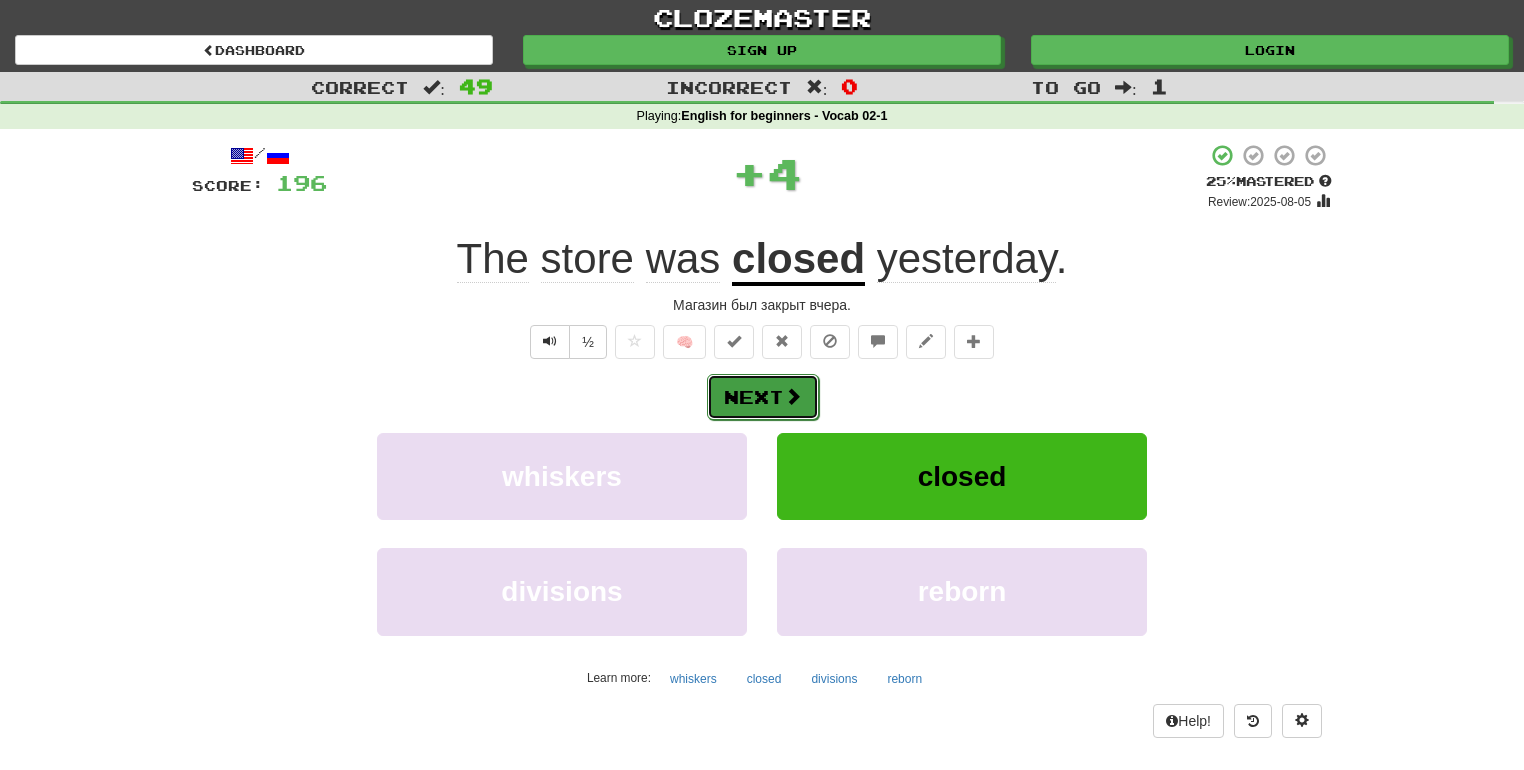 click on "Next" at bounding box center [763, 397] 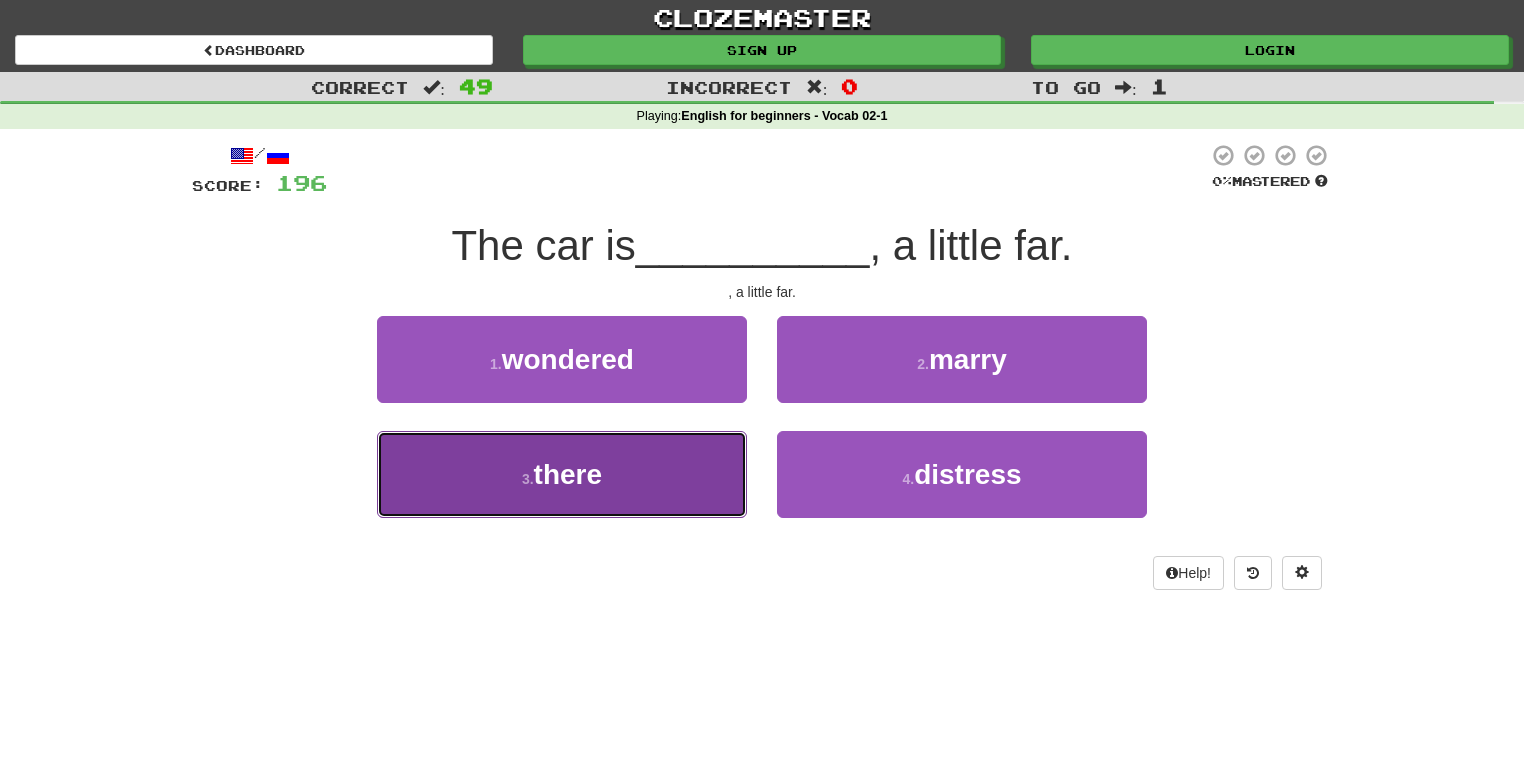 click on "3 .  there" at bounding box center (562, 474) 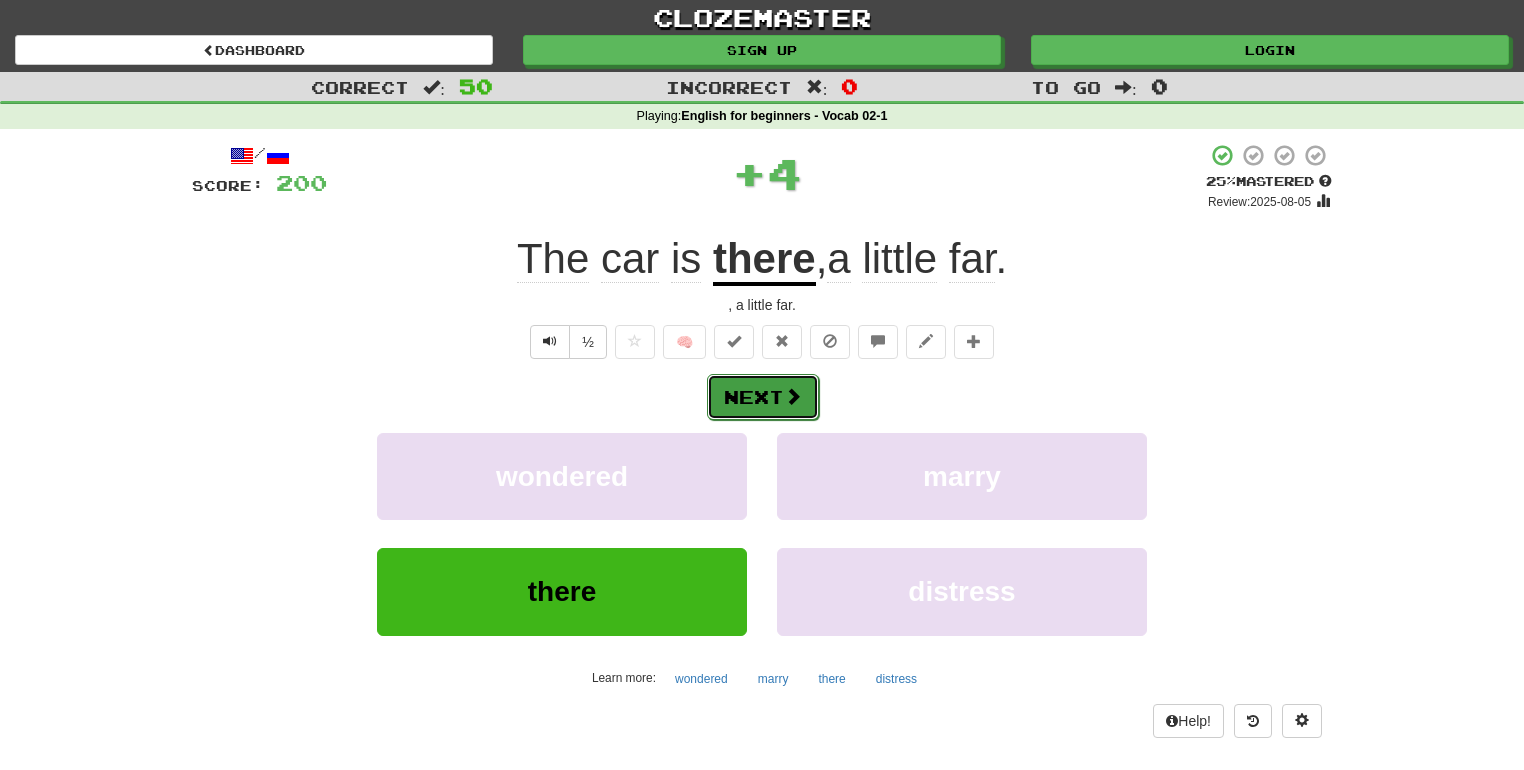 click on "Next" at bounding box center [763, 397] 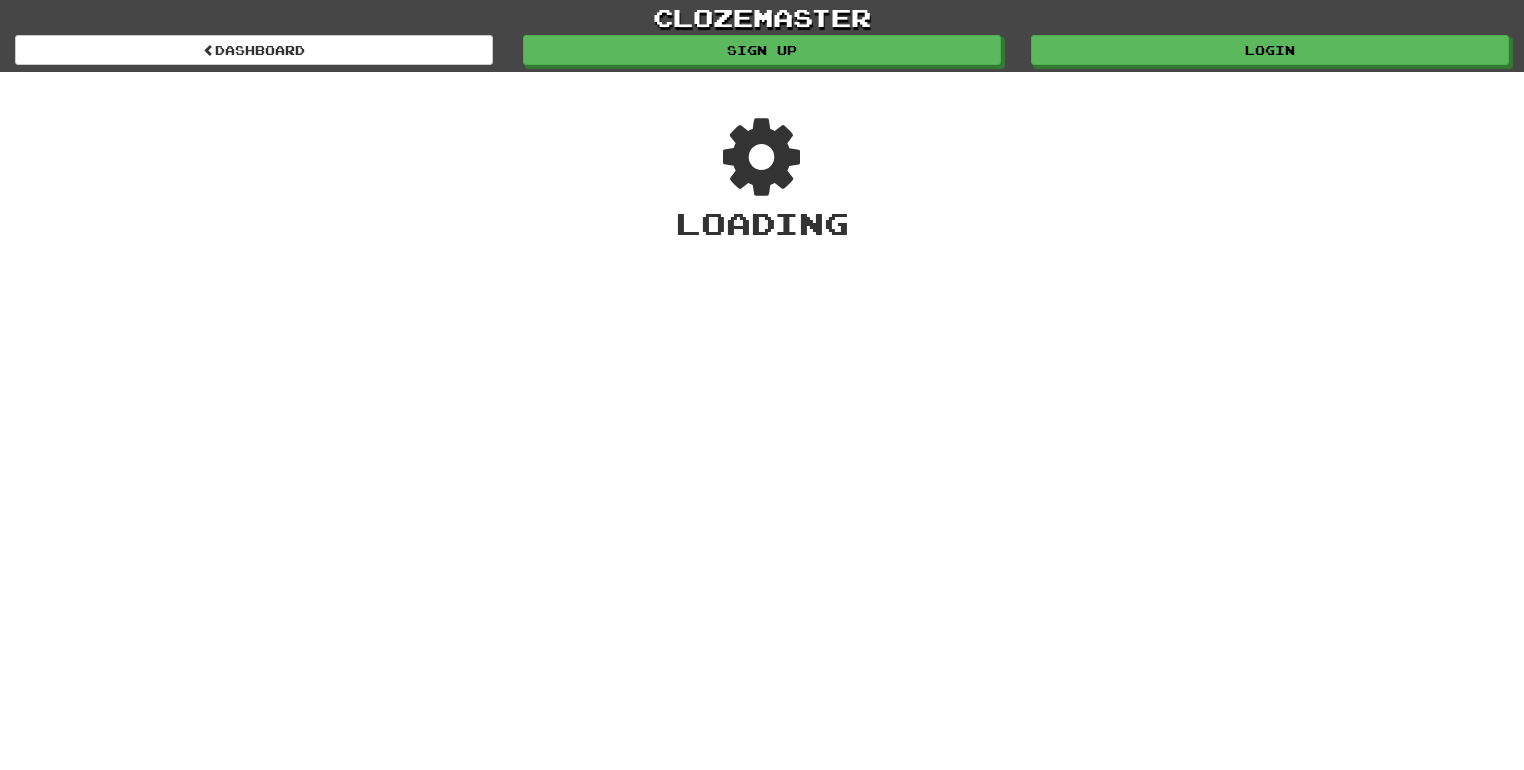 scroll, scrollTop: 0, scrollLeft: 0, axis: both 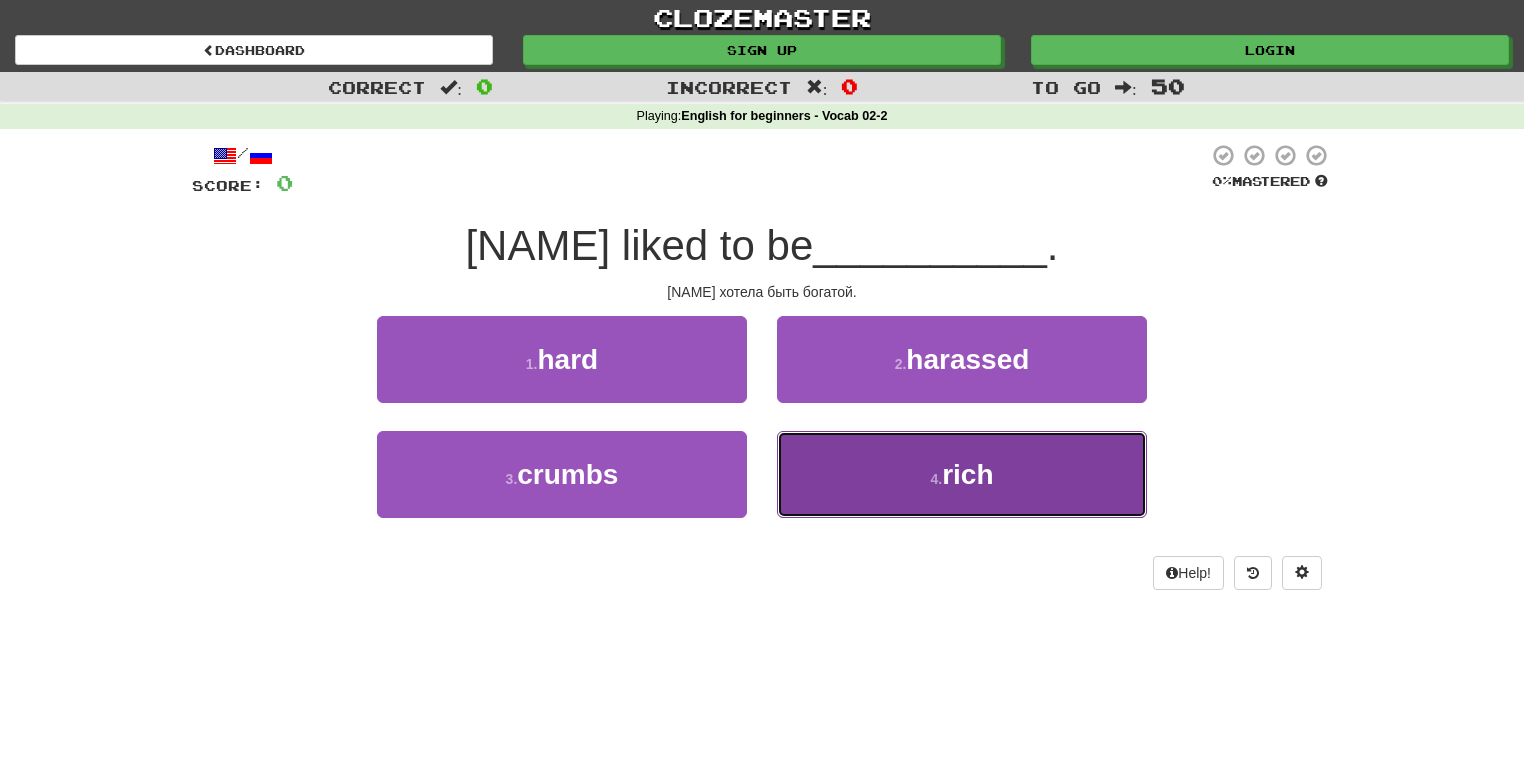 click on "4 .  rich" at bounding box center (962, 474) 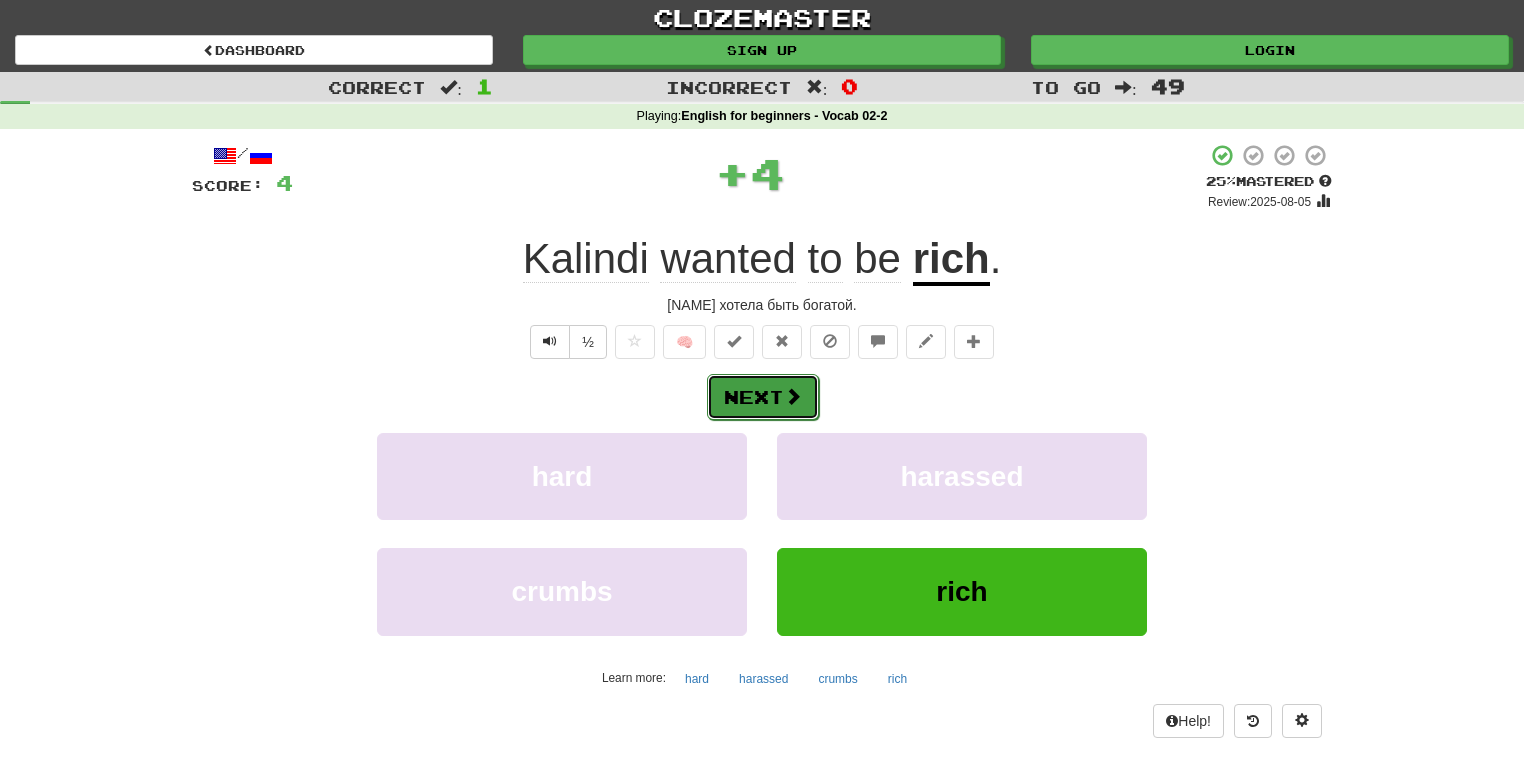click on "Next" at bounding box center [763, 397] 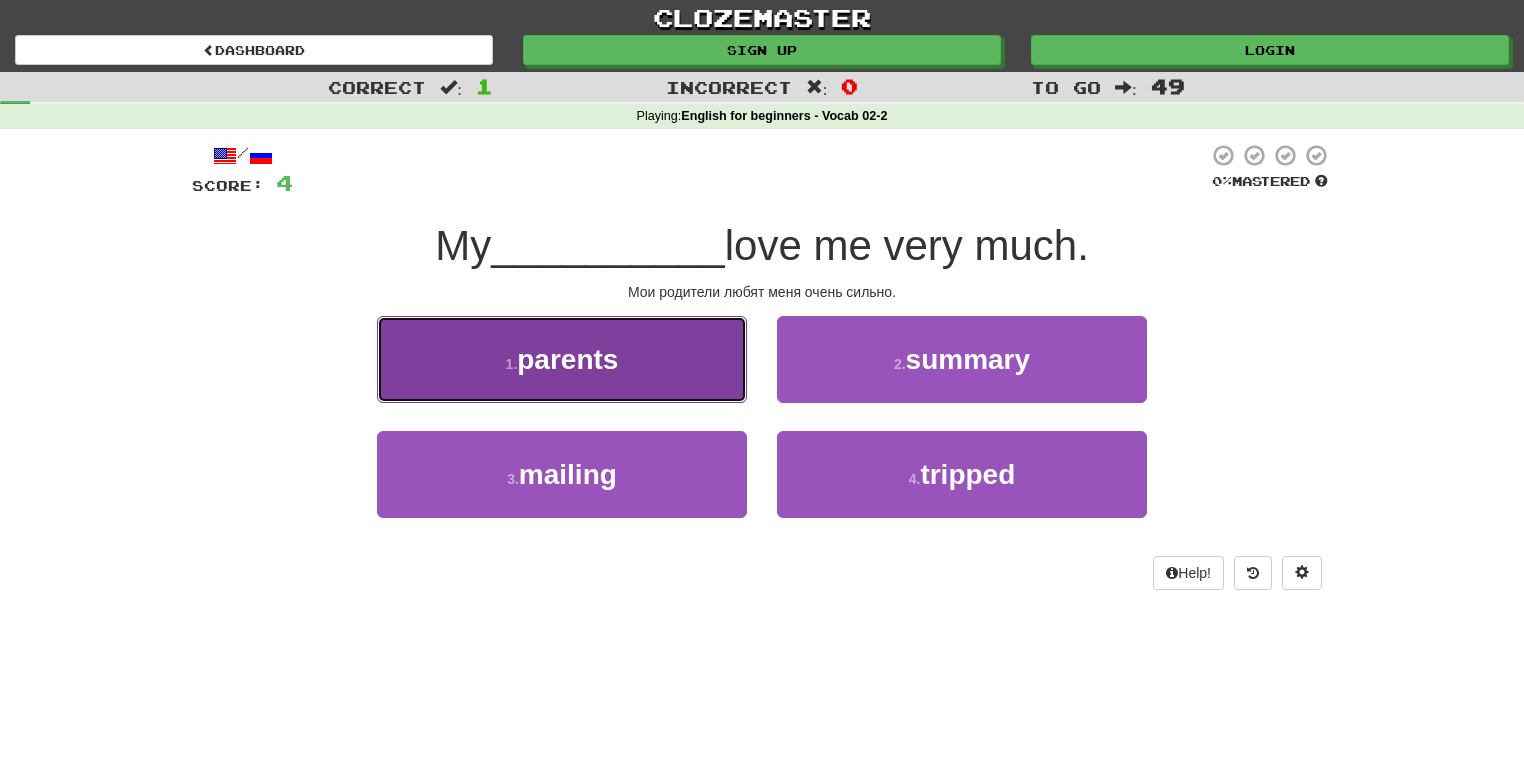 click on "parents" at bounding box center [567, 359] 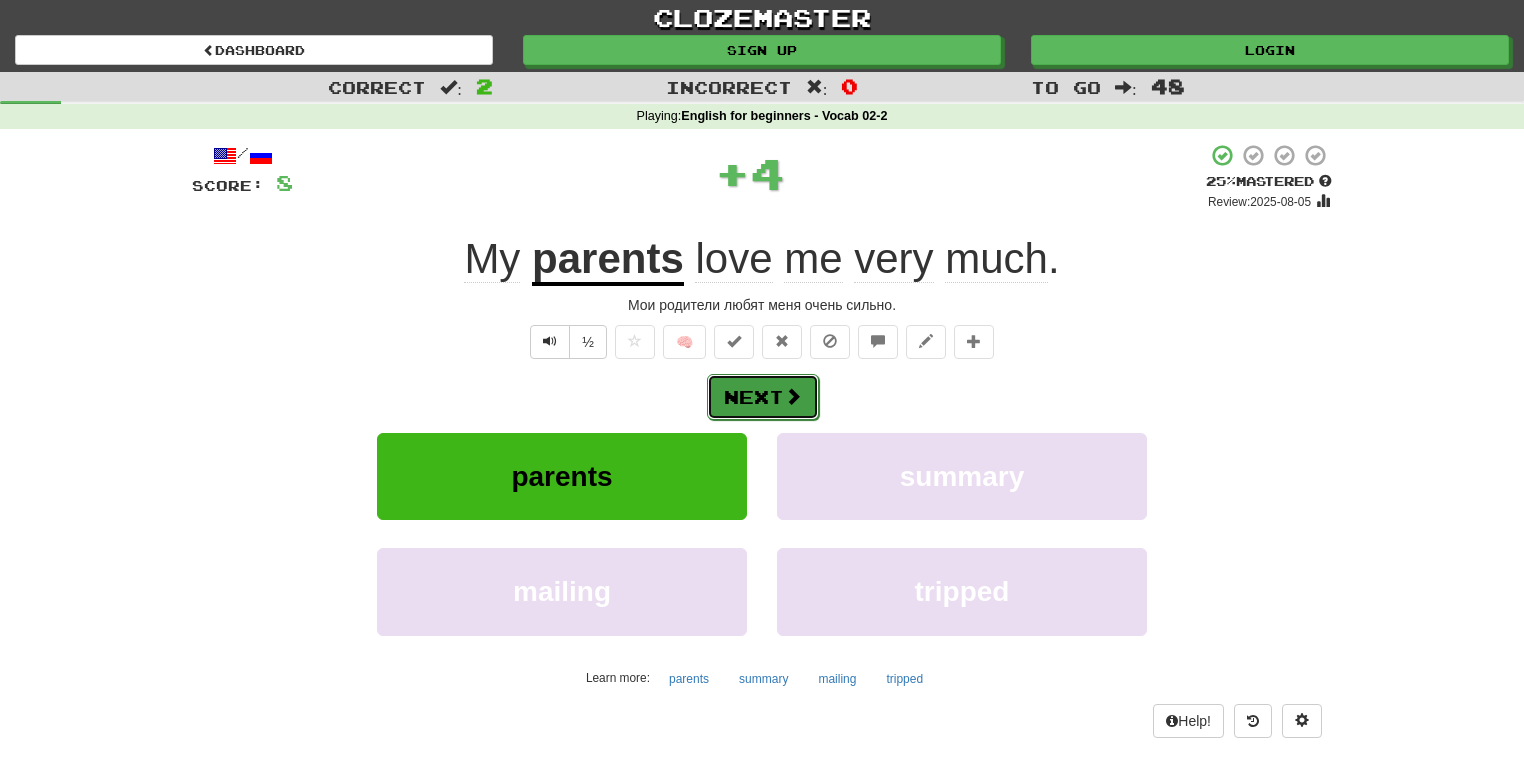 click on "Next" at bounding box center (763, 397) 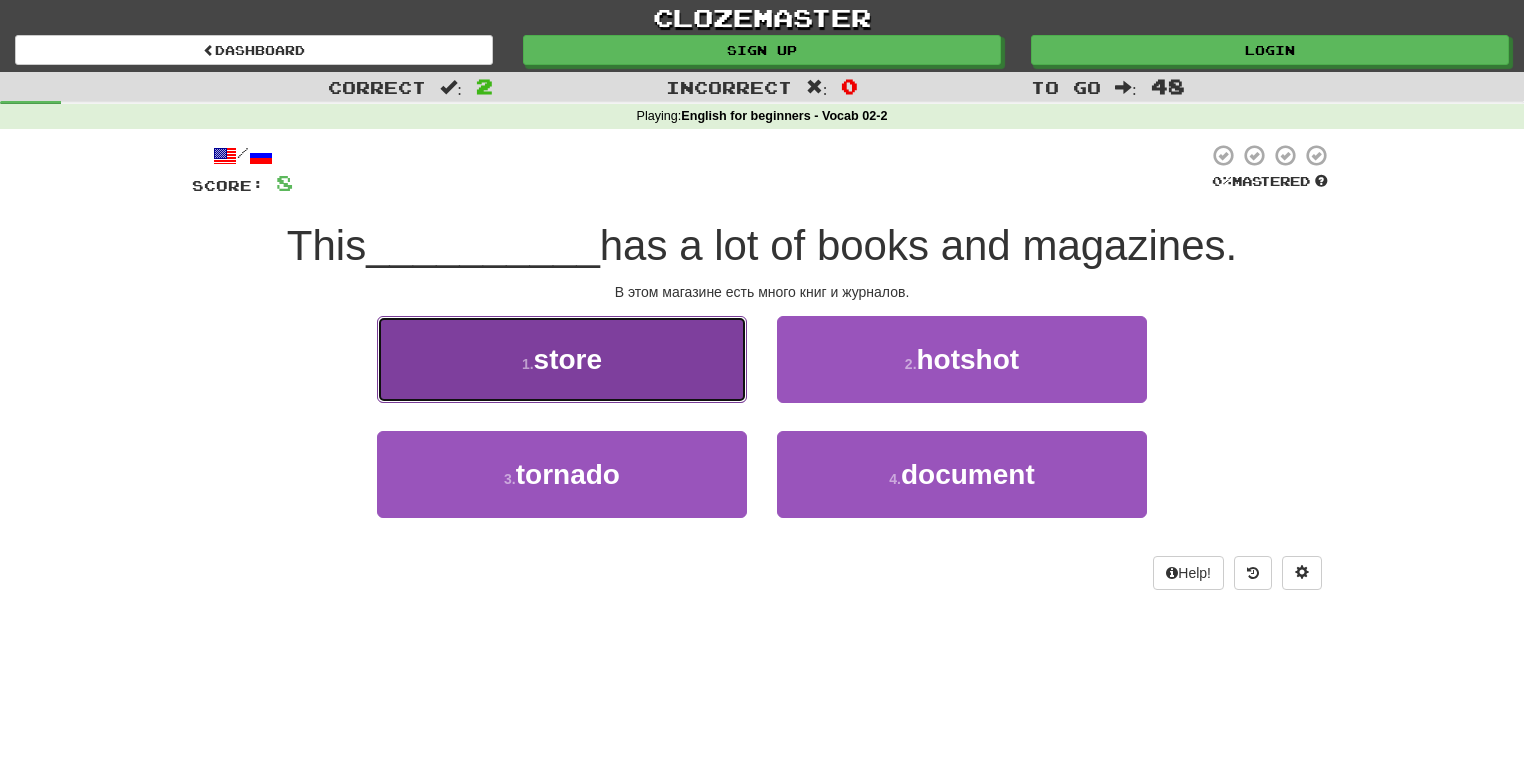 click on "1 .  store" at bounding box center [562, 359] 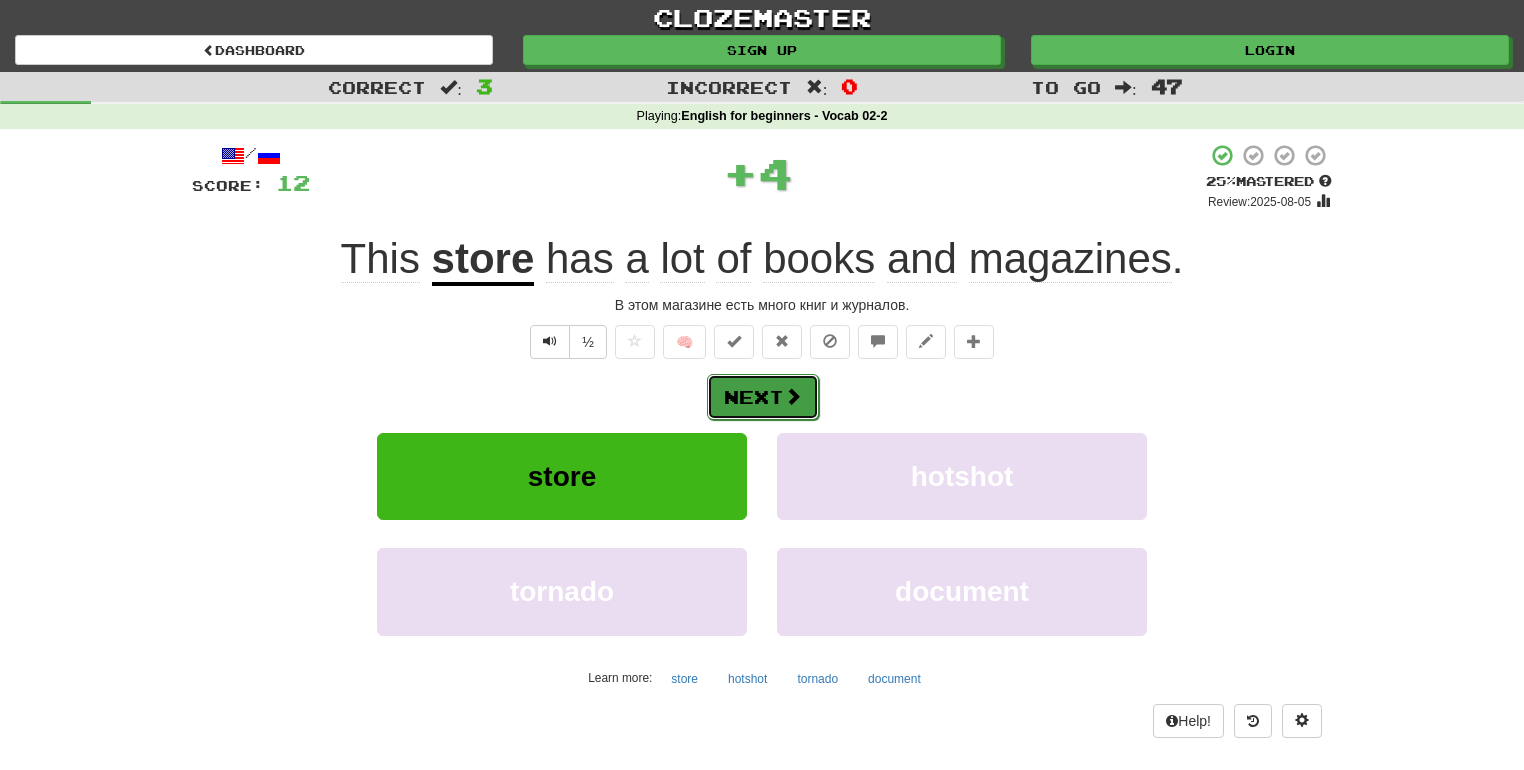 click on "Next" at bounding box center [763, 397] 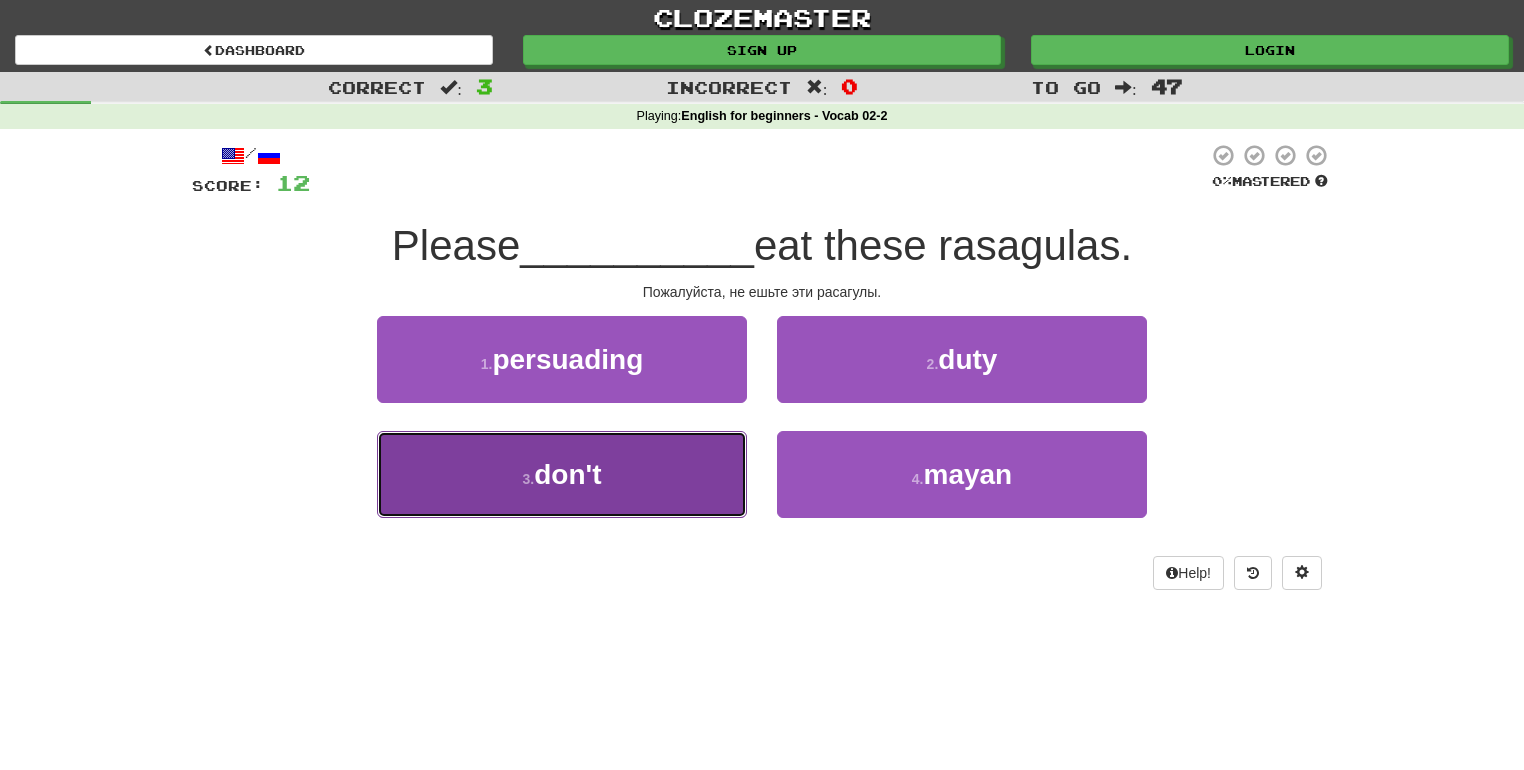 click on "3 .  don't" at bounding box center (562, 474) 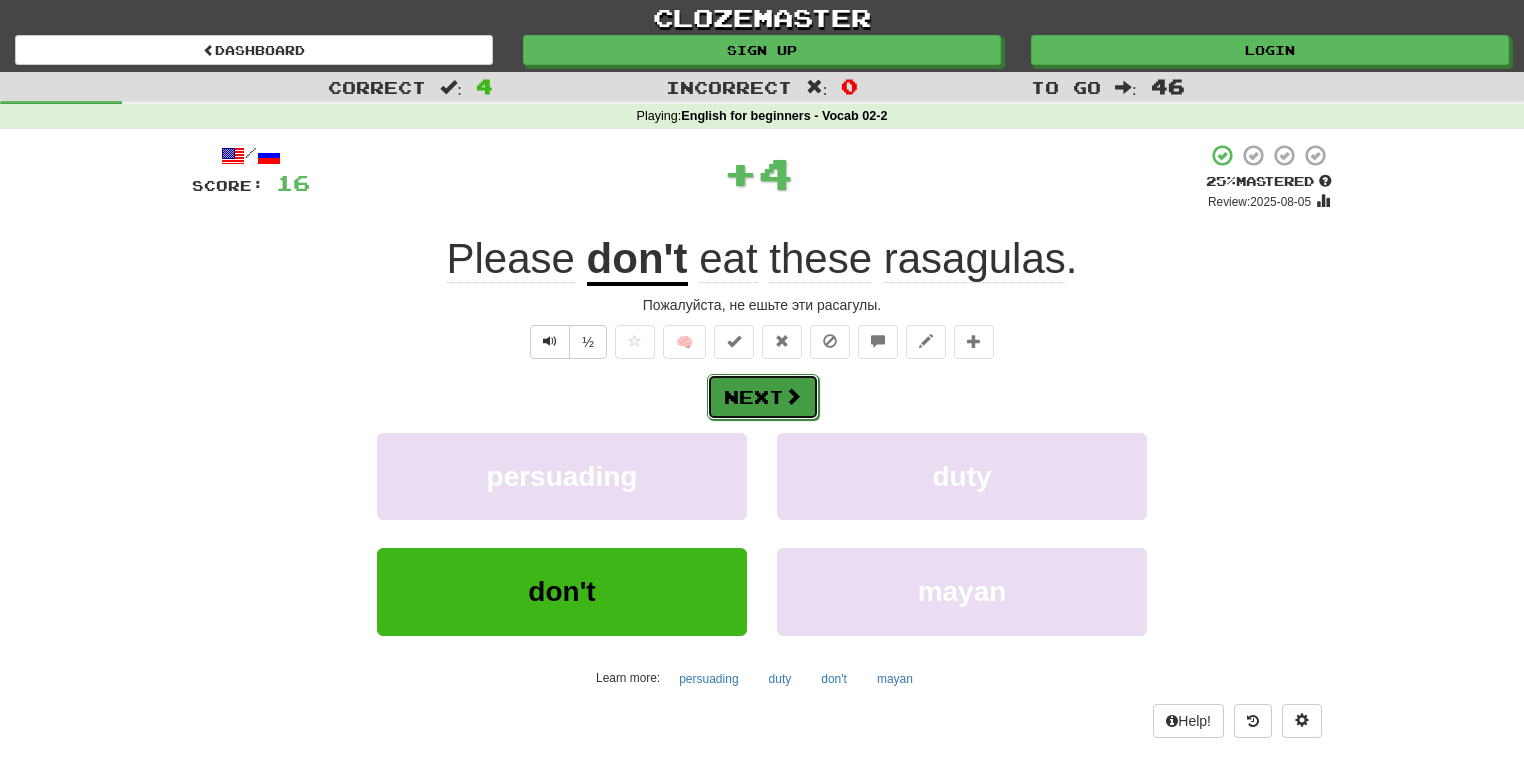 click on "Next" at bounding box center (763, 397) 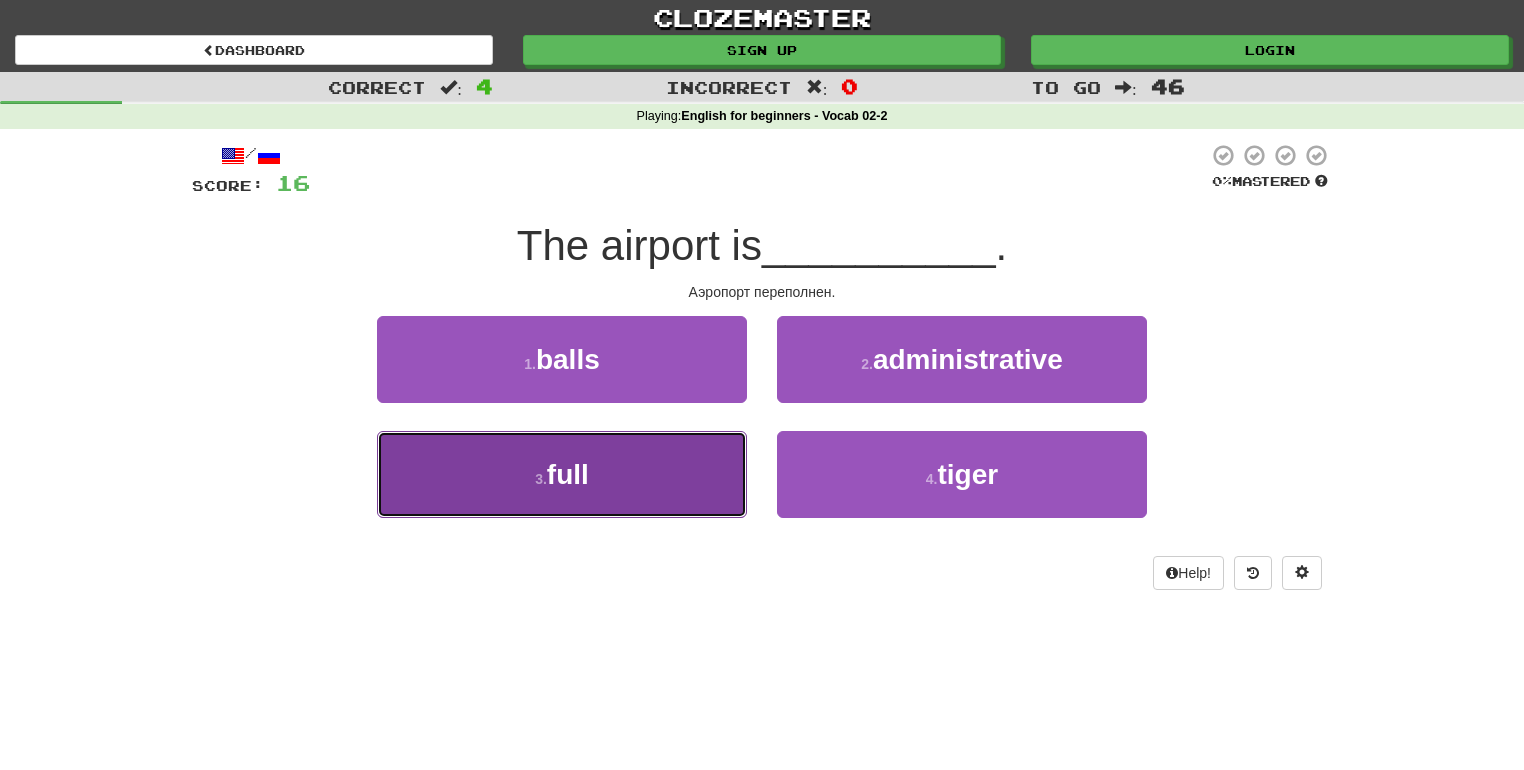 click on "3 .  full" at bounding box center (562, 474) 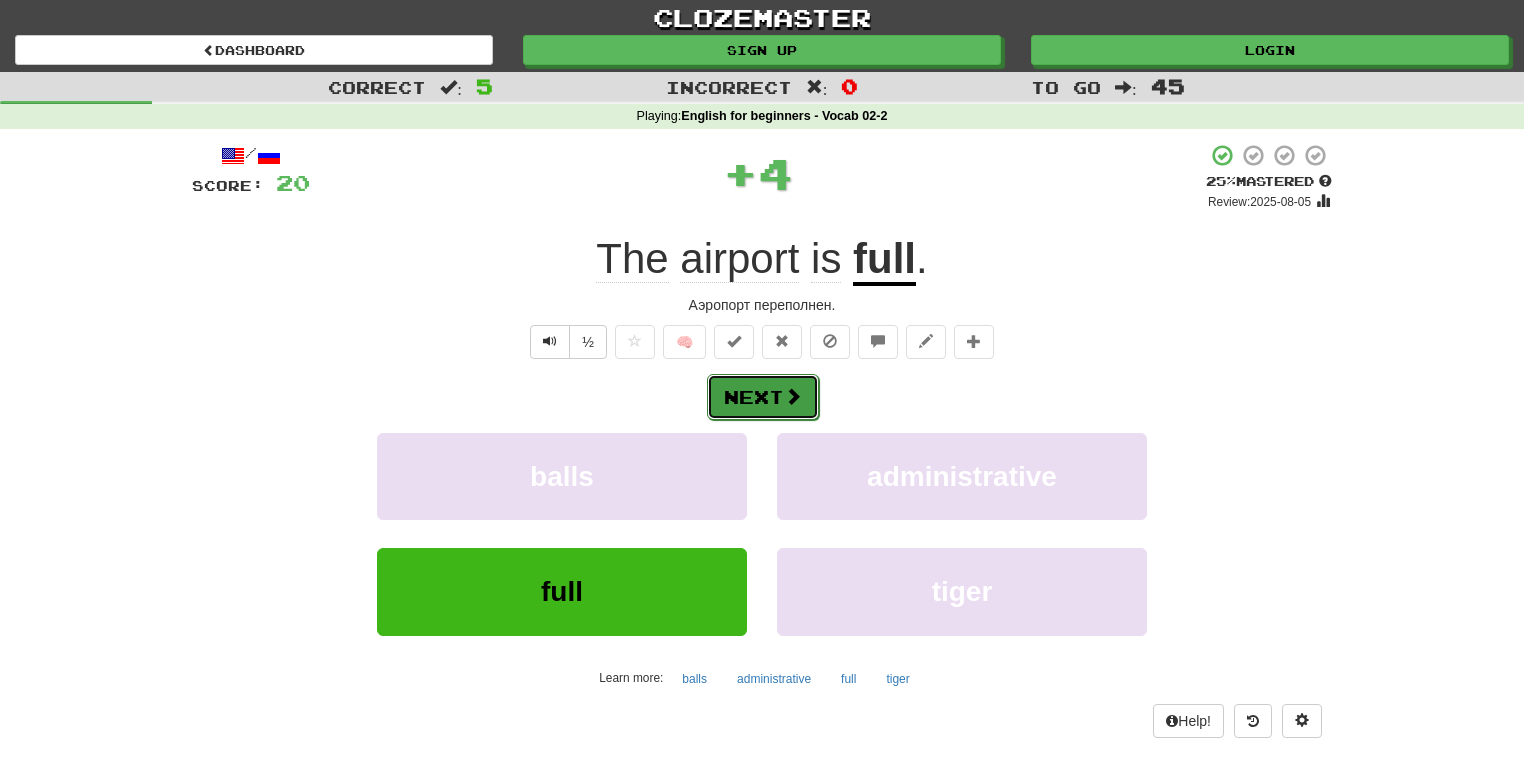click on "Next" at bounding box center (763, 397) 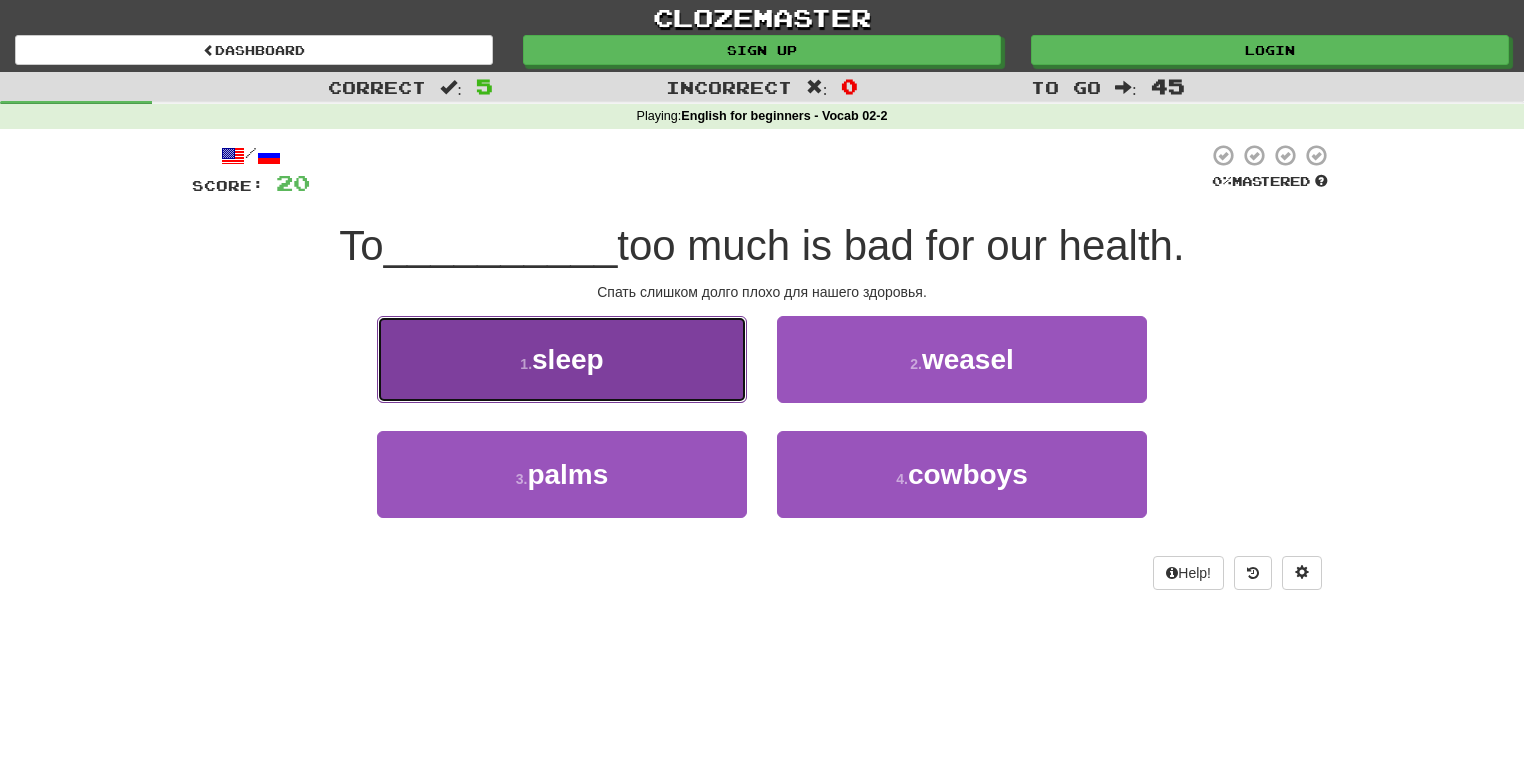 click on "1 .  sleep" at bounding box center [562, 359] 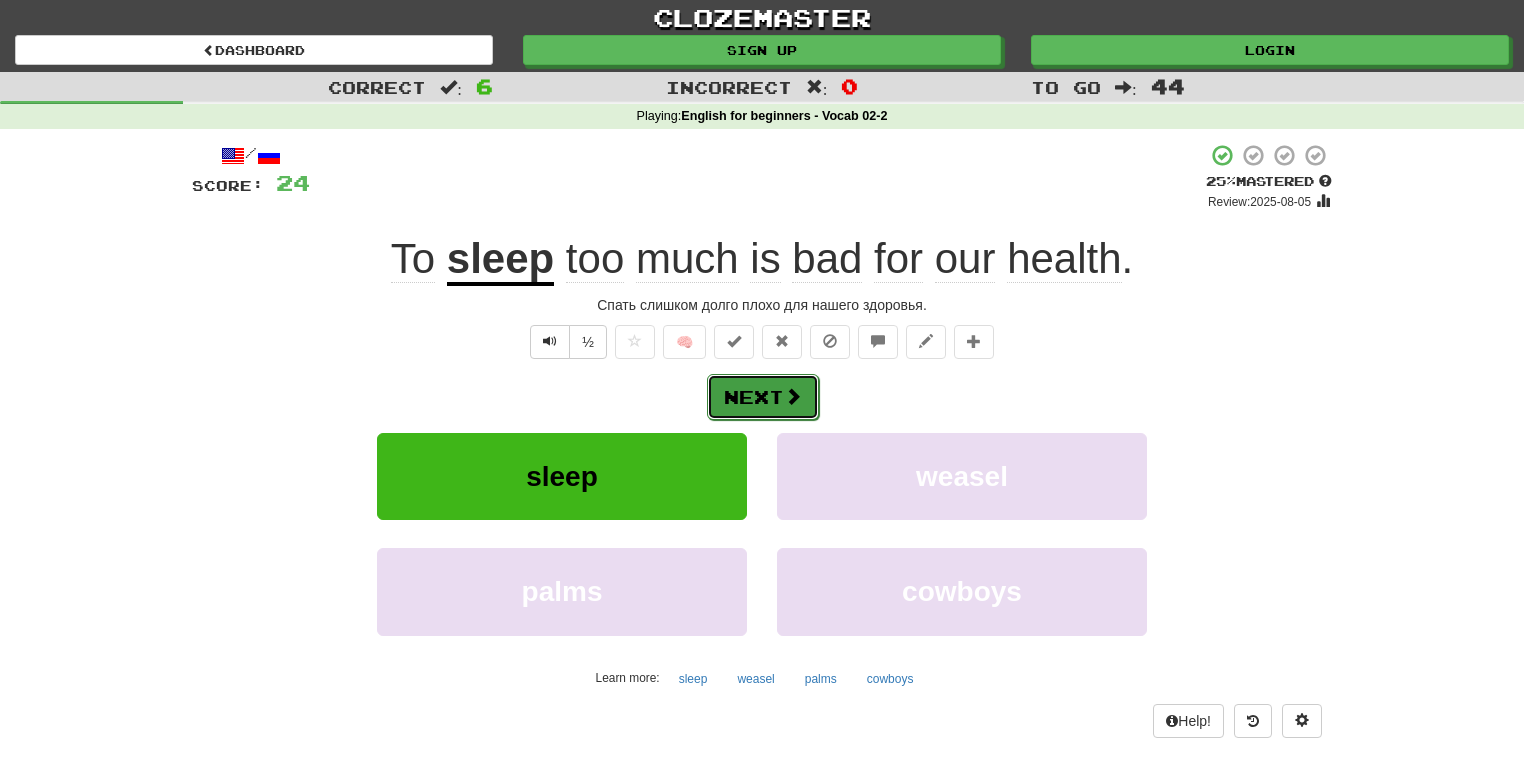 click on "Next" at bounding box center [763, 397] 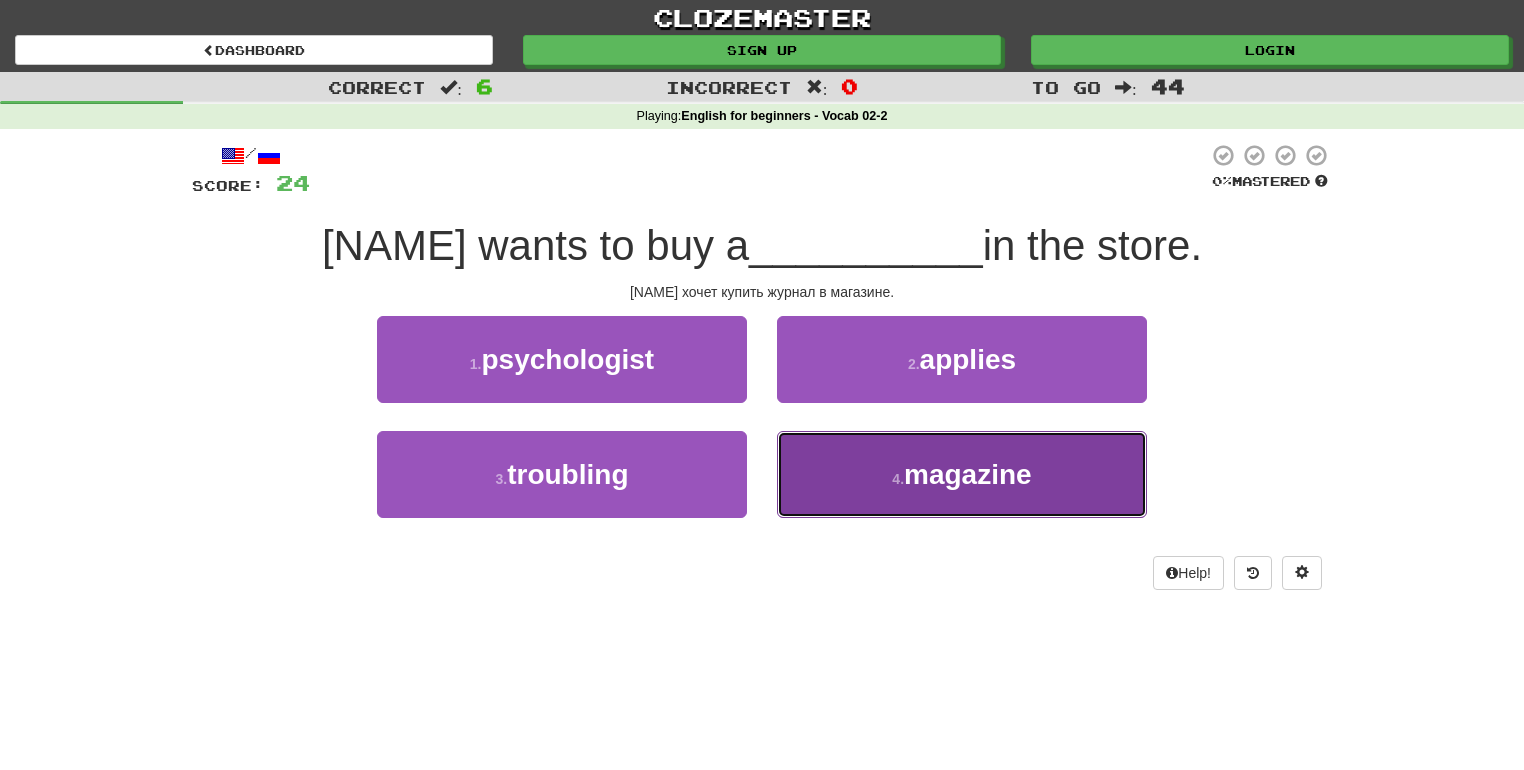 click on "4 .  magazine" at bounding box center (962, 474) 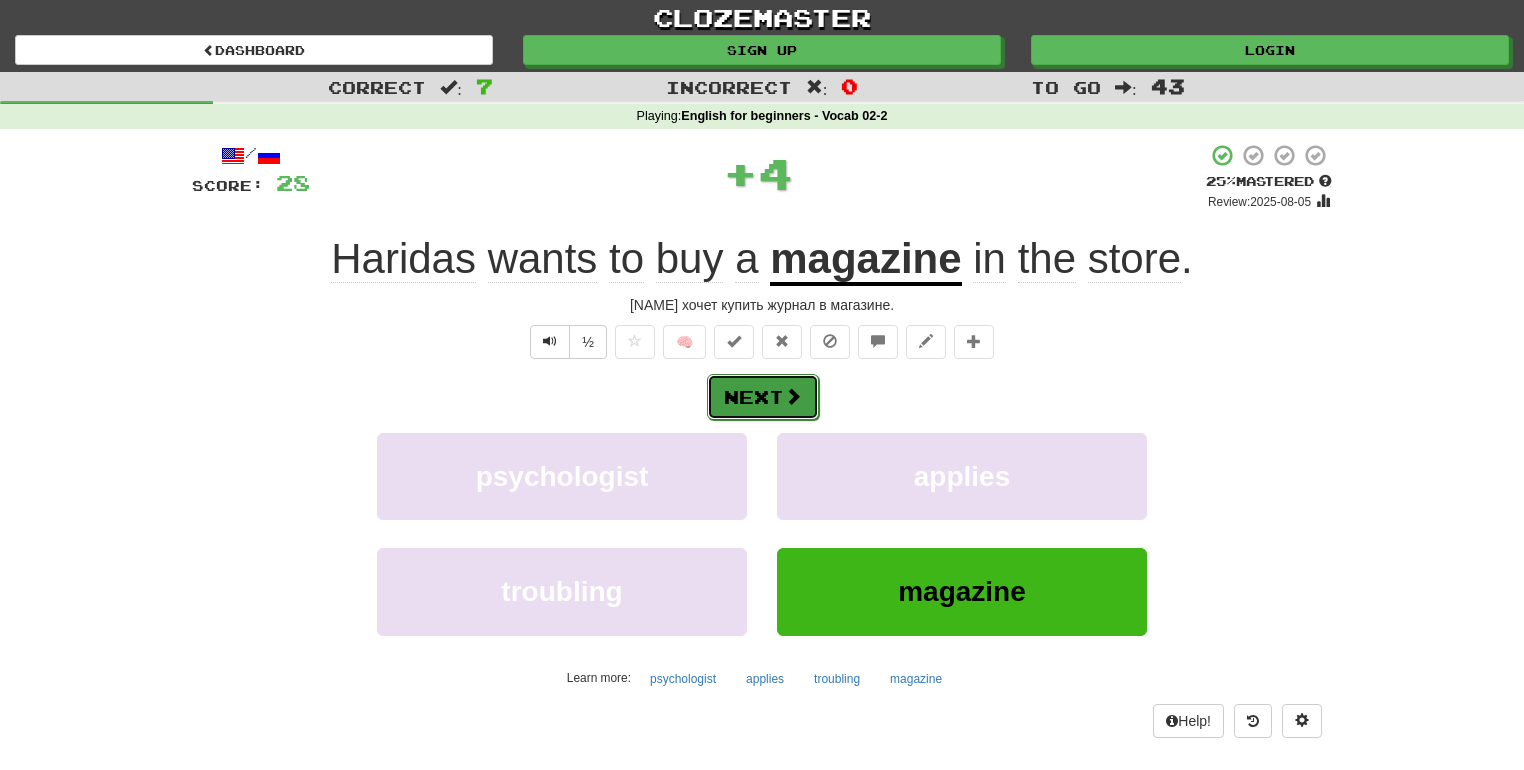 click on "Next" at bounding box center [763, 397] 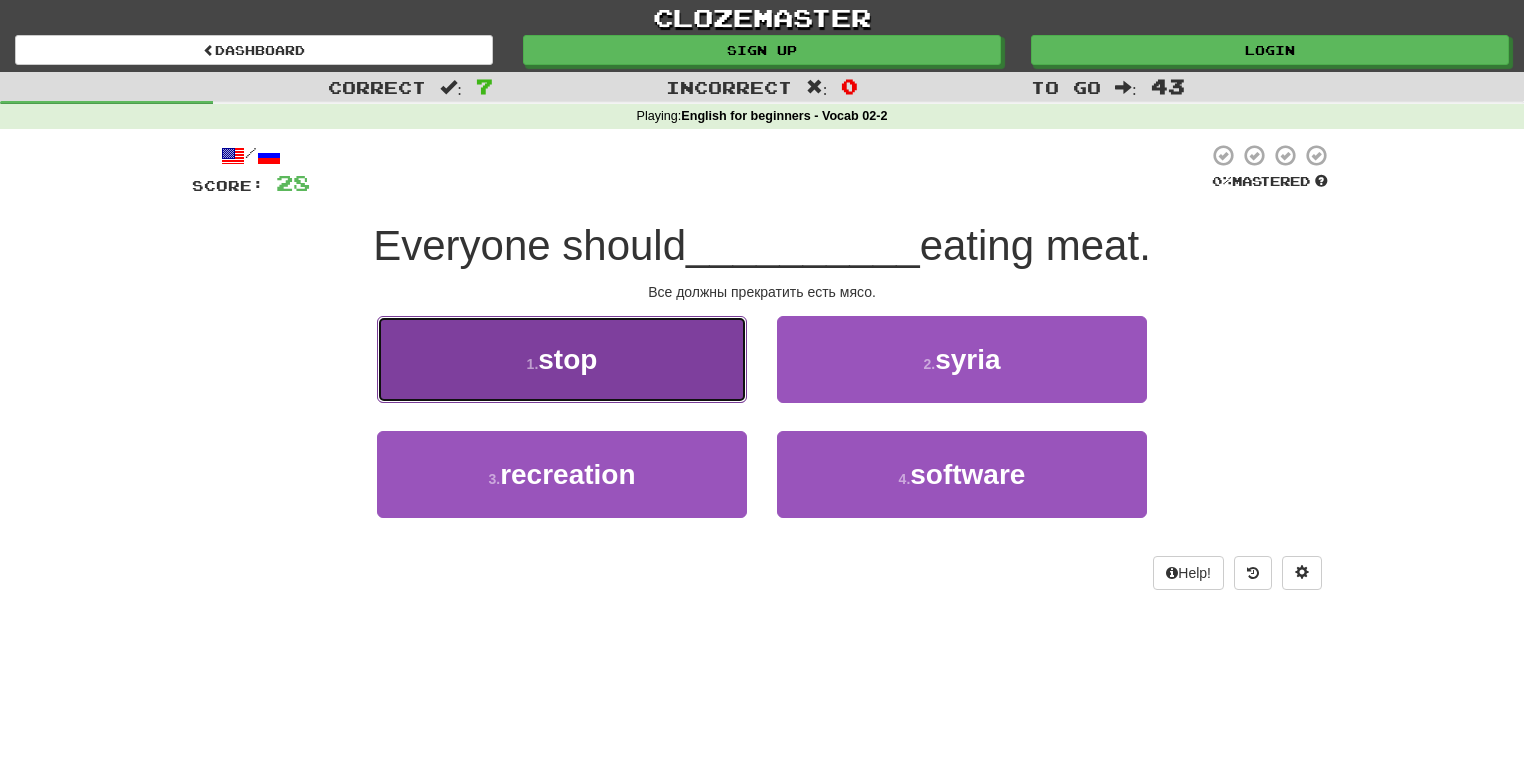 click on "1 .  stop" at bounding box center [562, 359] 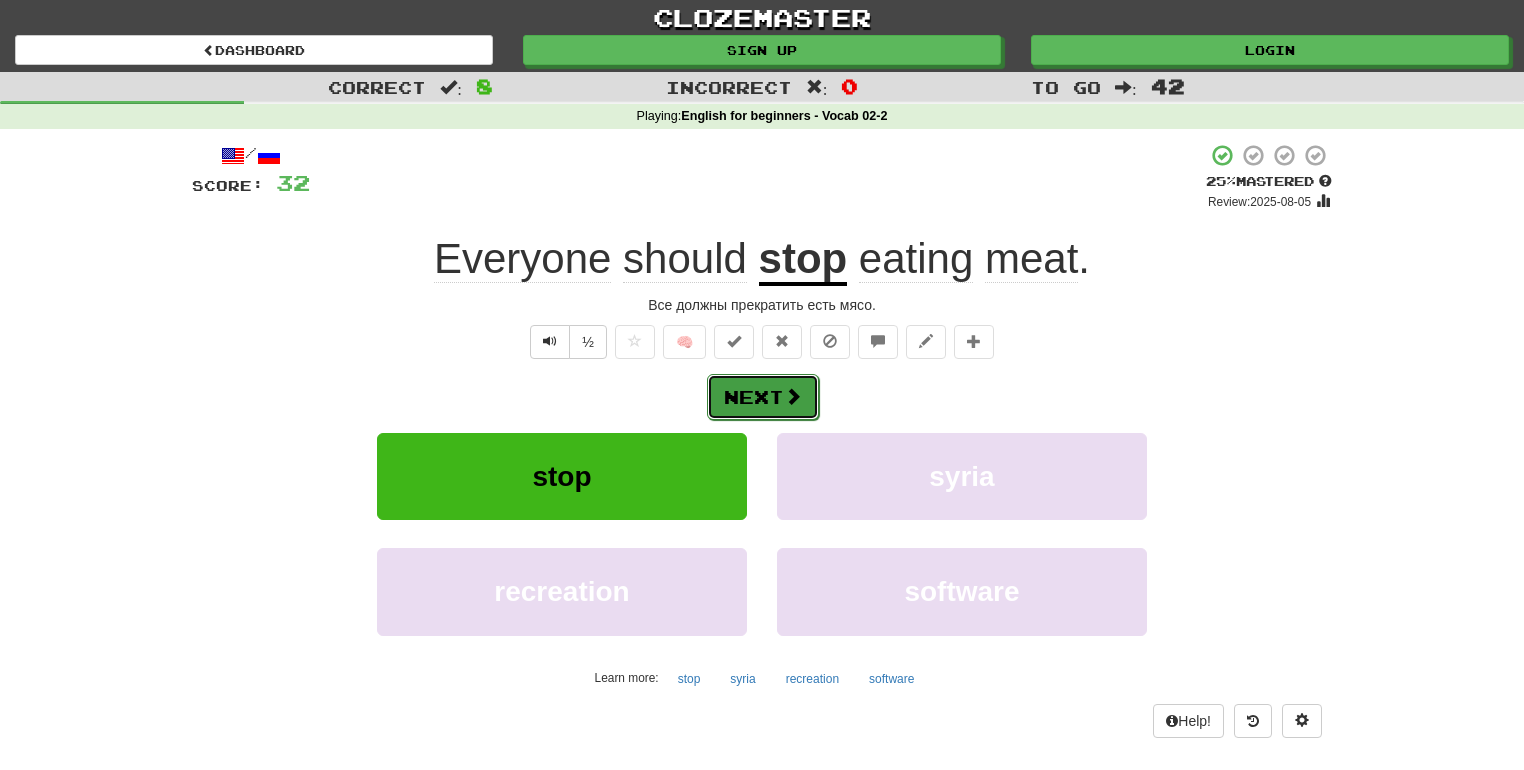 click on "Next" at bounding box center [763, 397] 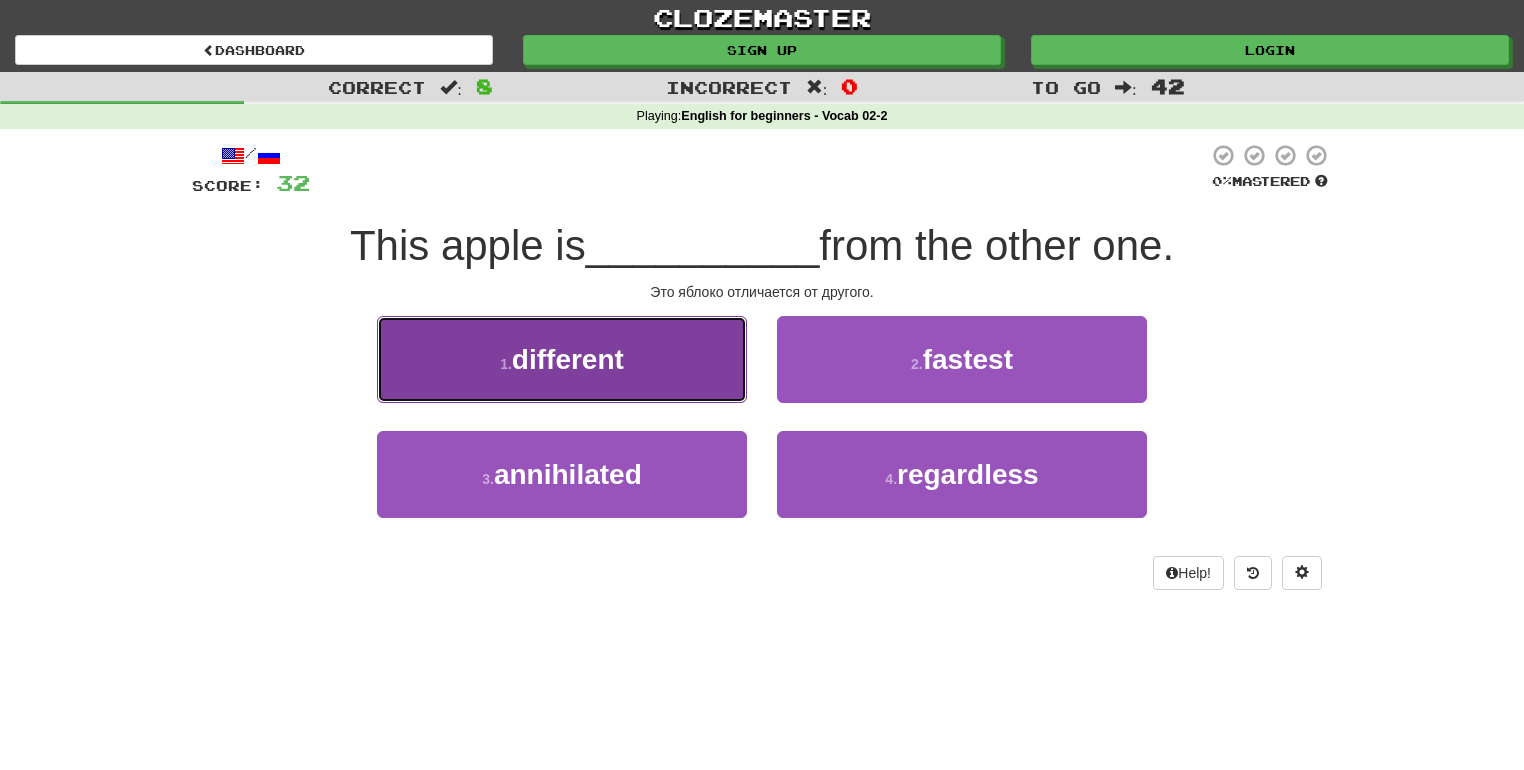 click on "1 .  different" at bounding box center (562, 359) 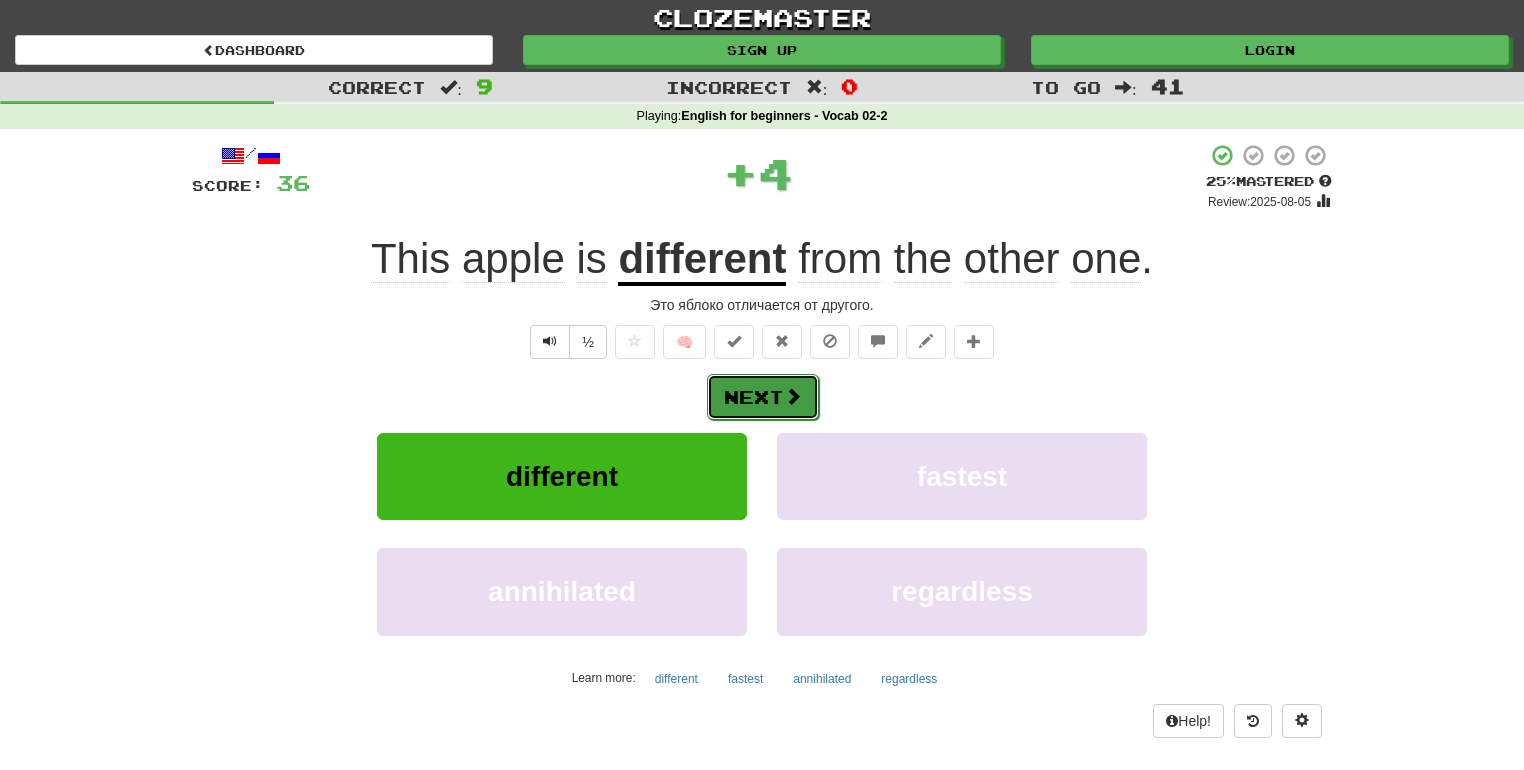 click at bounding box center [793, 396] 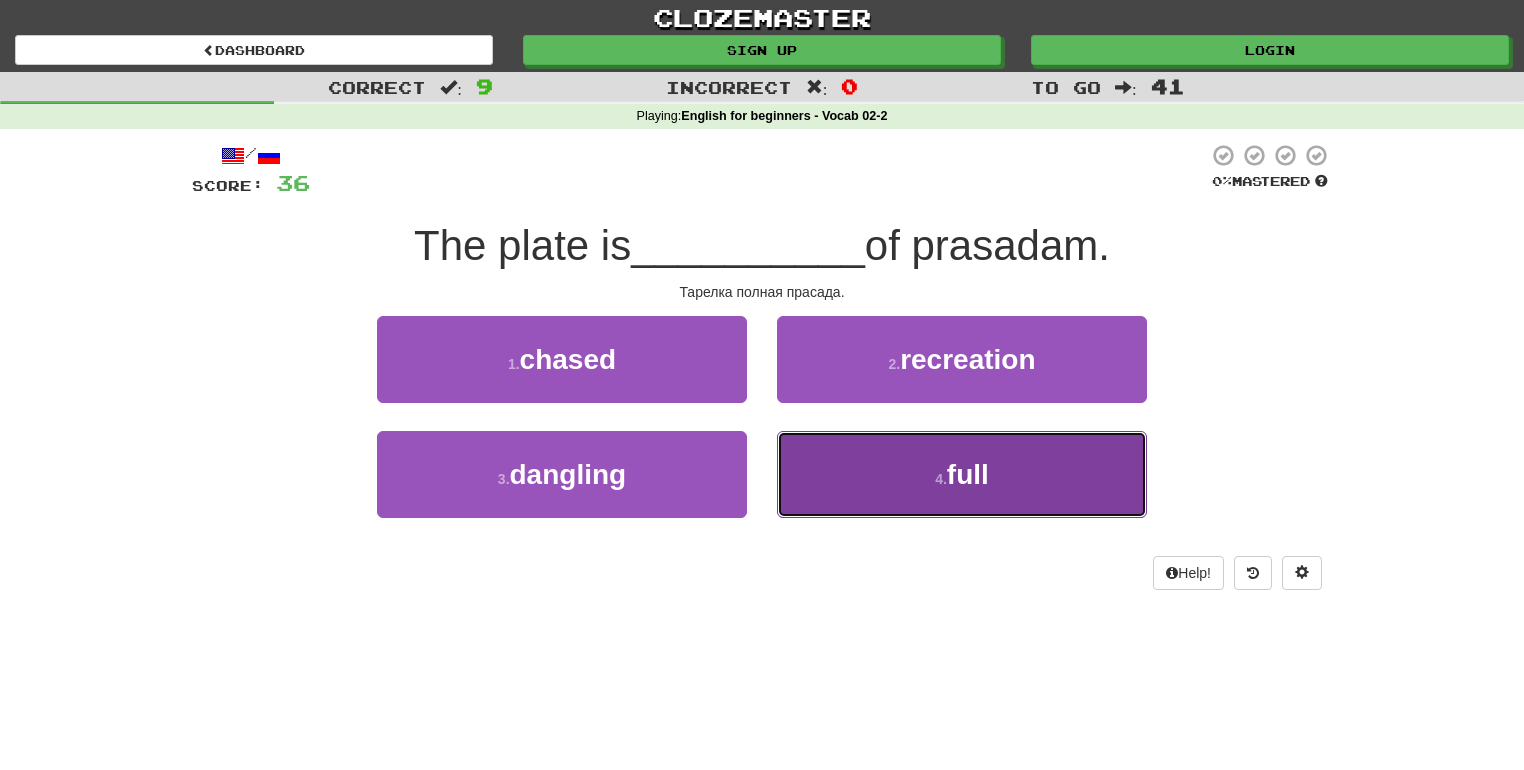 click on "4 .  full" at bounding box center (962, 474) 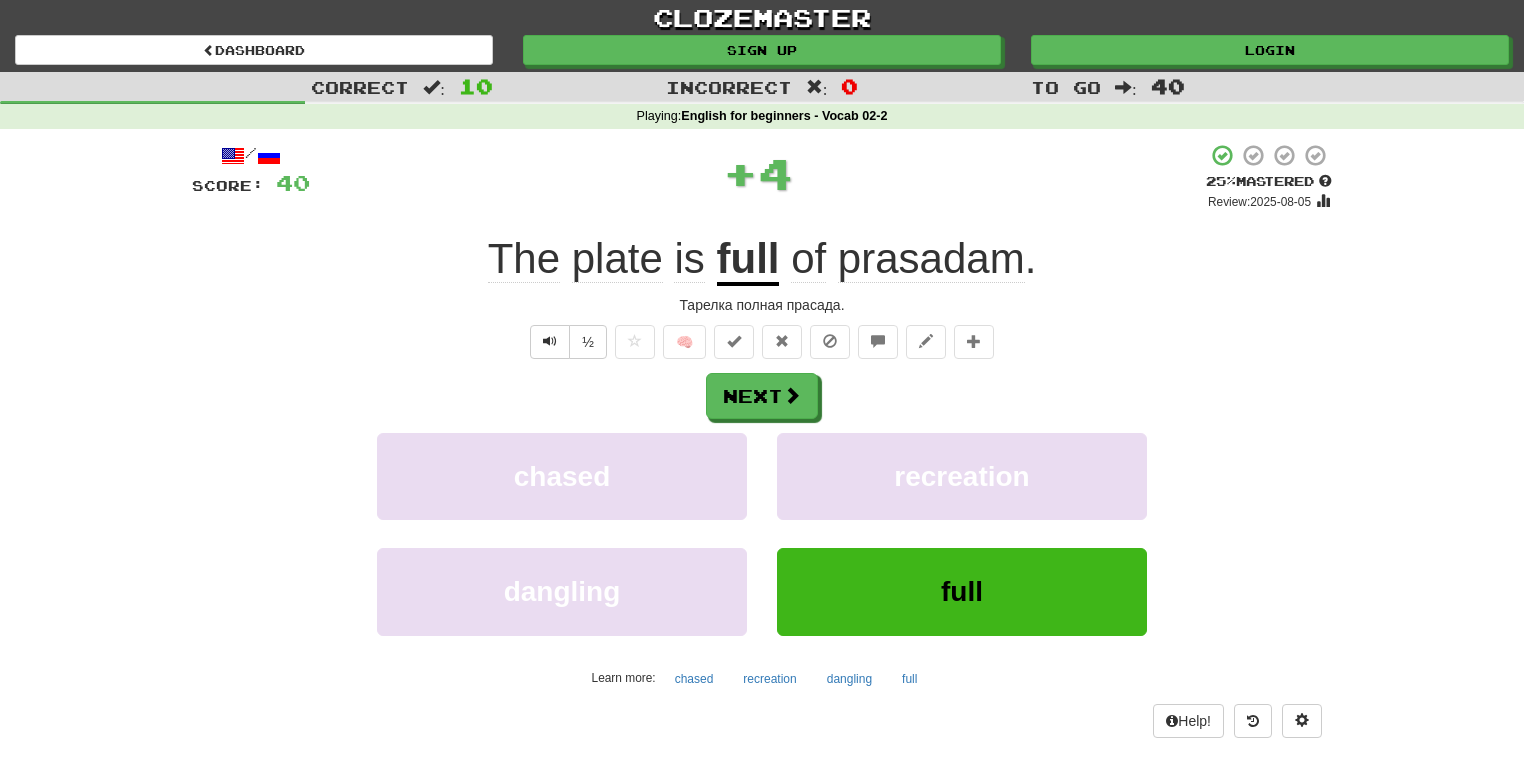 click on "Next chased recreation dangling full Learn more: chased recreation dangling full" at bounding box center [762, 533] 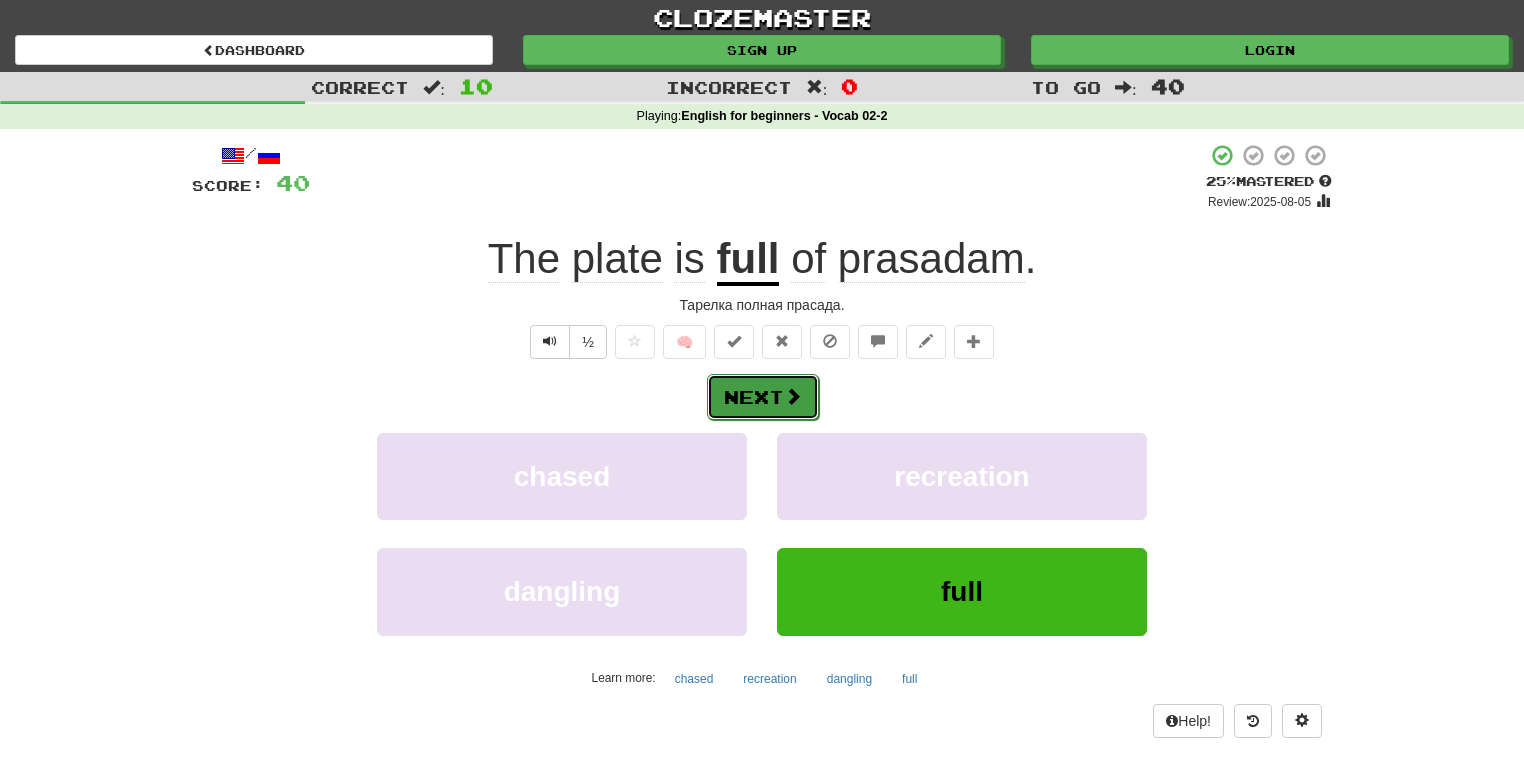 click on "Next" at bounding box center [763, 397] 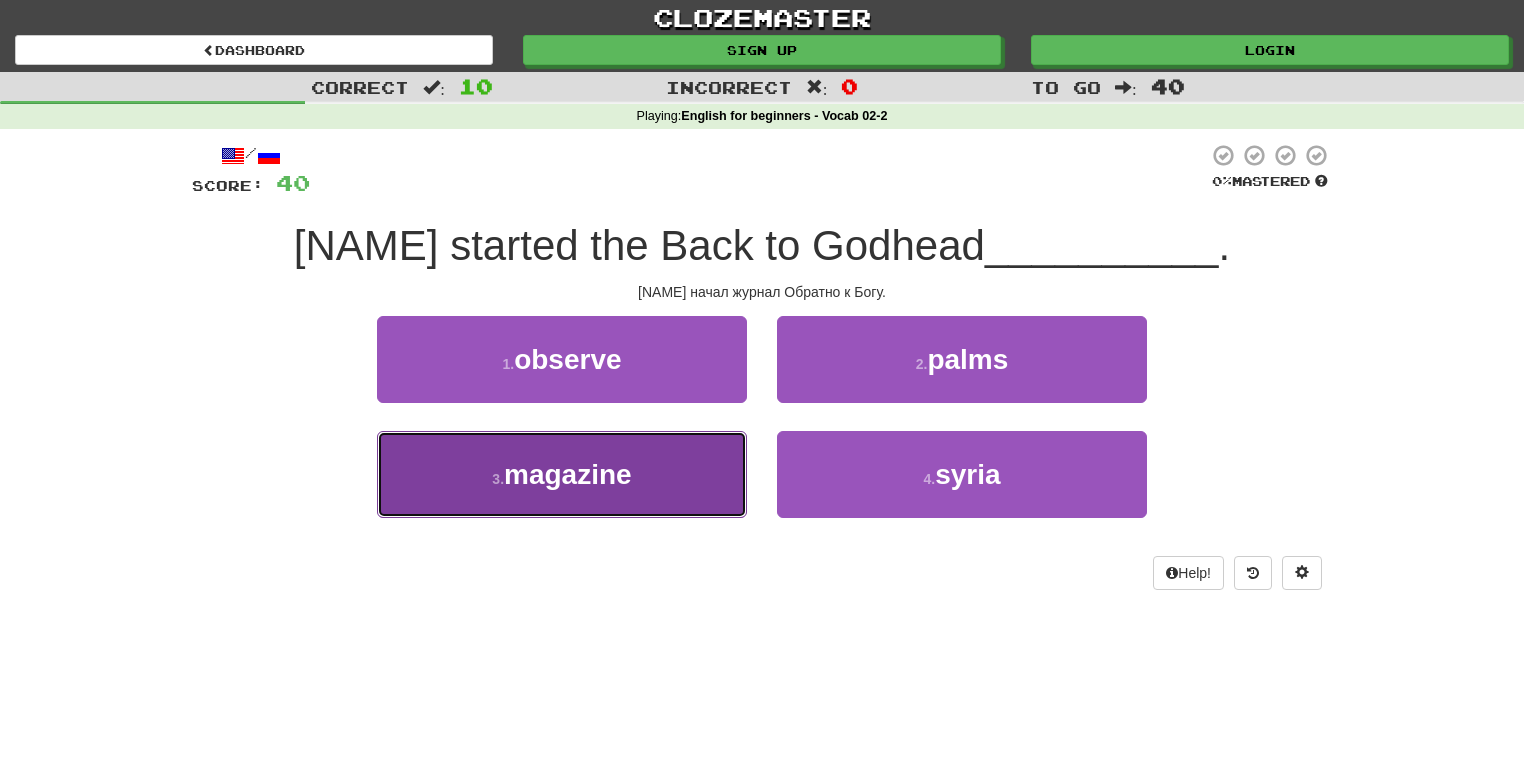 click on "magazine" at bounding box center [568, 474] 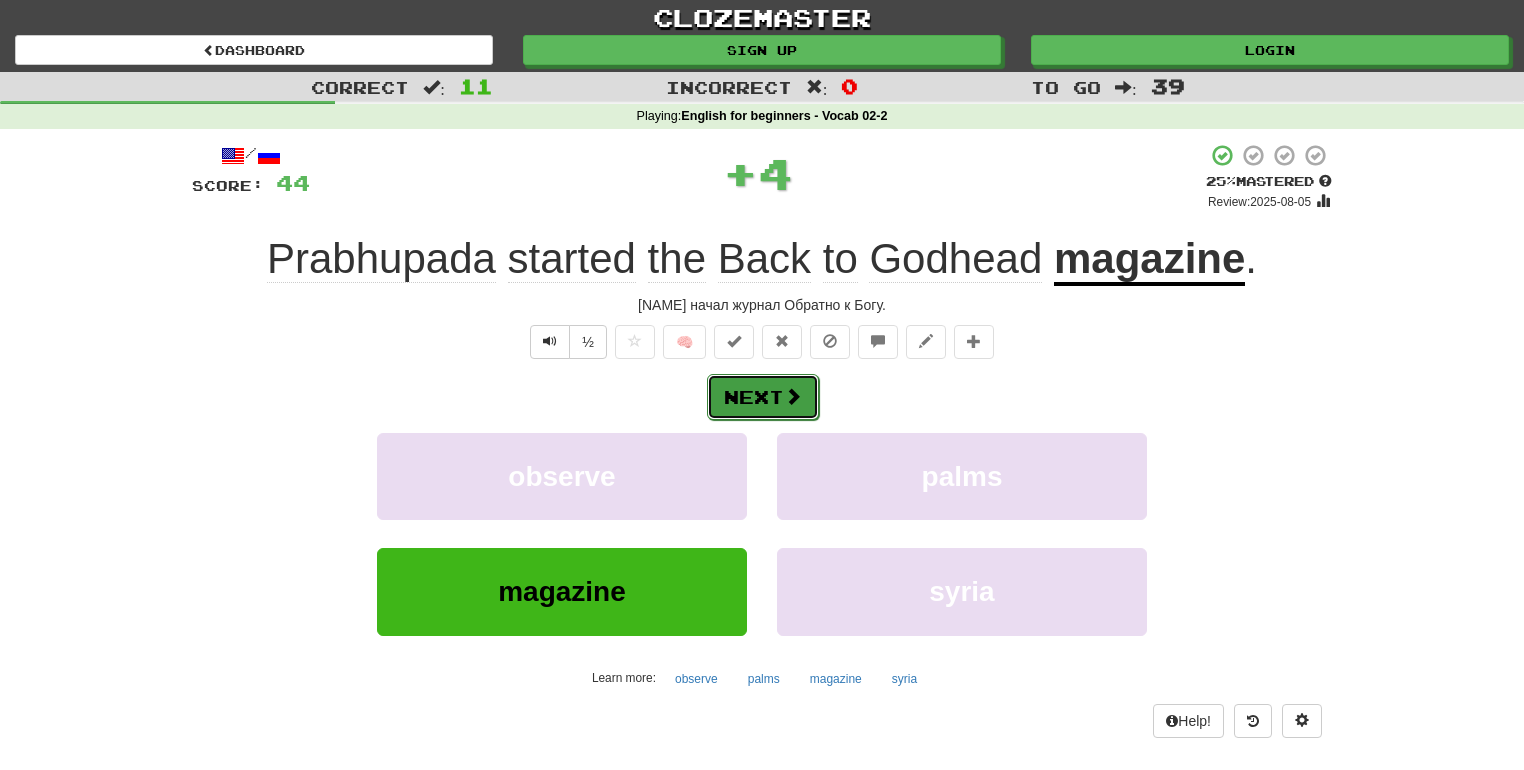 click on "Next" at bounding box center [763, 397] 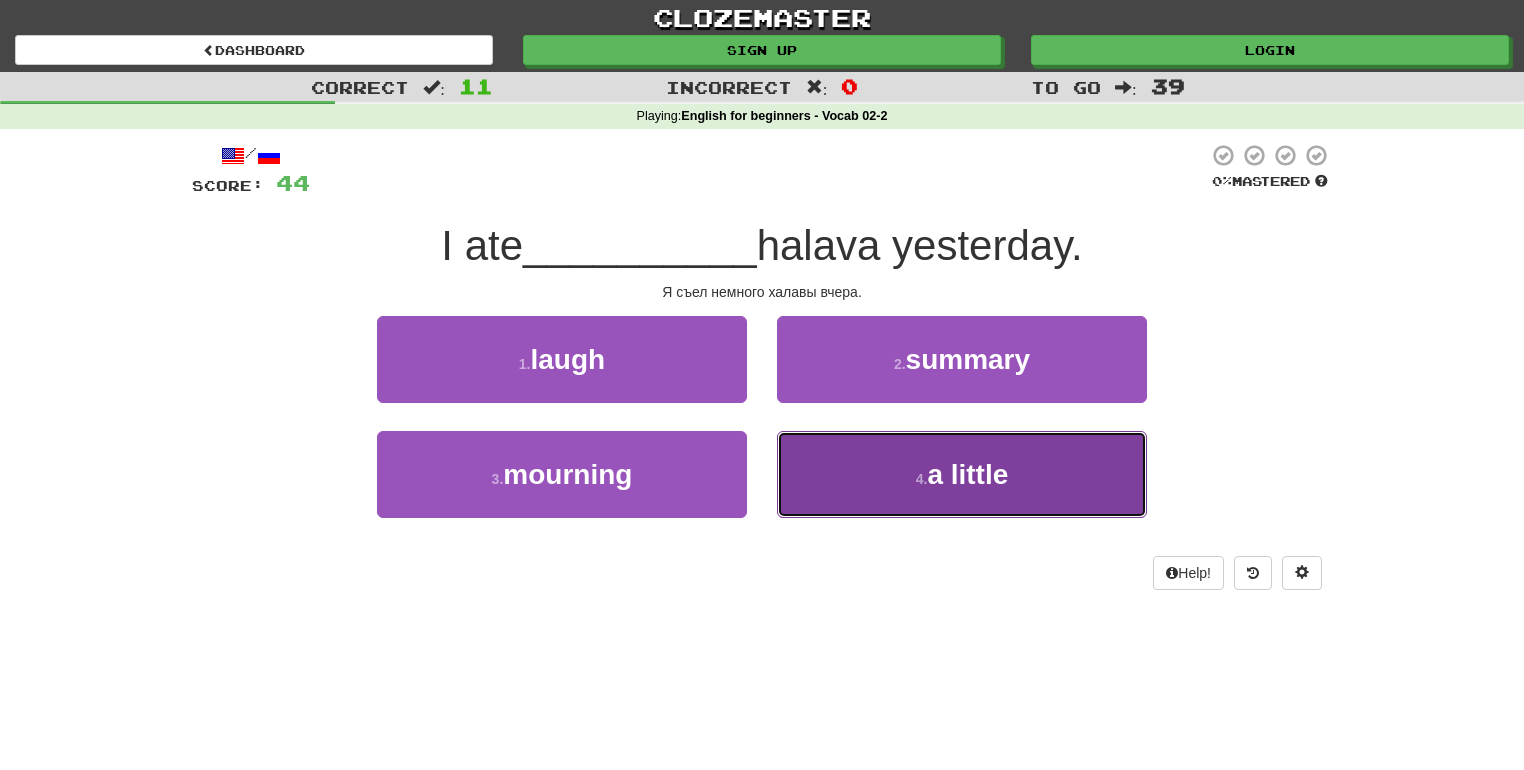 click on "a little" at bounding box center (967, 474) 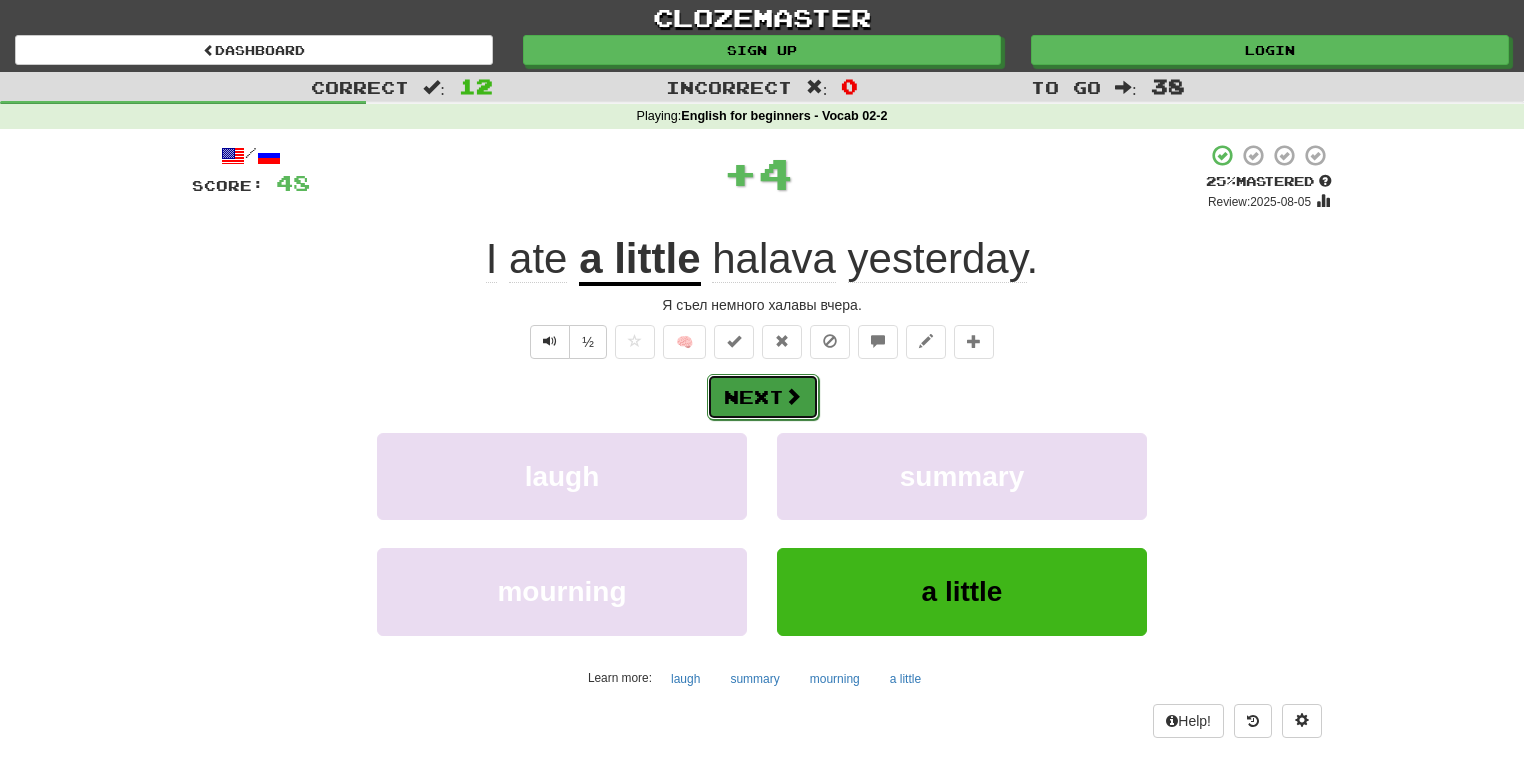 click on "Next" at bounding box center [763, 397] 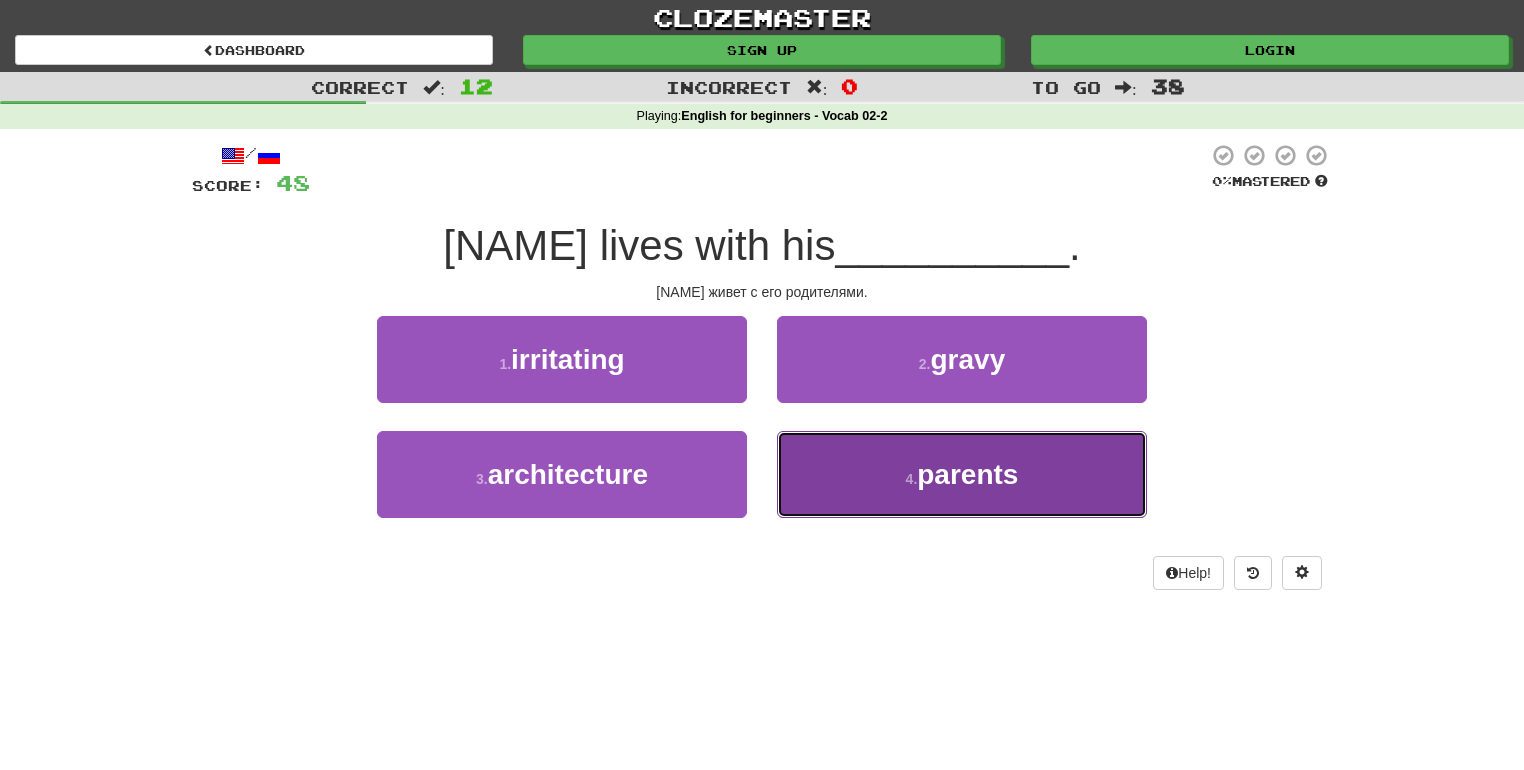 click on "4 ." at bounding box center (912, 479) 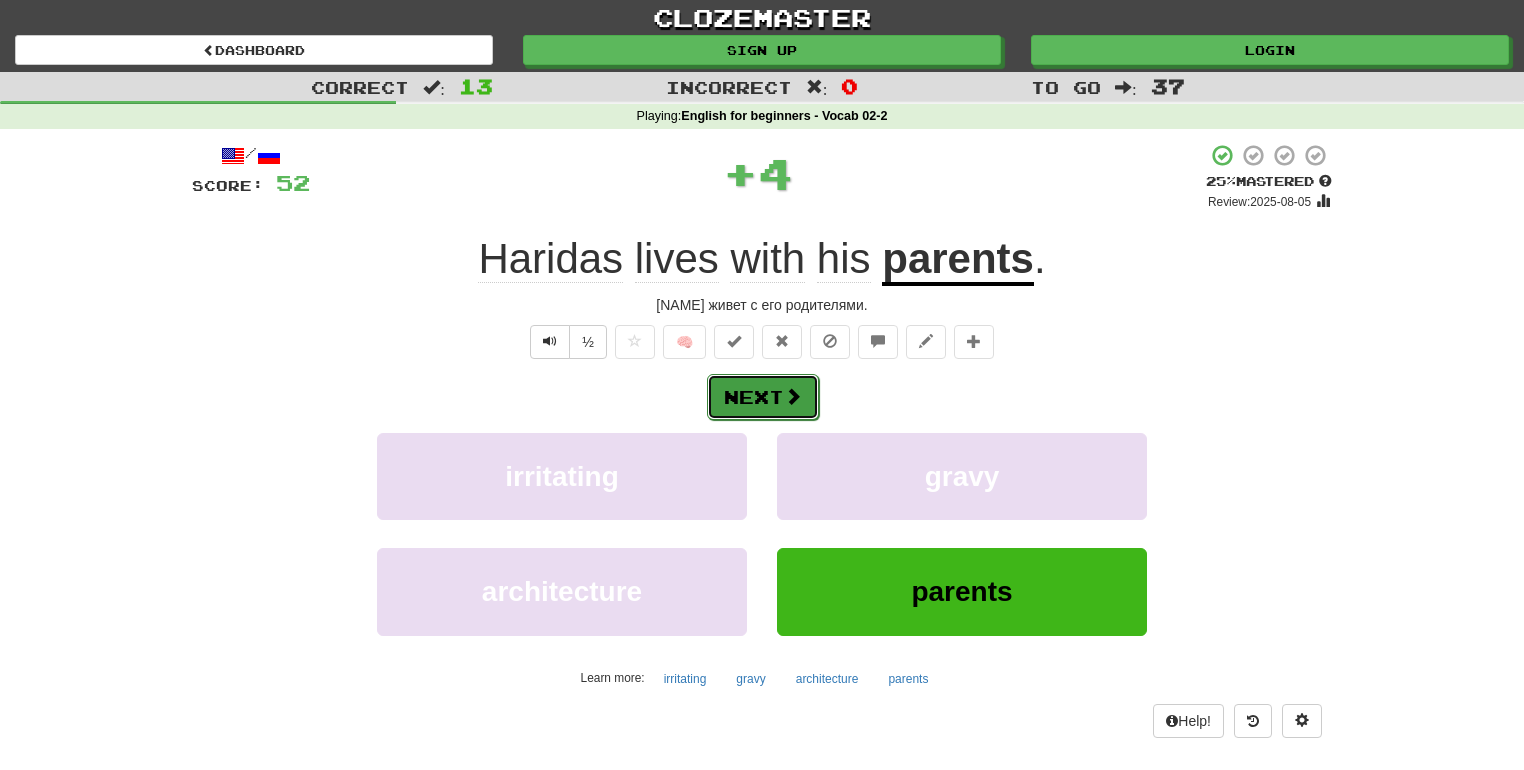 click on "Next" at bounding box center [763, 397] 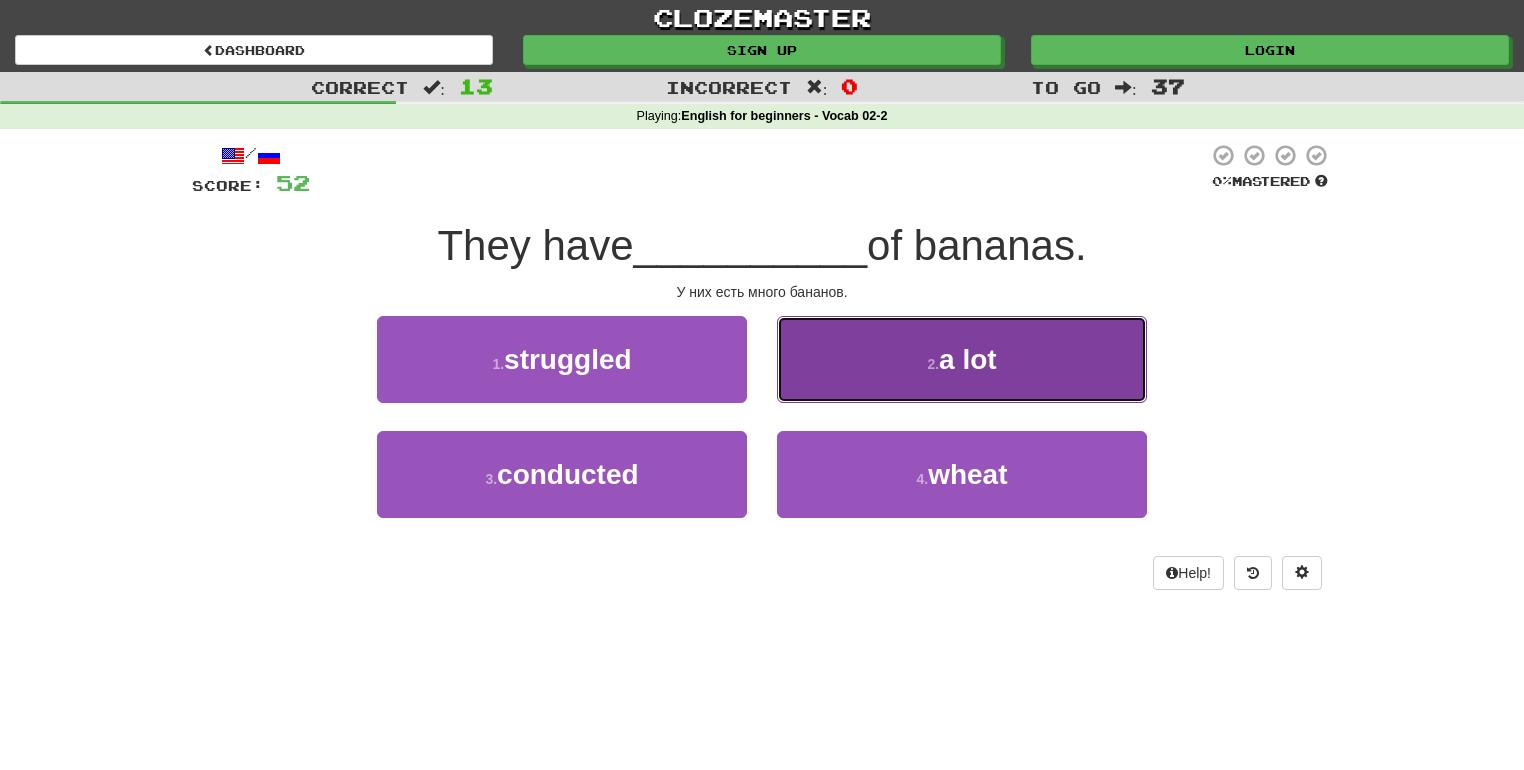 click on "2 .  a lot" at bounding box center [962, 359] 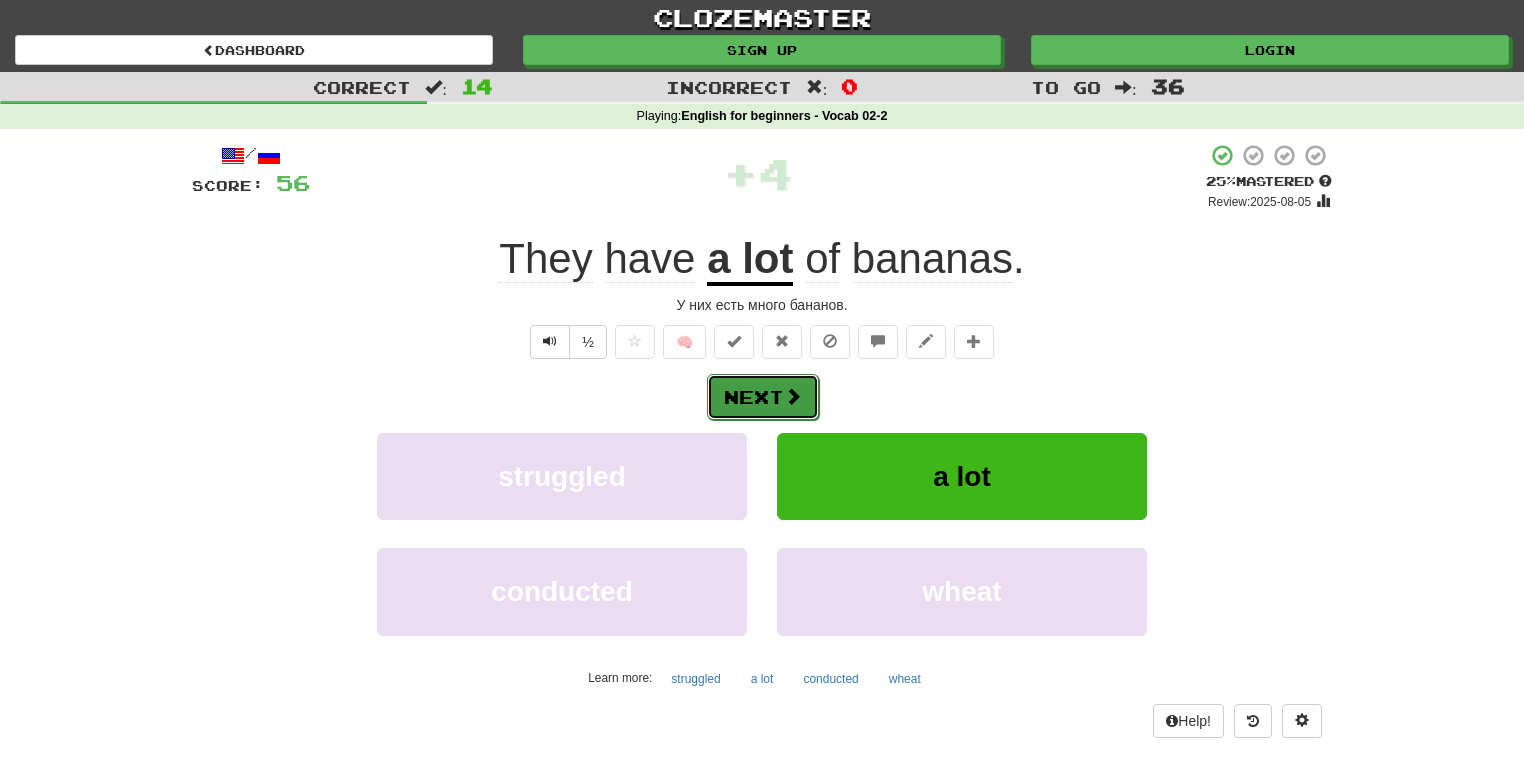 click on "Next" at bounding box center [763, 397] 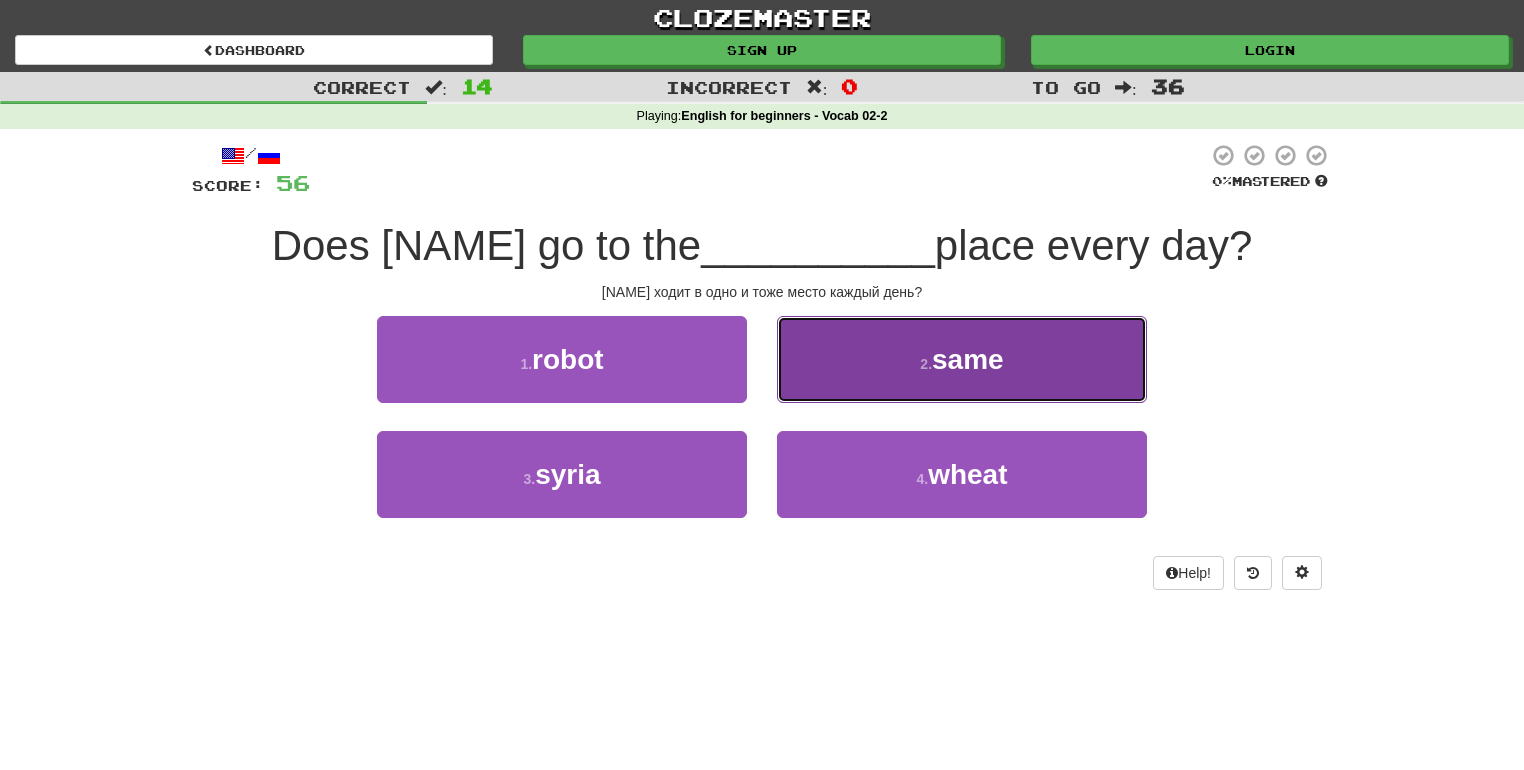 click on "2 .  same" at bounding box center (962, 359) 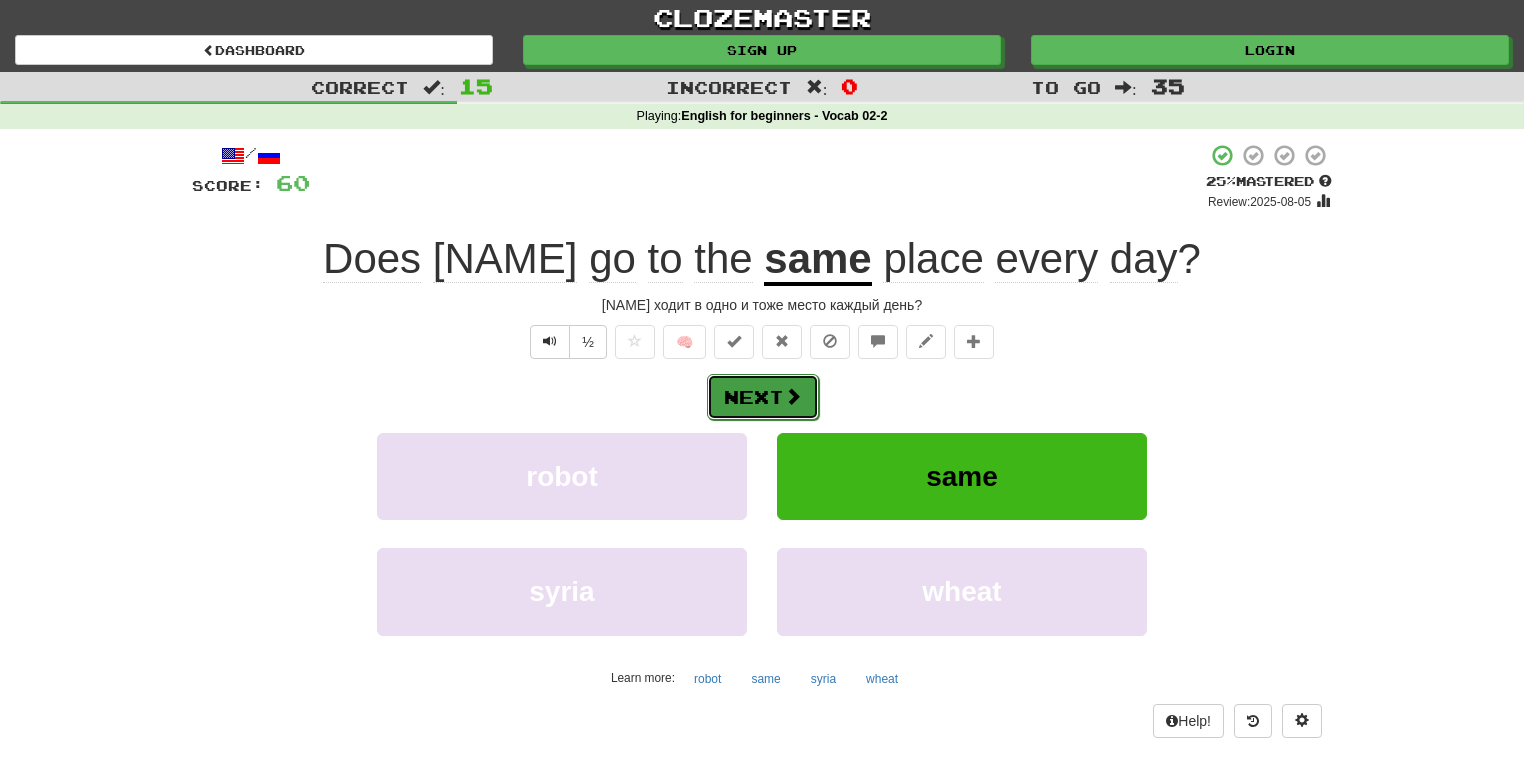 click on "Next" at bounding box center (763, 397) 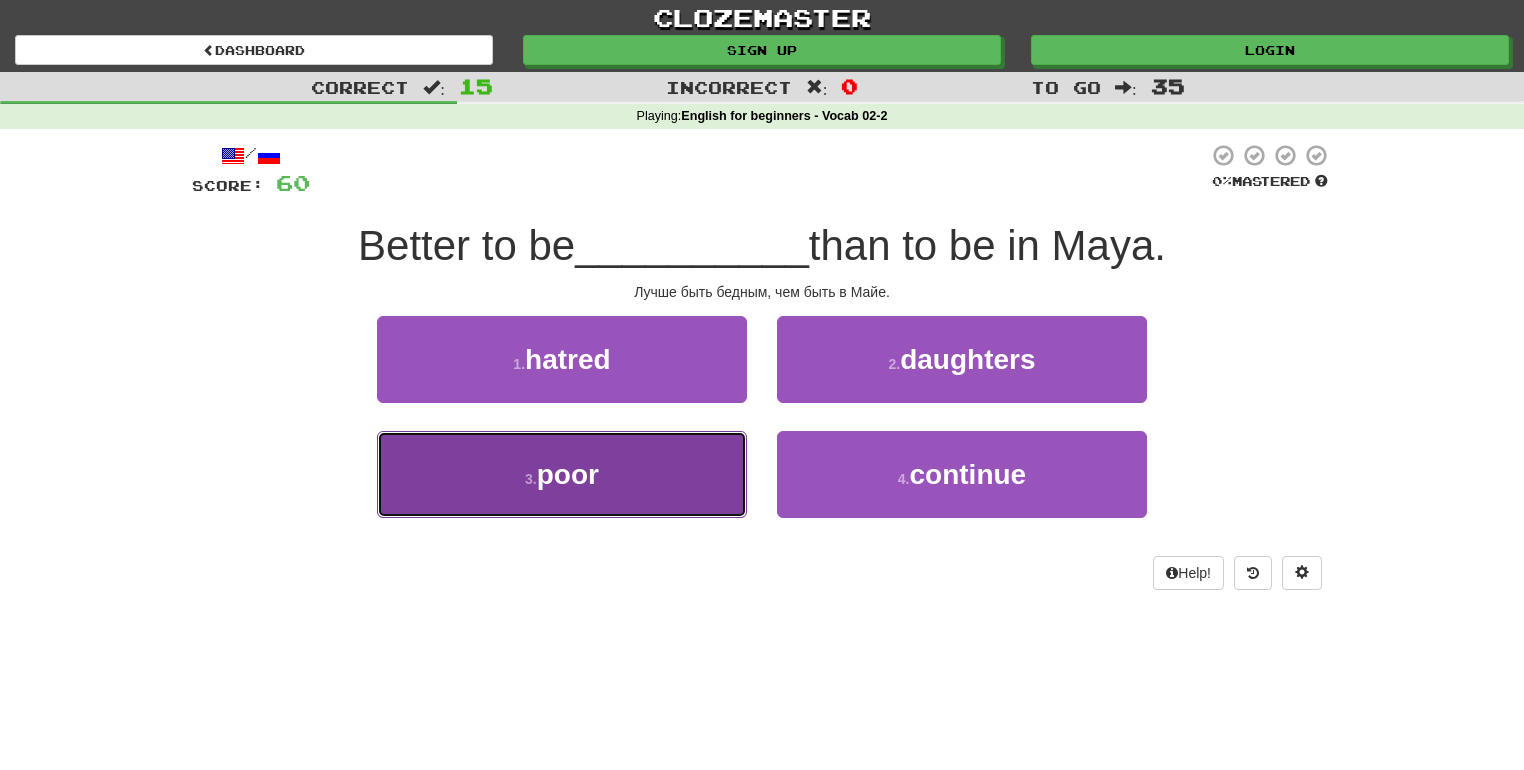 click on "poor" at bounding box center [568, 474] 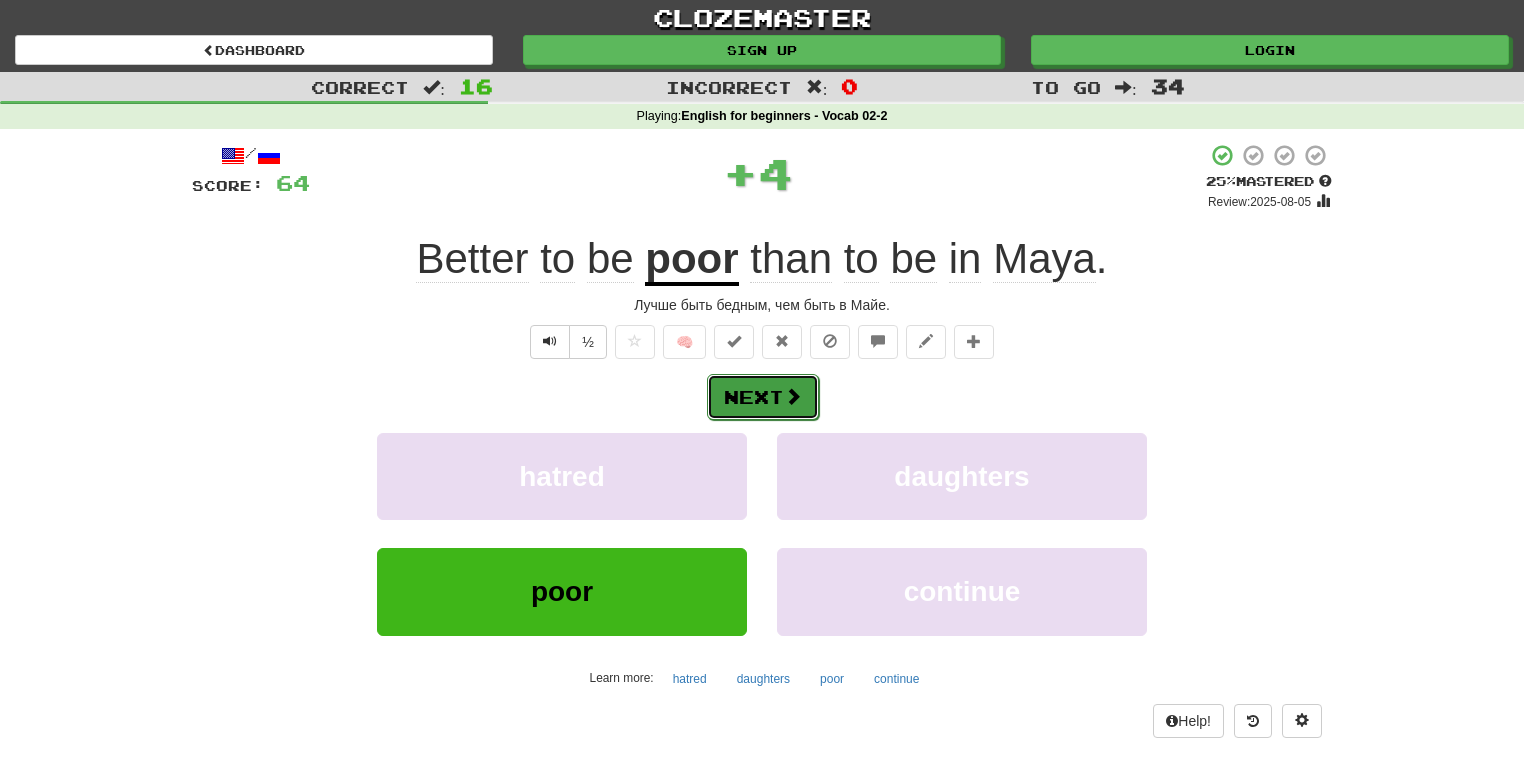 click on "Next" at bounding box center (763, 397) 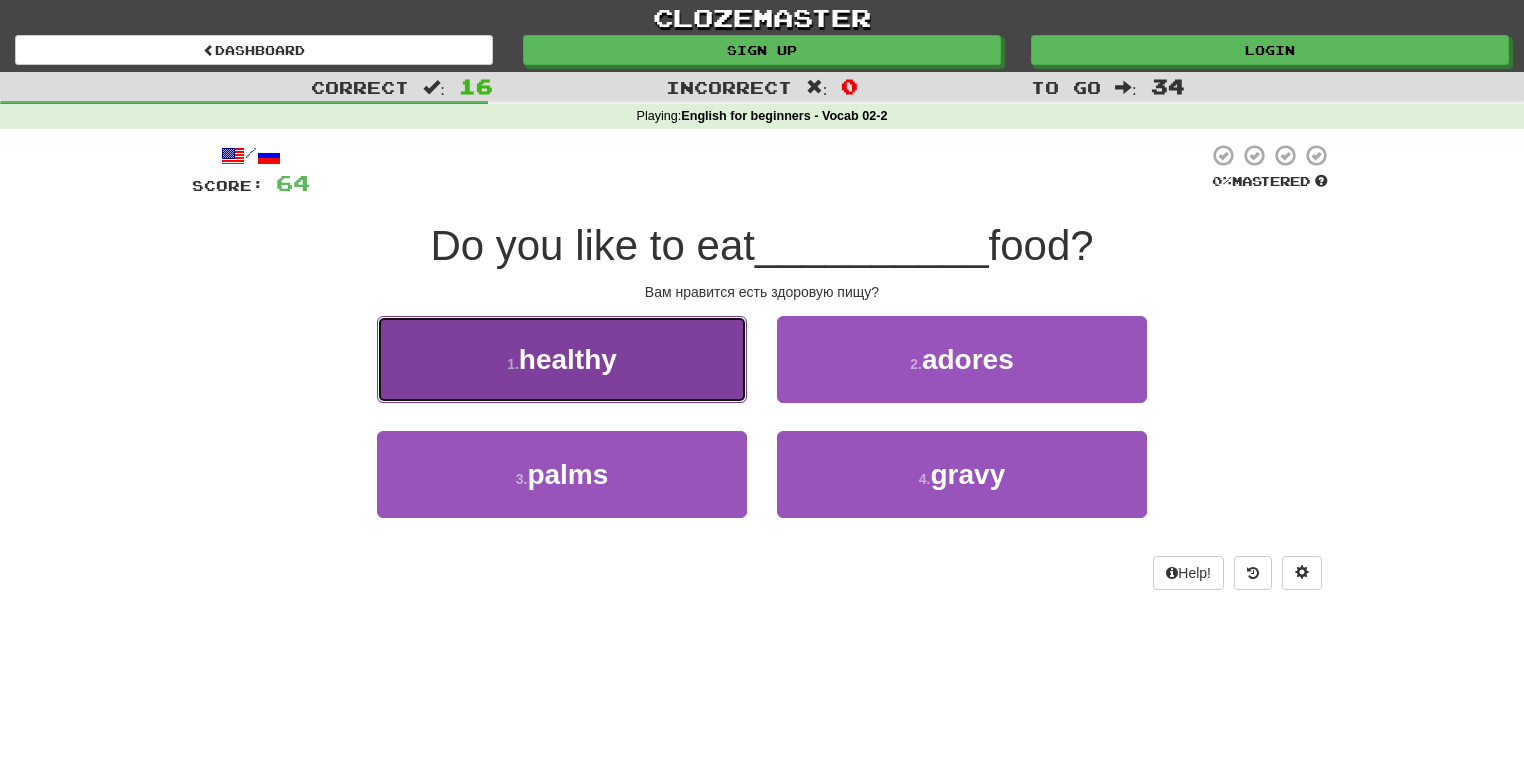 click on "1 .  healthy" at bounding box center [562, 359] 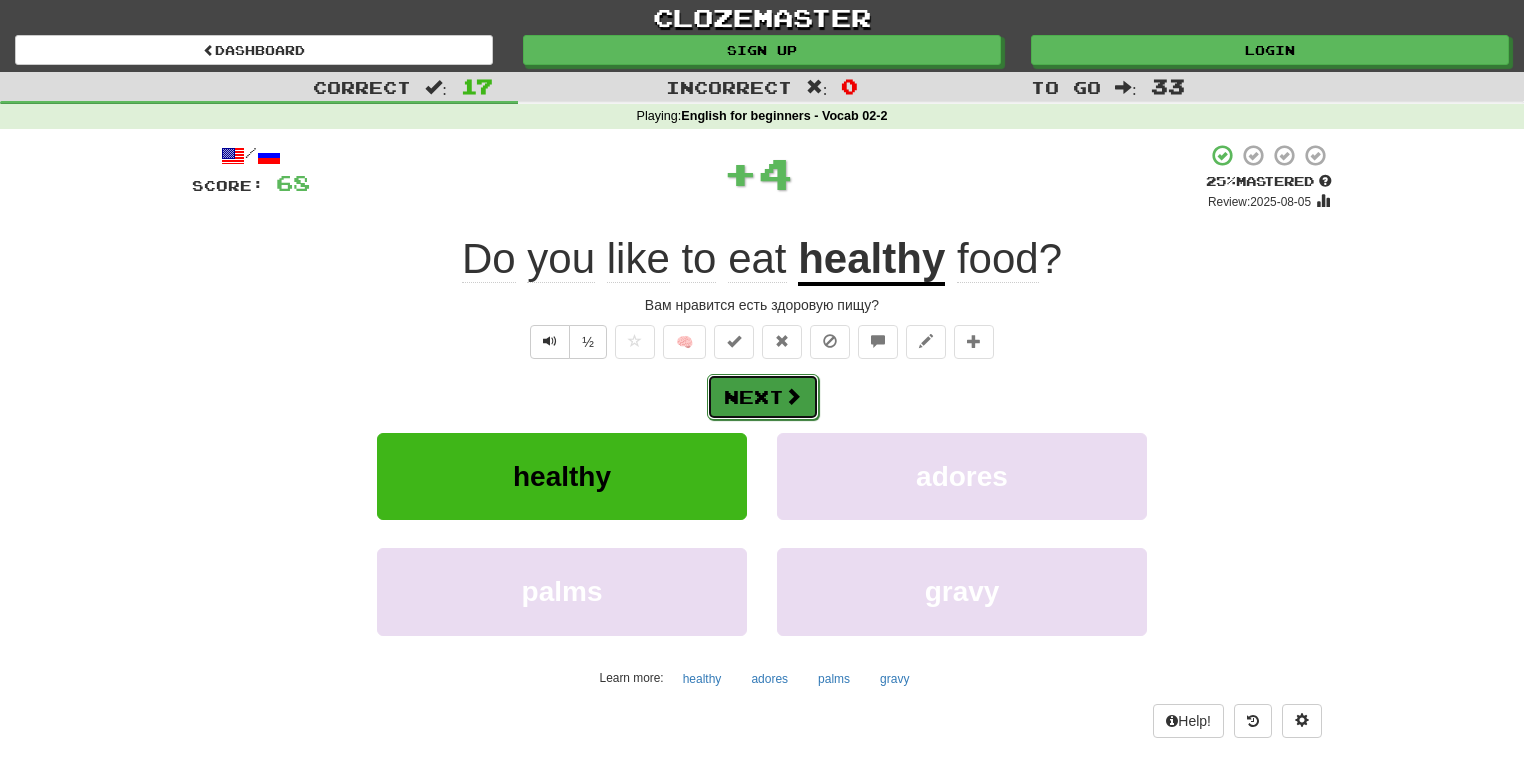 click on "Next" at bounding box center [763, 397] 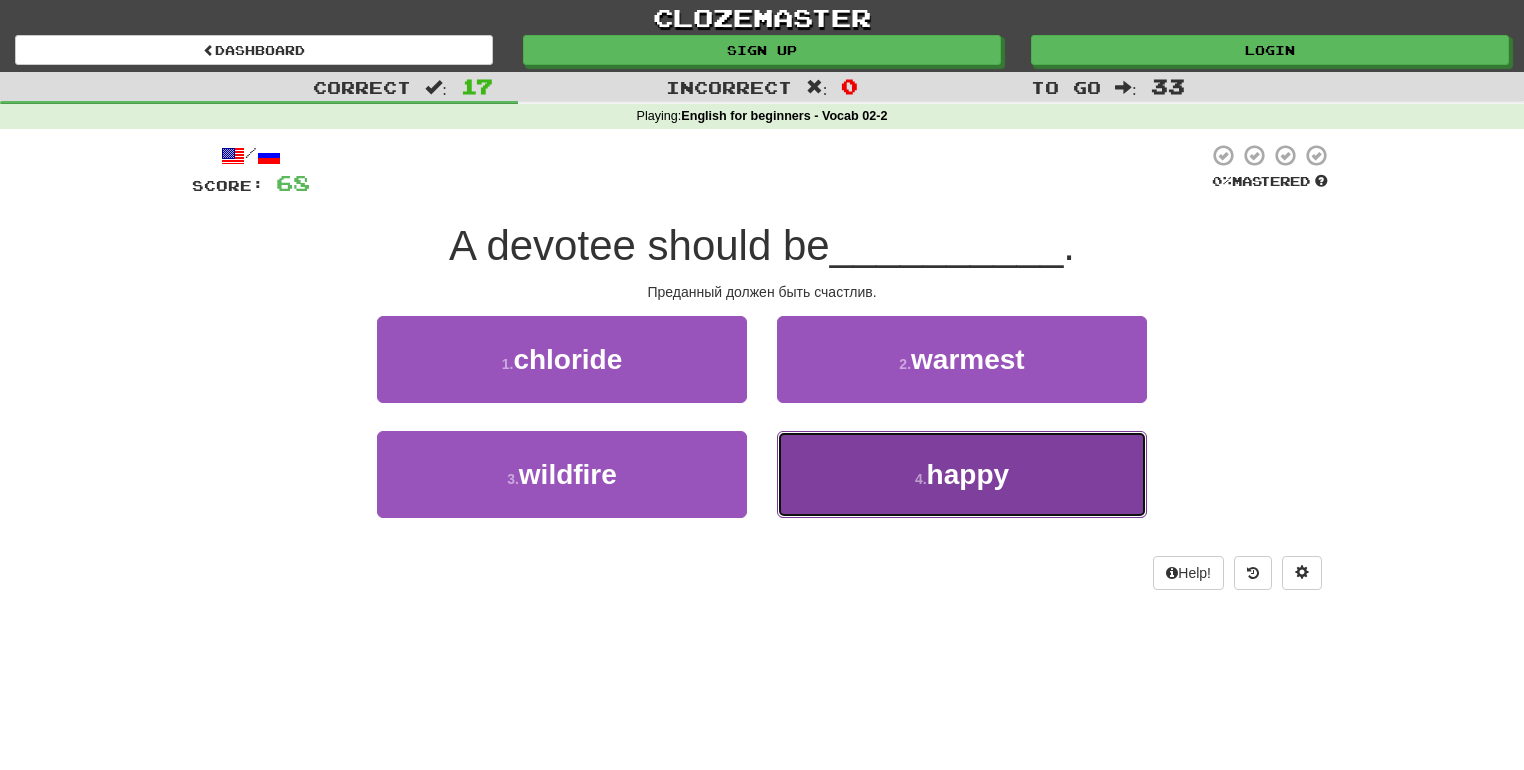 click on "4 .  happy" at bounding box center [962, 474] 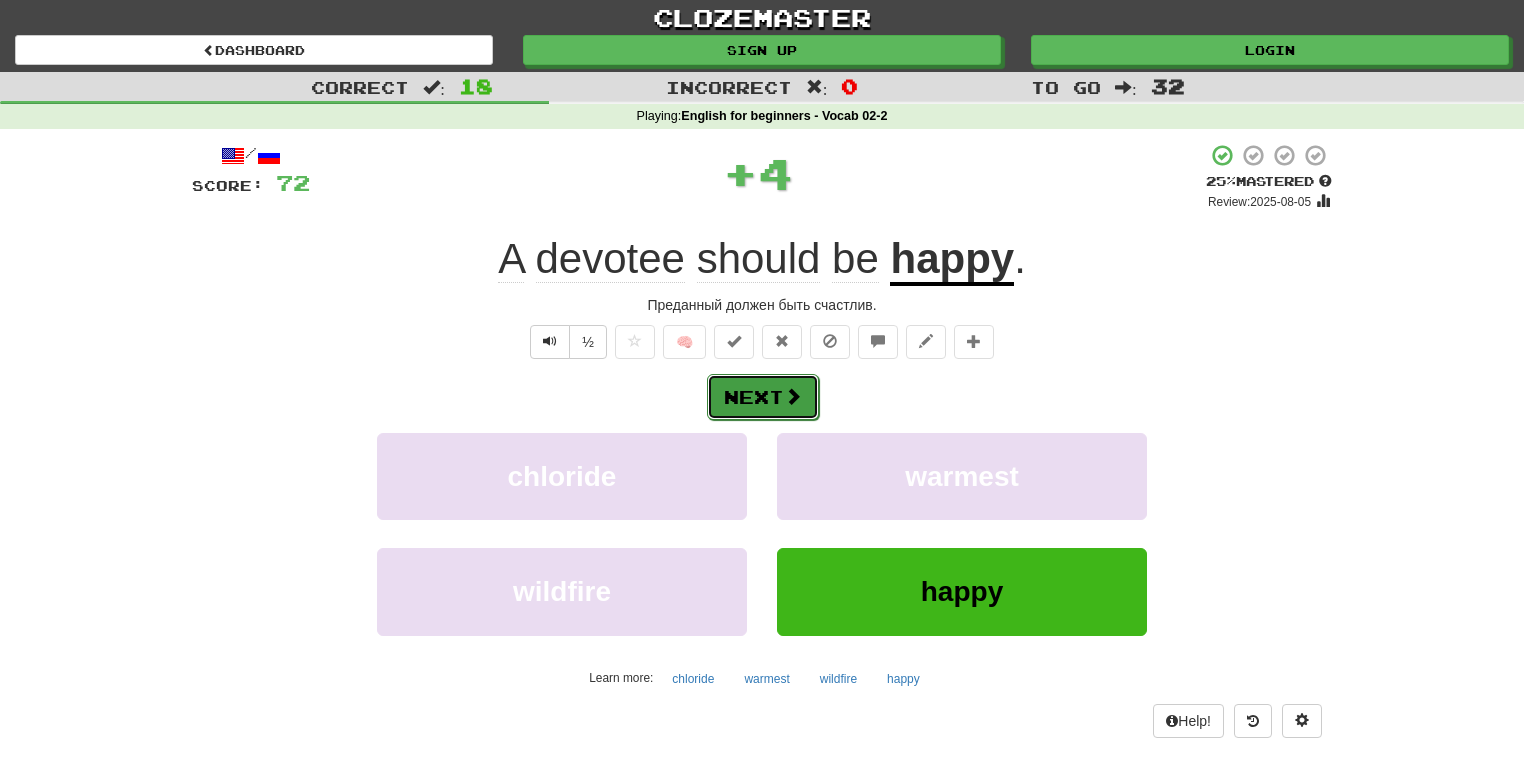 click at bounding box center (793, 396) 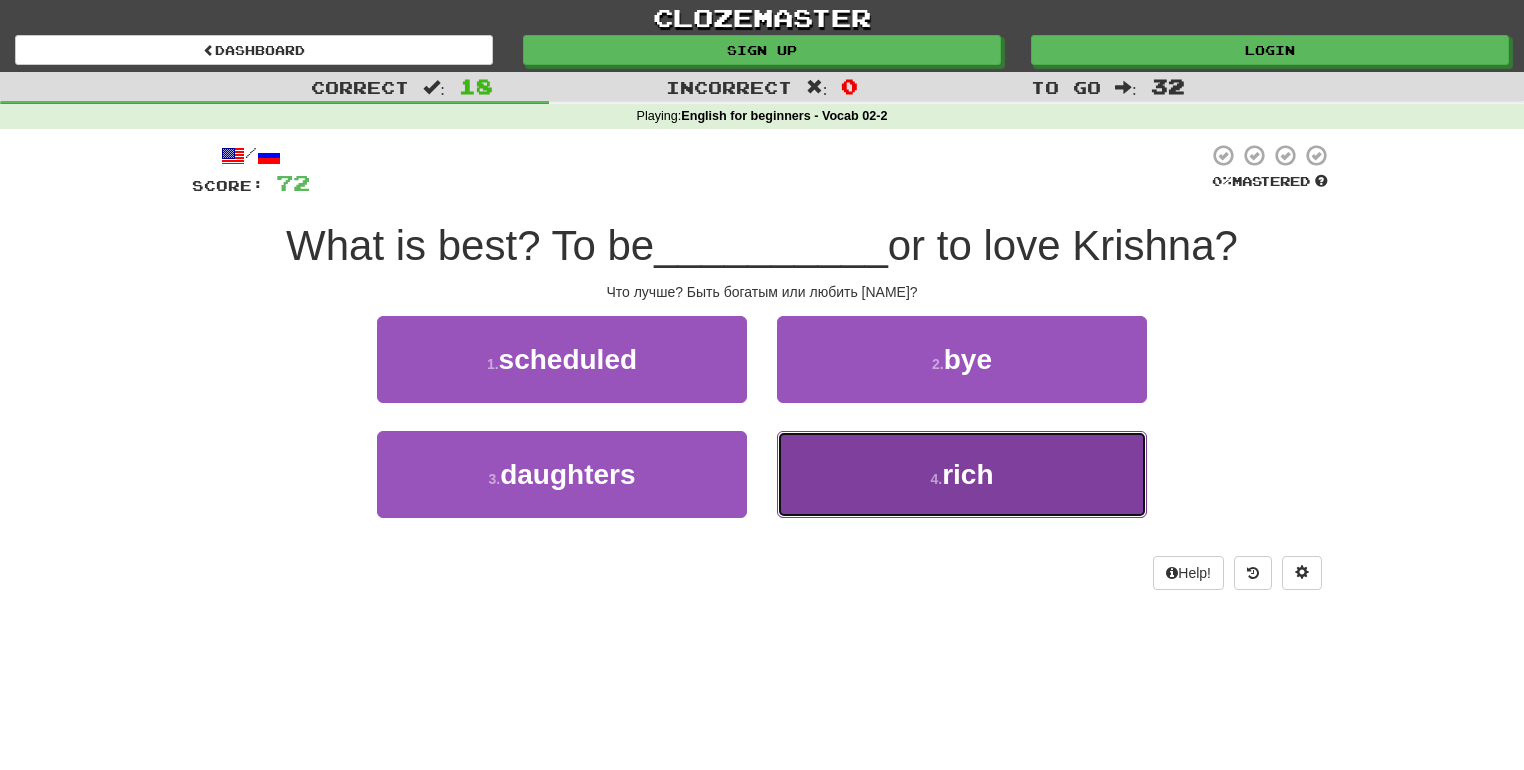 click on "4 .  rich" at bounding box center (962, 474) 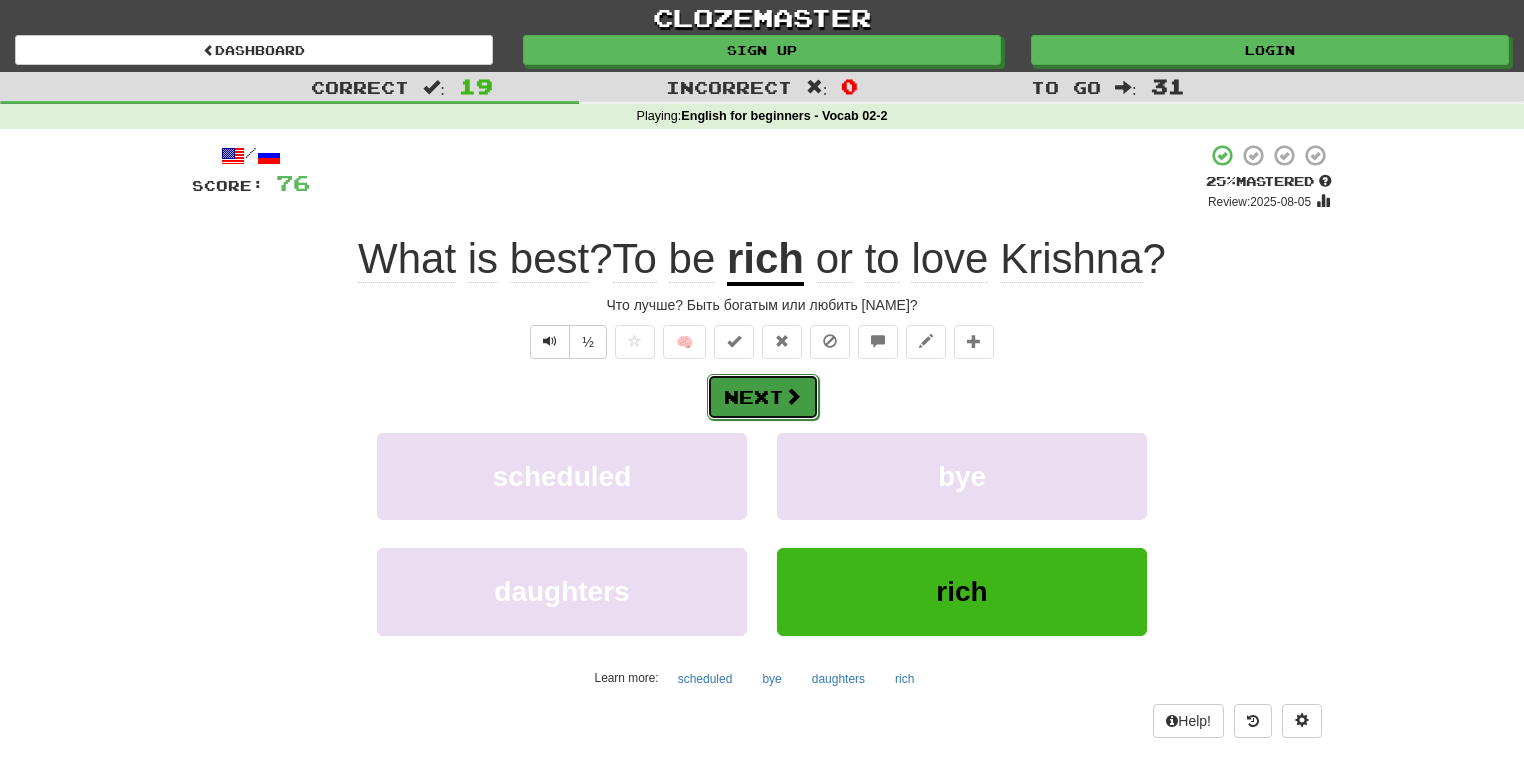 click on "Next" at bounding box center [763, 397] 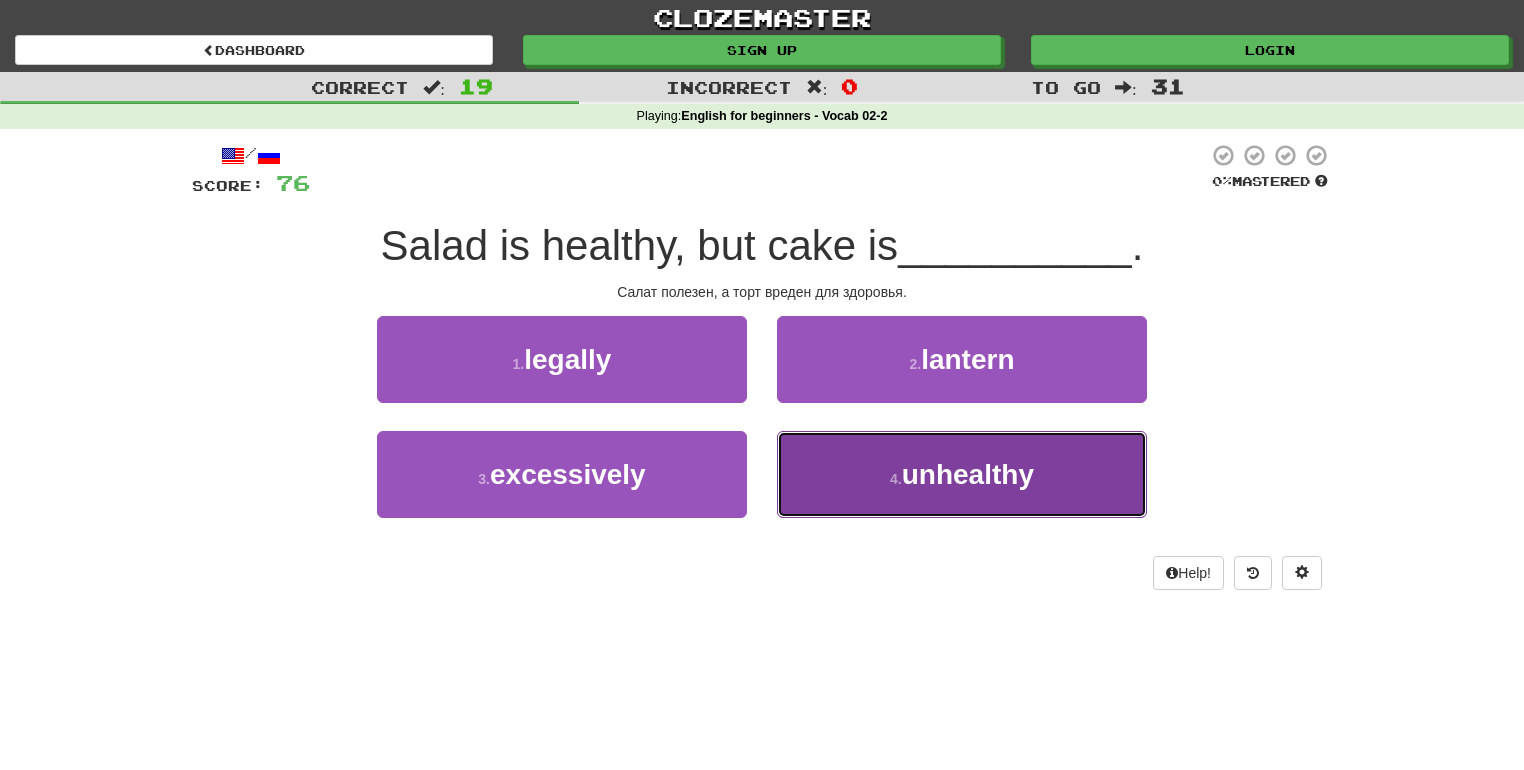 click on "4 .  unhealthy" at bounding box center [962, 474] 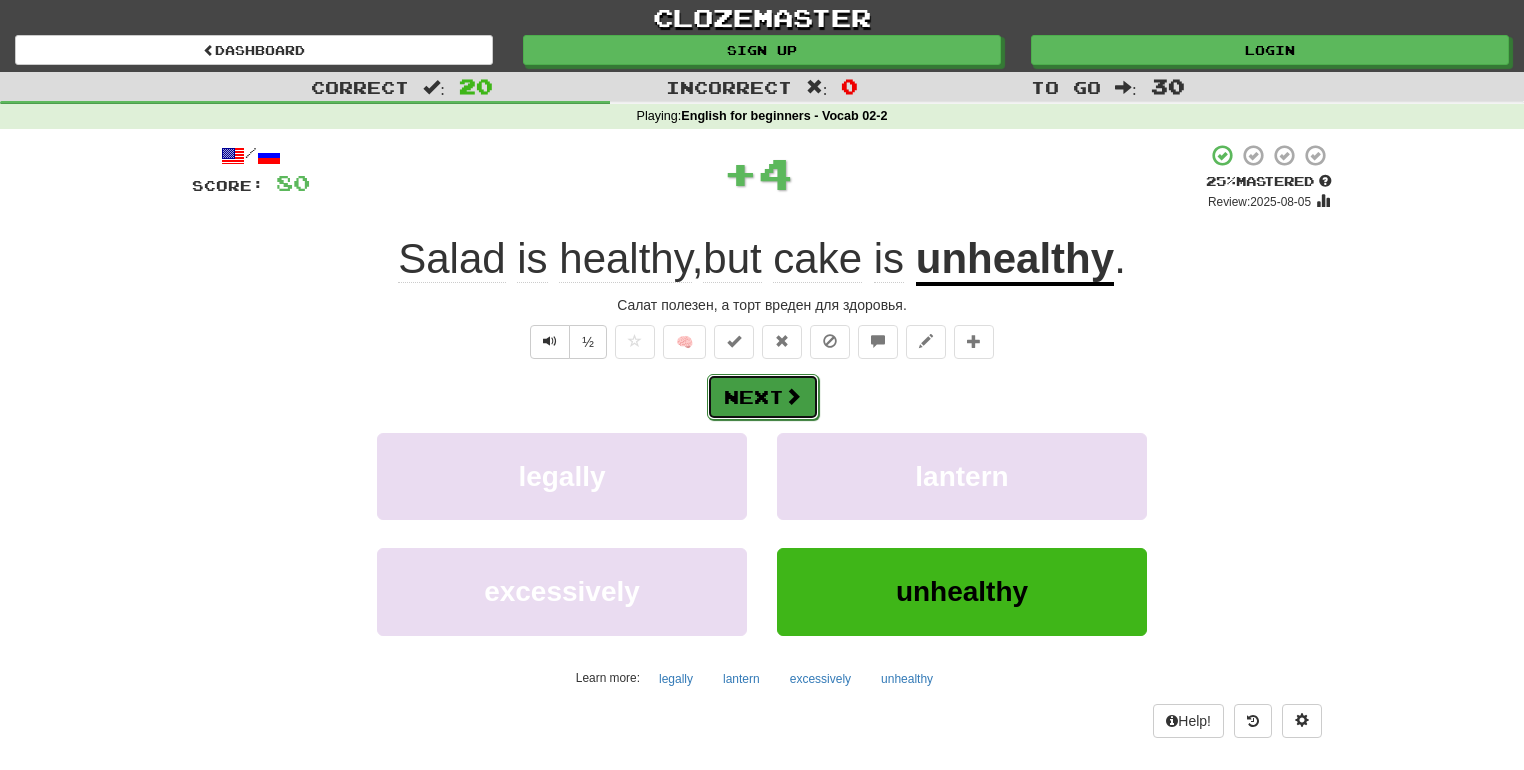 click on "Next" at bounding box center [763, 397] 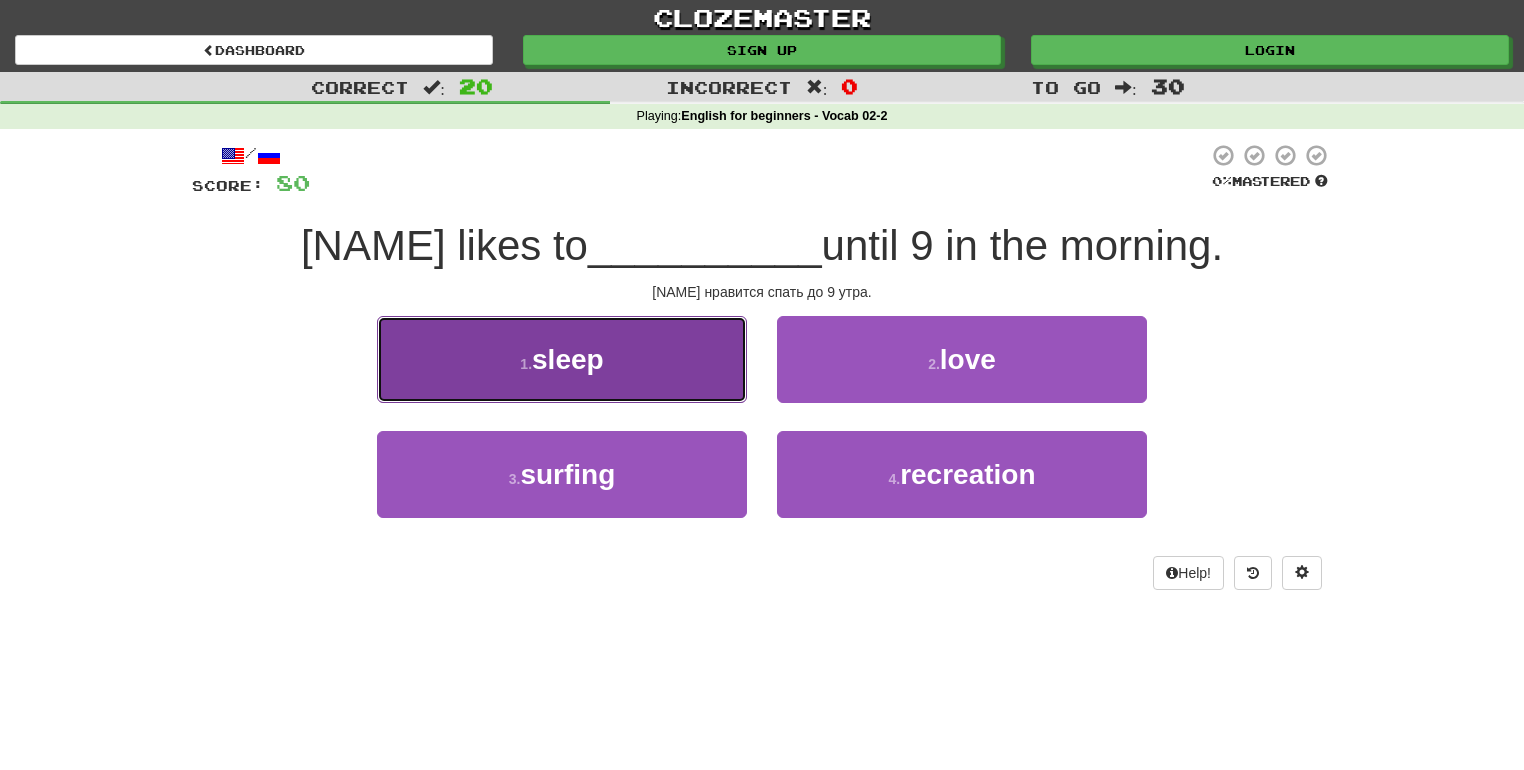 click on "sleep" at bounding box center (568, 359) 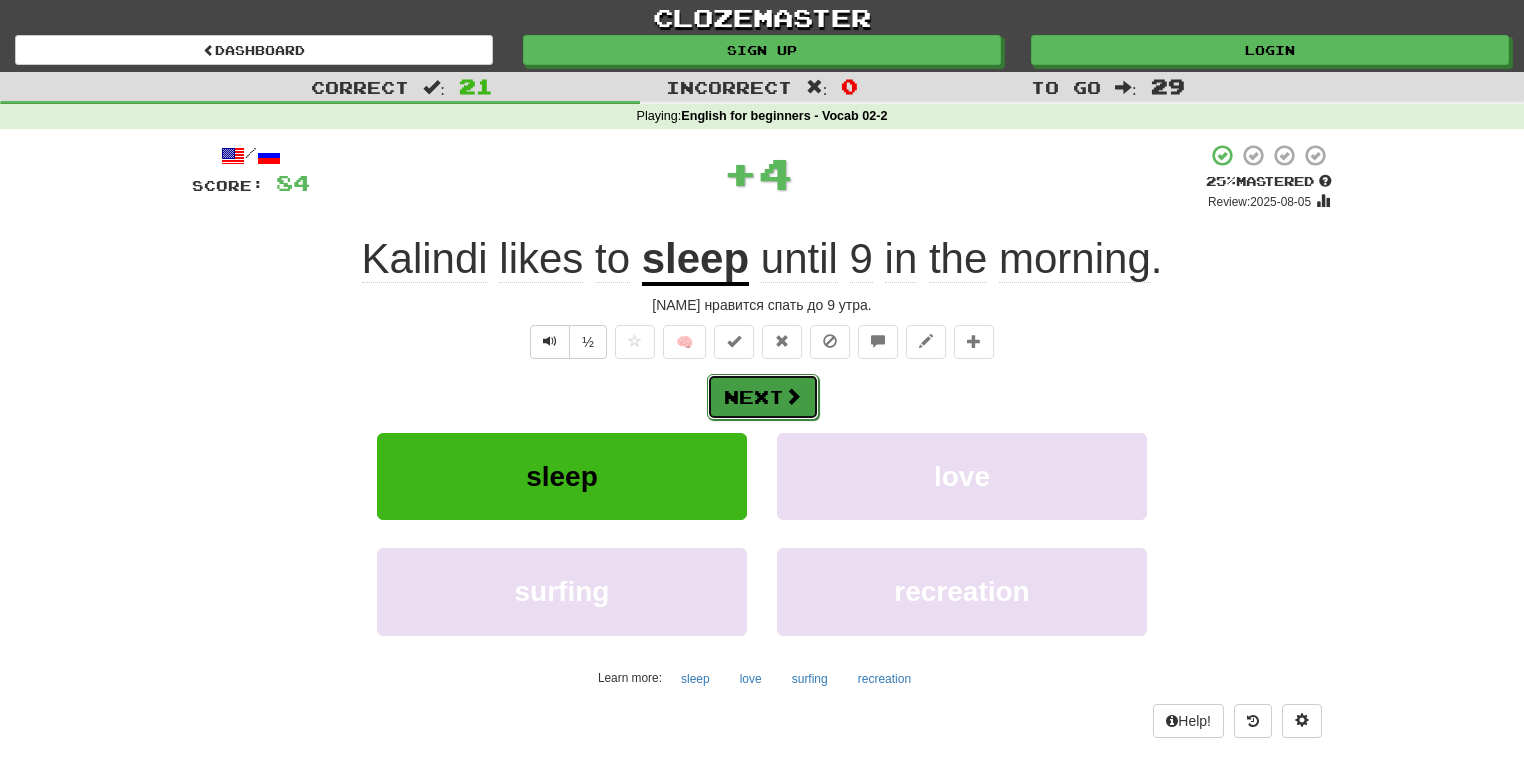 click on "Next" at bounding box center [763, 397] 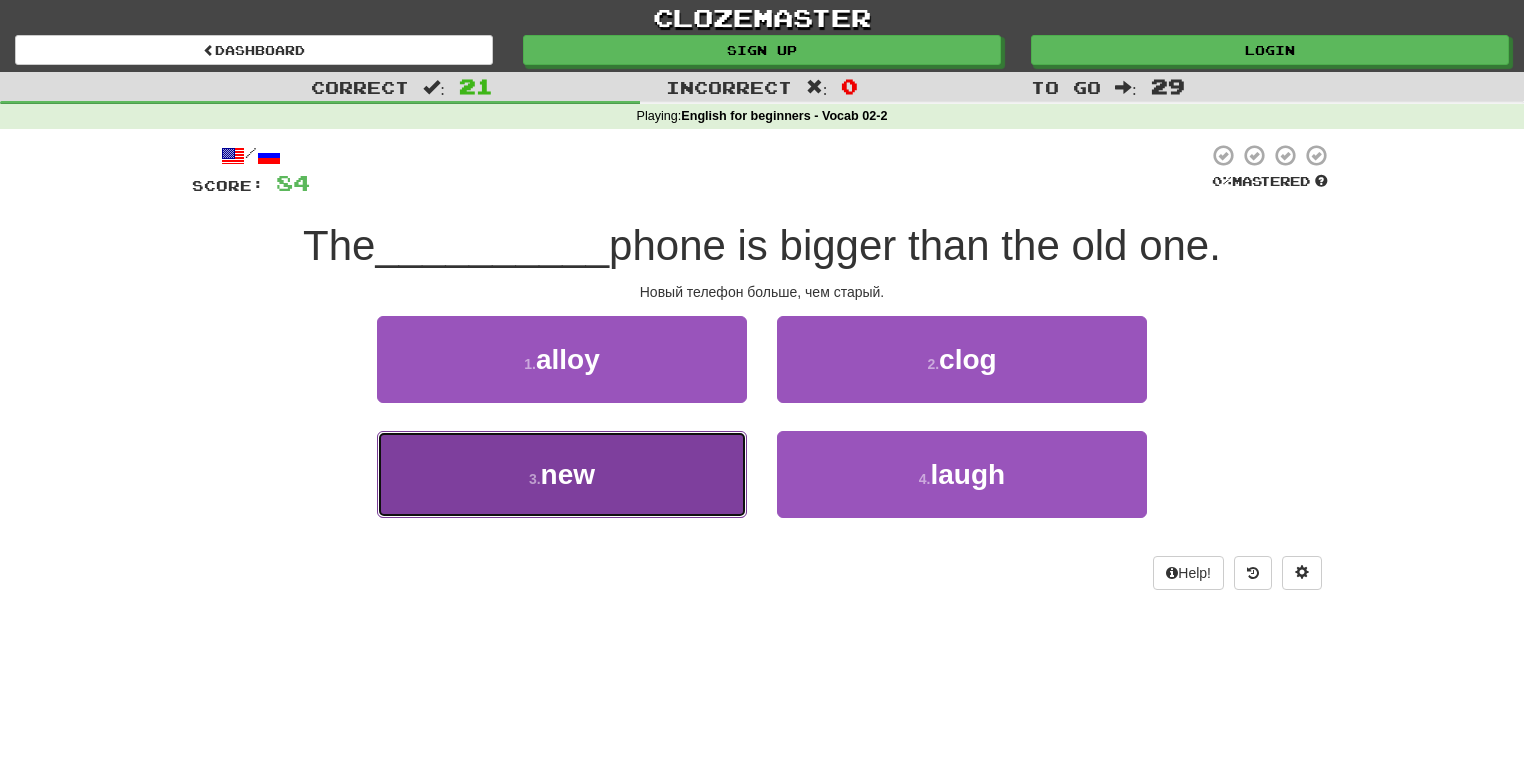 click on "3 .  new" at bounding box center [562, 474] 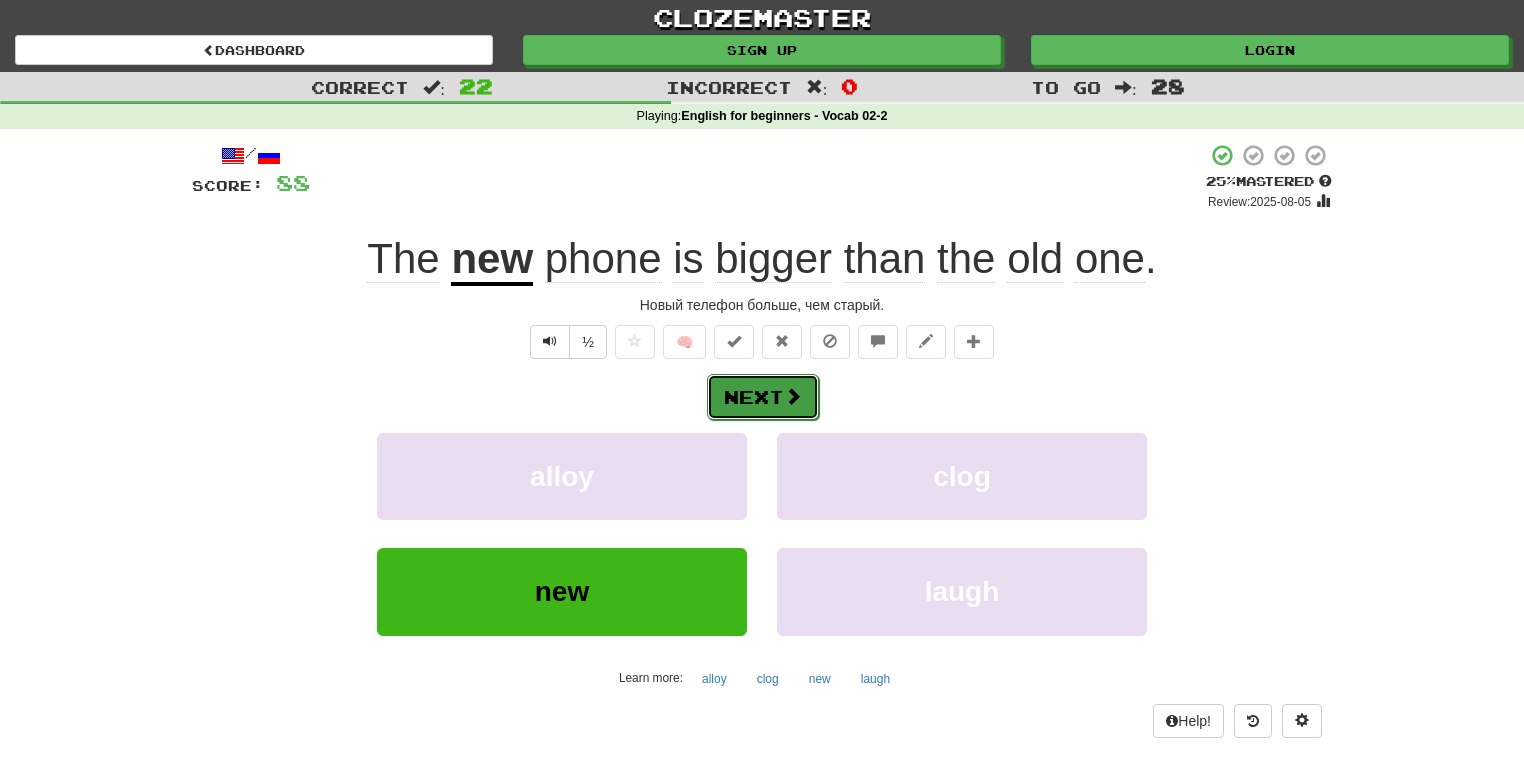 click on "Next" at bounding box center (763, 397) 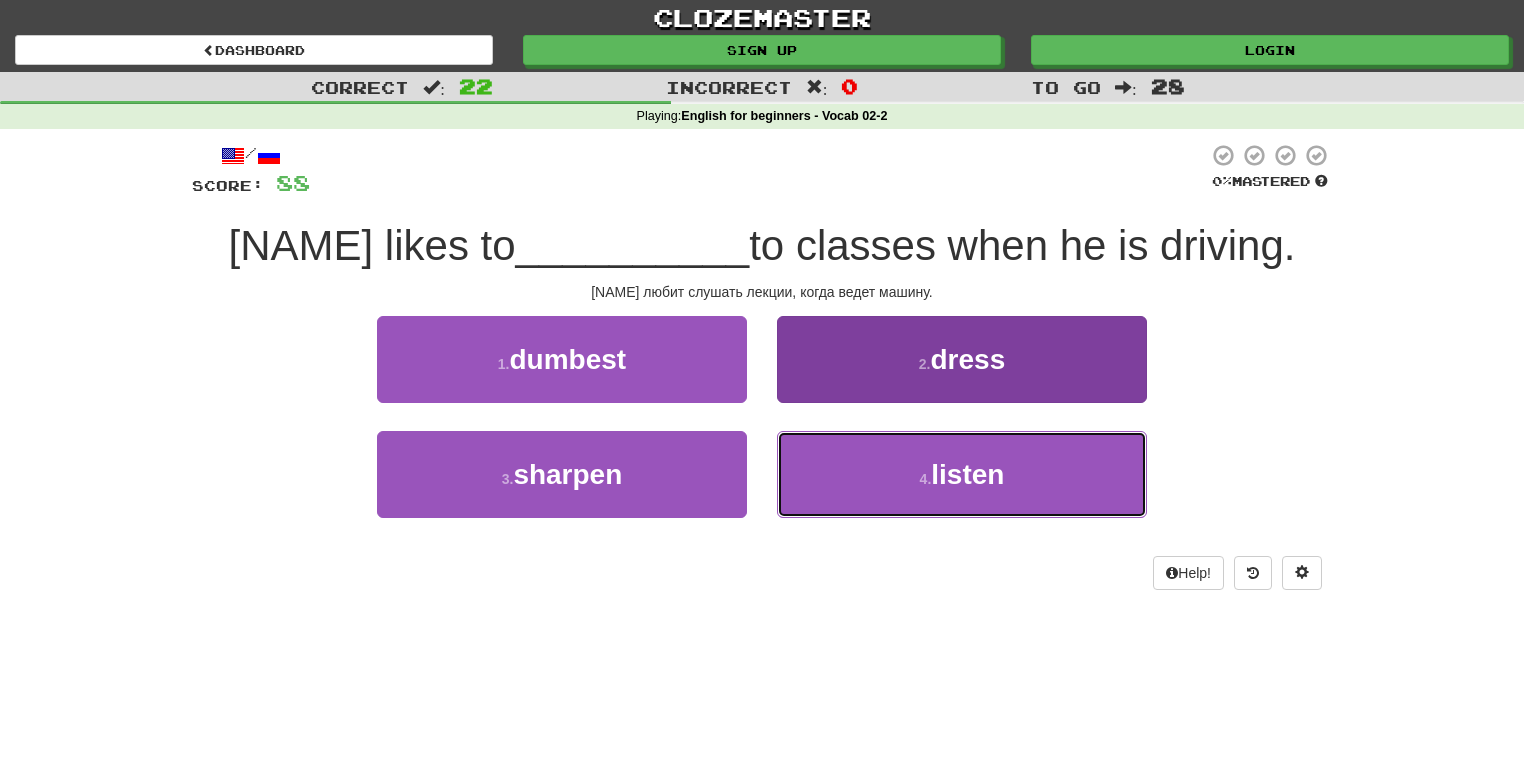 click on "4 .  listen" at bounding box center [962, 474] 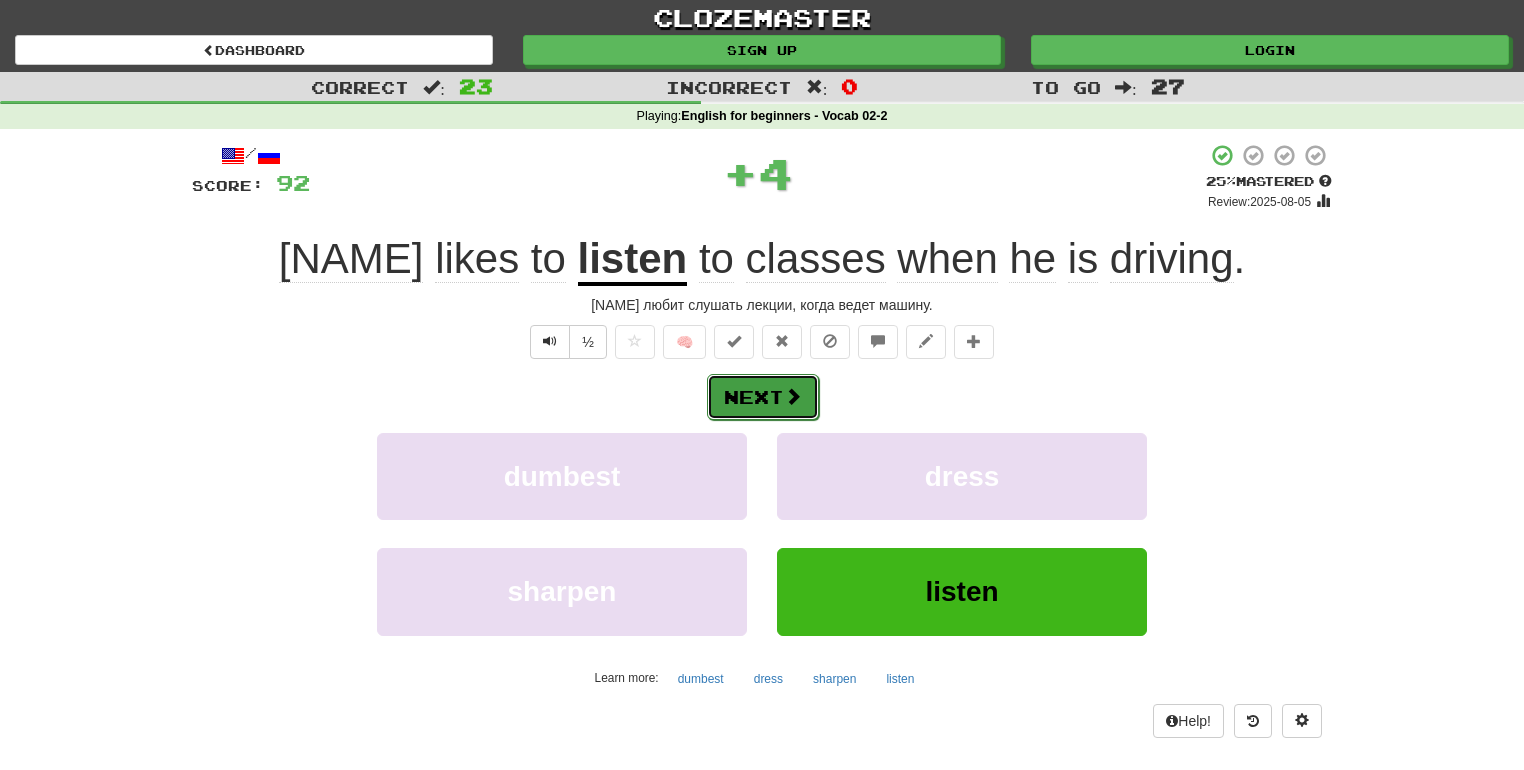 click on "Next" at bounding box center [763, 397] 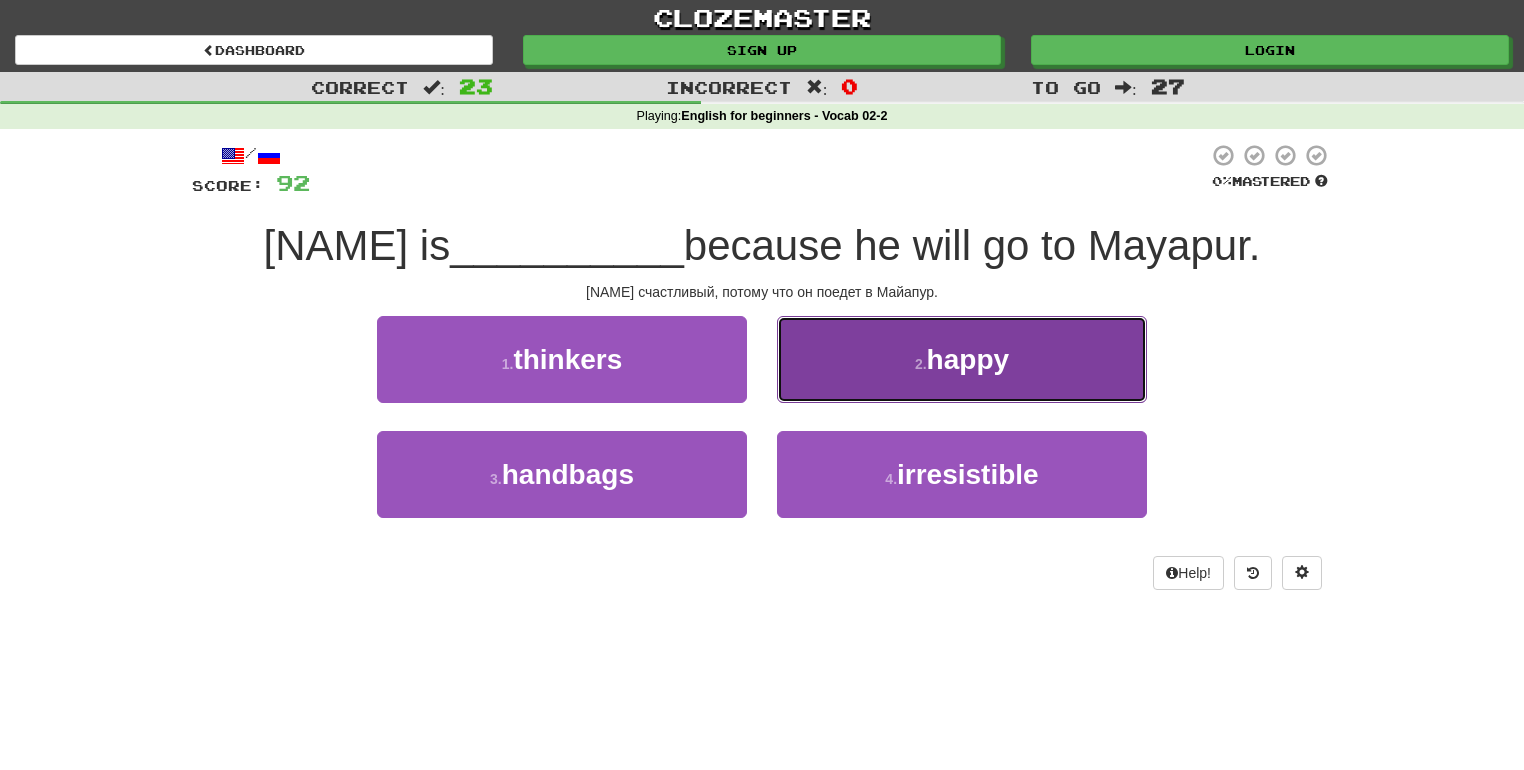 click on "2 .  happy" at bounding box center [962, 359] 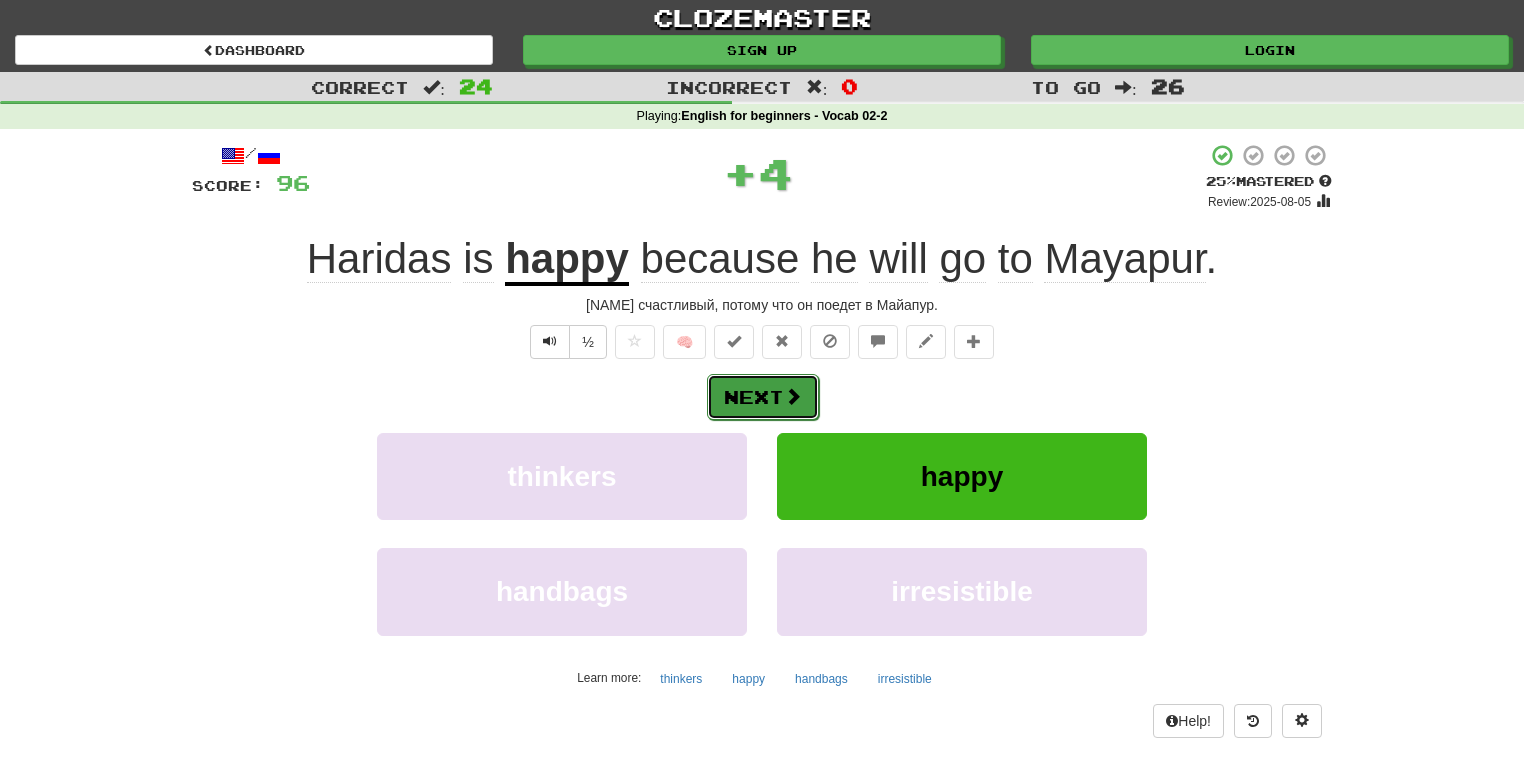 click on "Next" at bounding box center (763, 397) 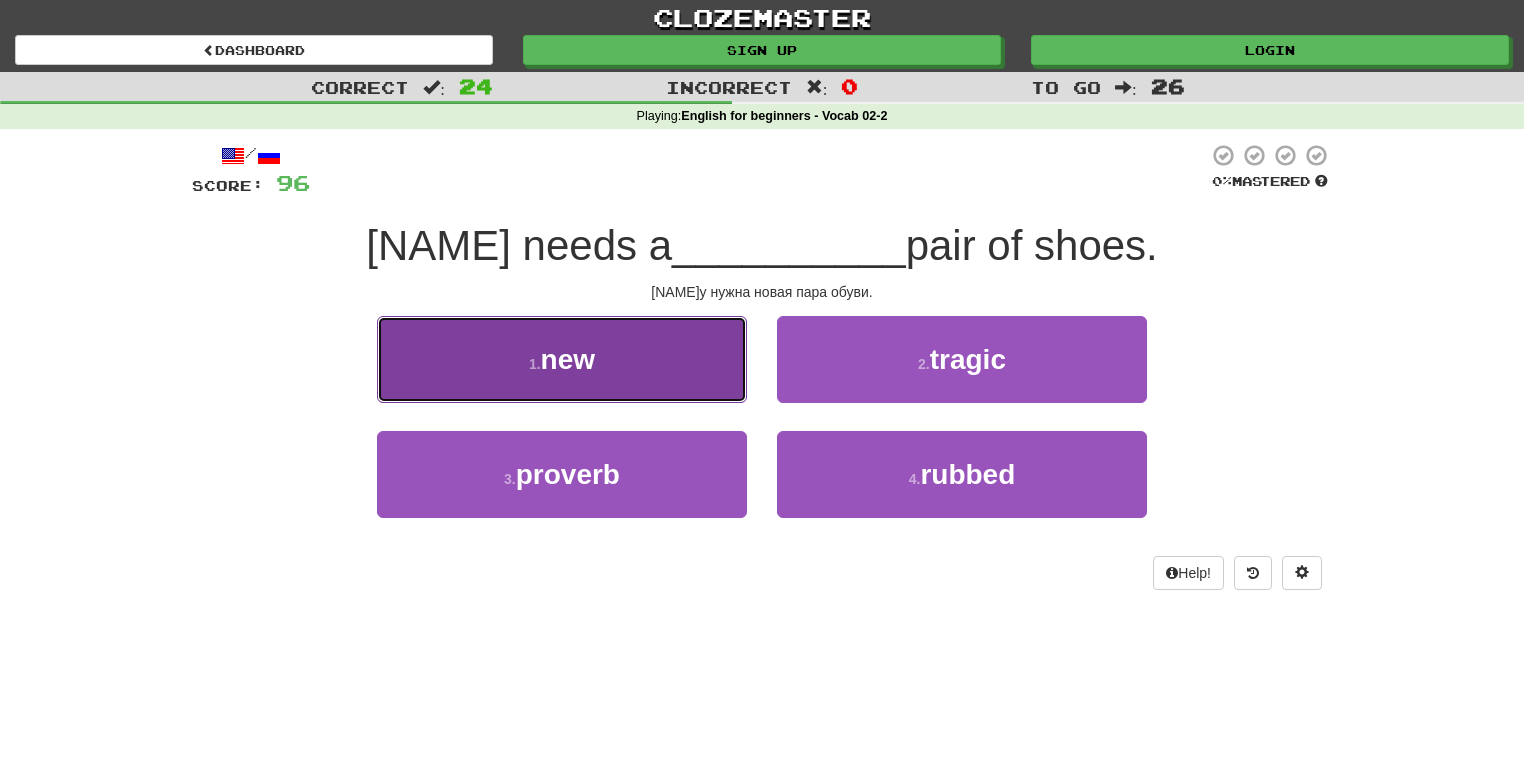 click on "1 .  new" at bounding box center [562, 359] 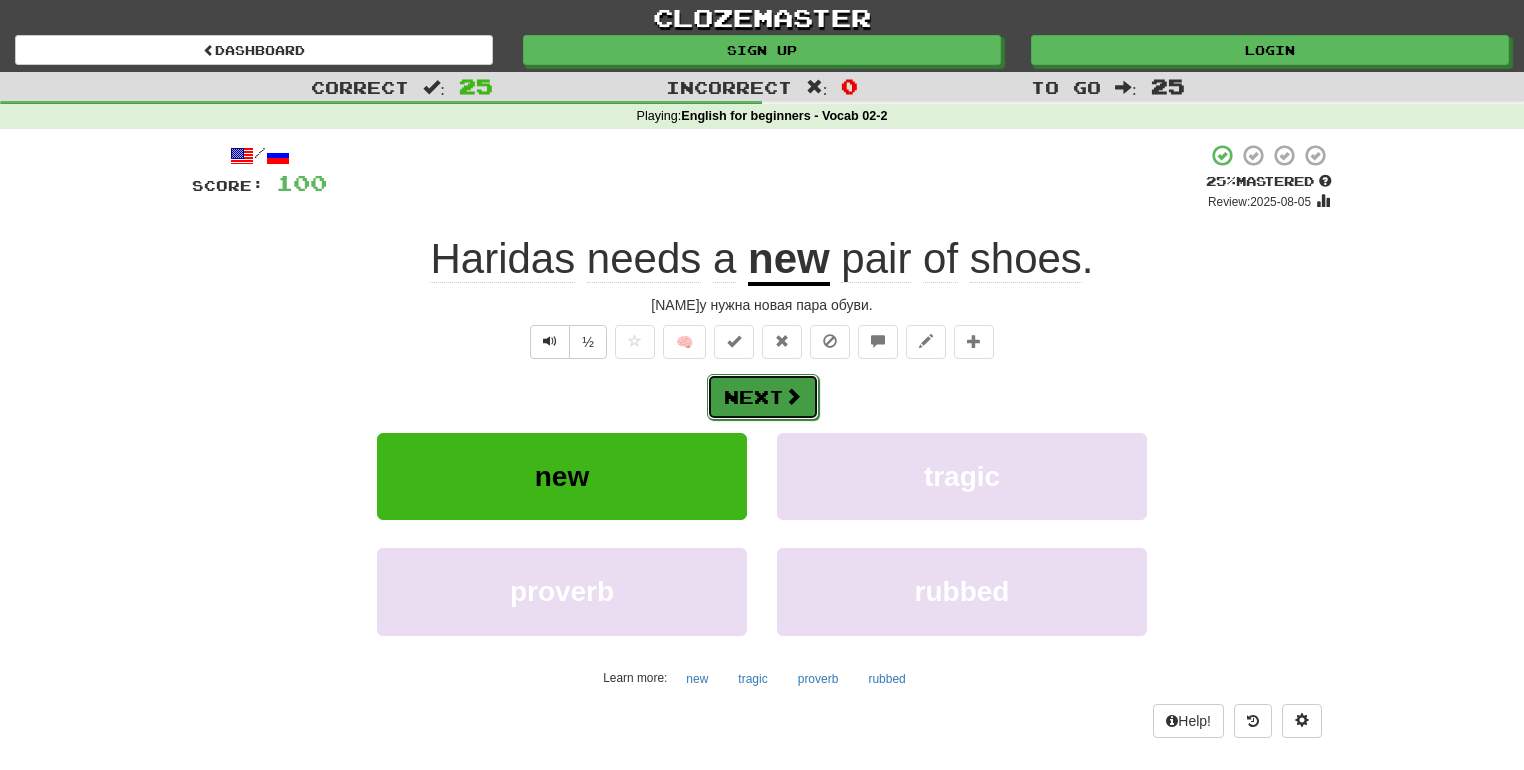 click on "Next" at bounding box center (763, 397) 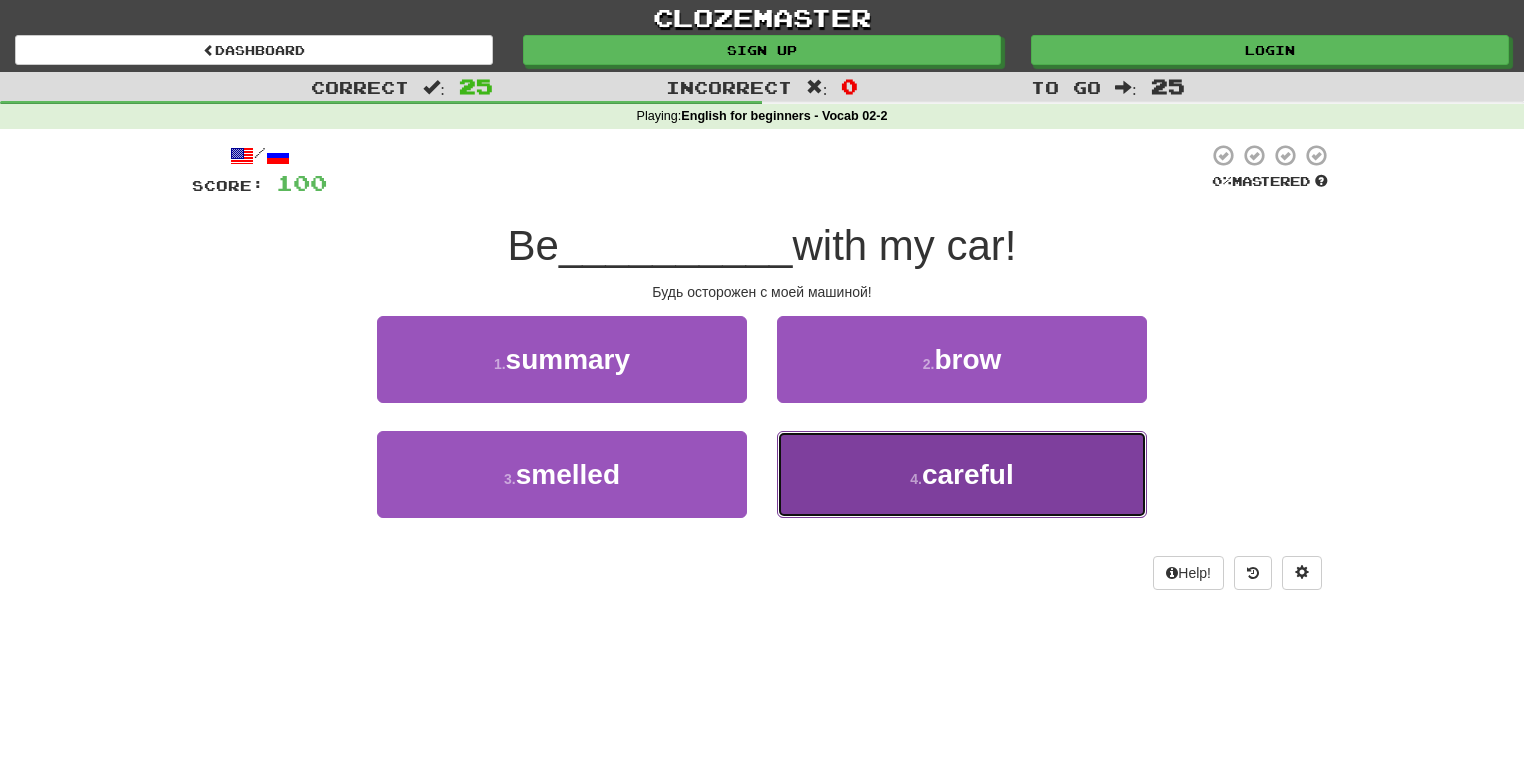 click on "4 .  careful" at bounding box center [962, 474] 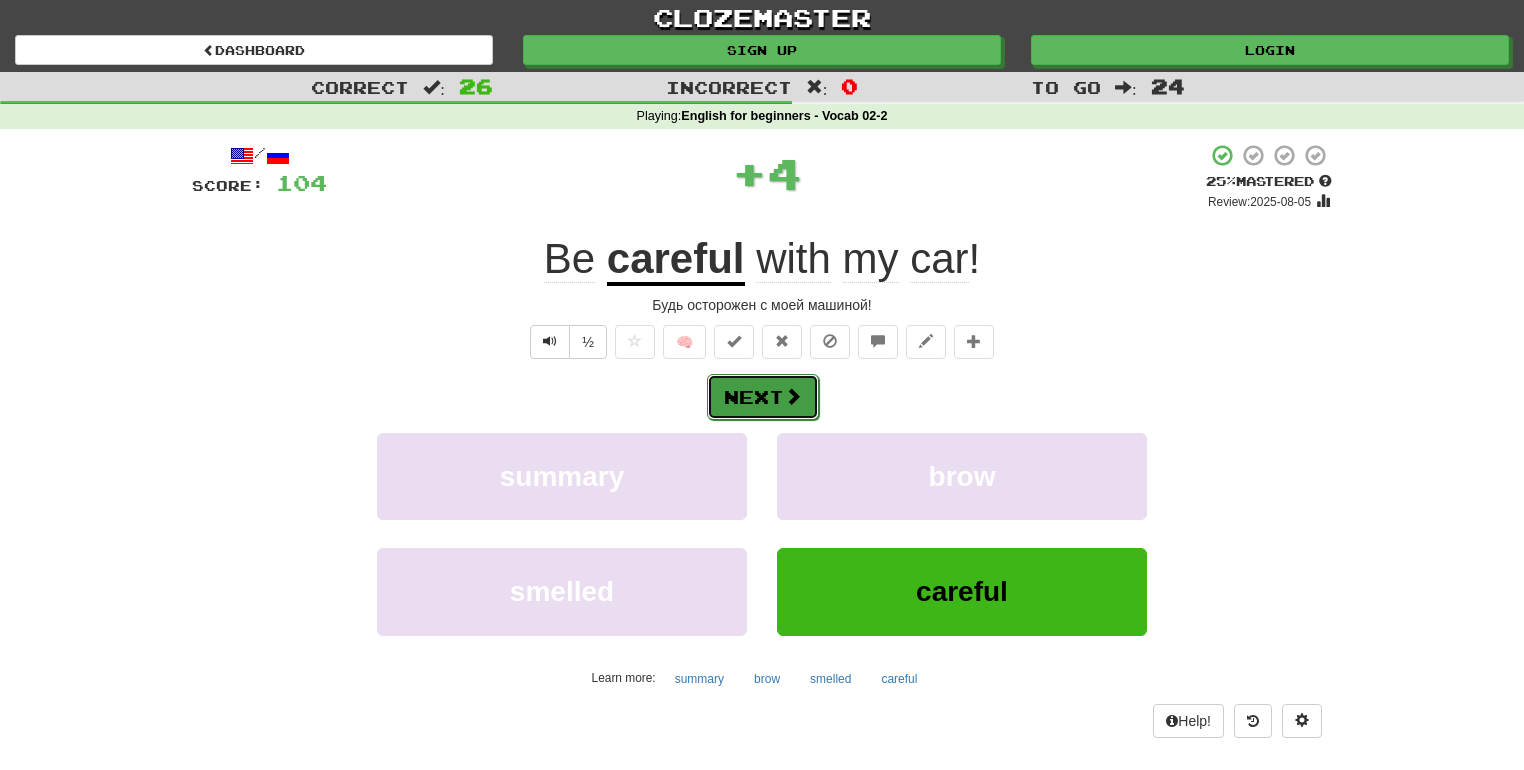 click on "Next" at bounding box center [763, 397] 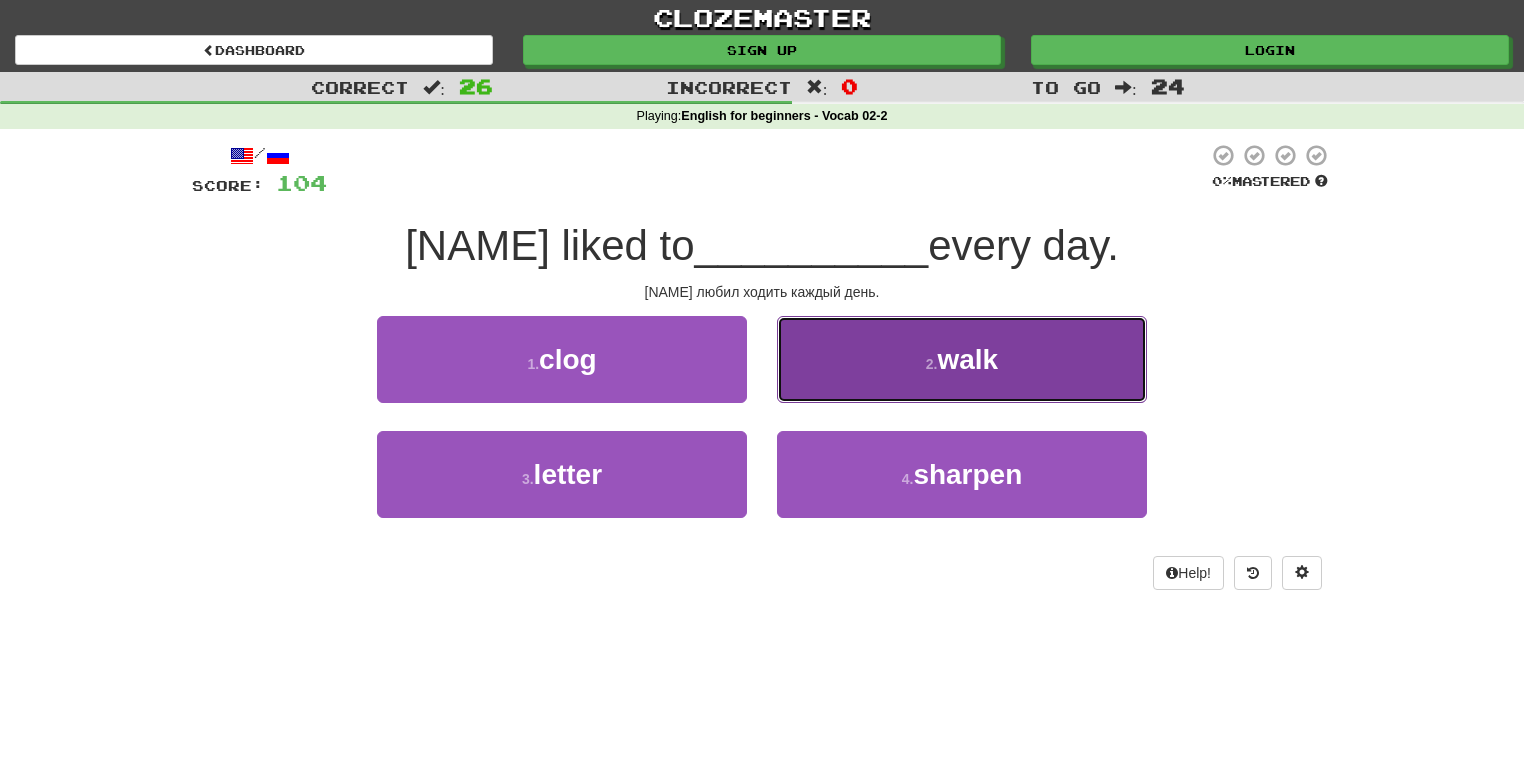 click on "2 .  walk" at bounding box center [962, 359] 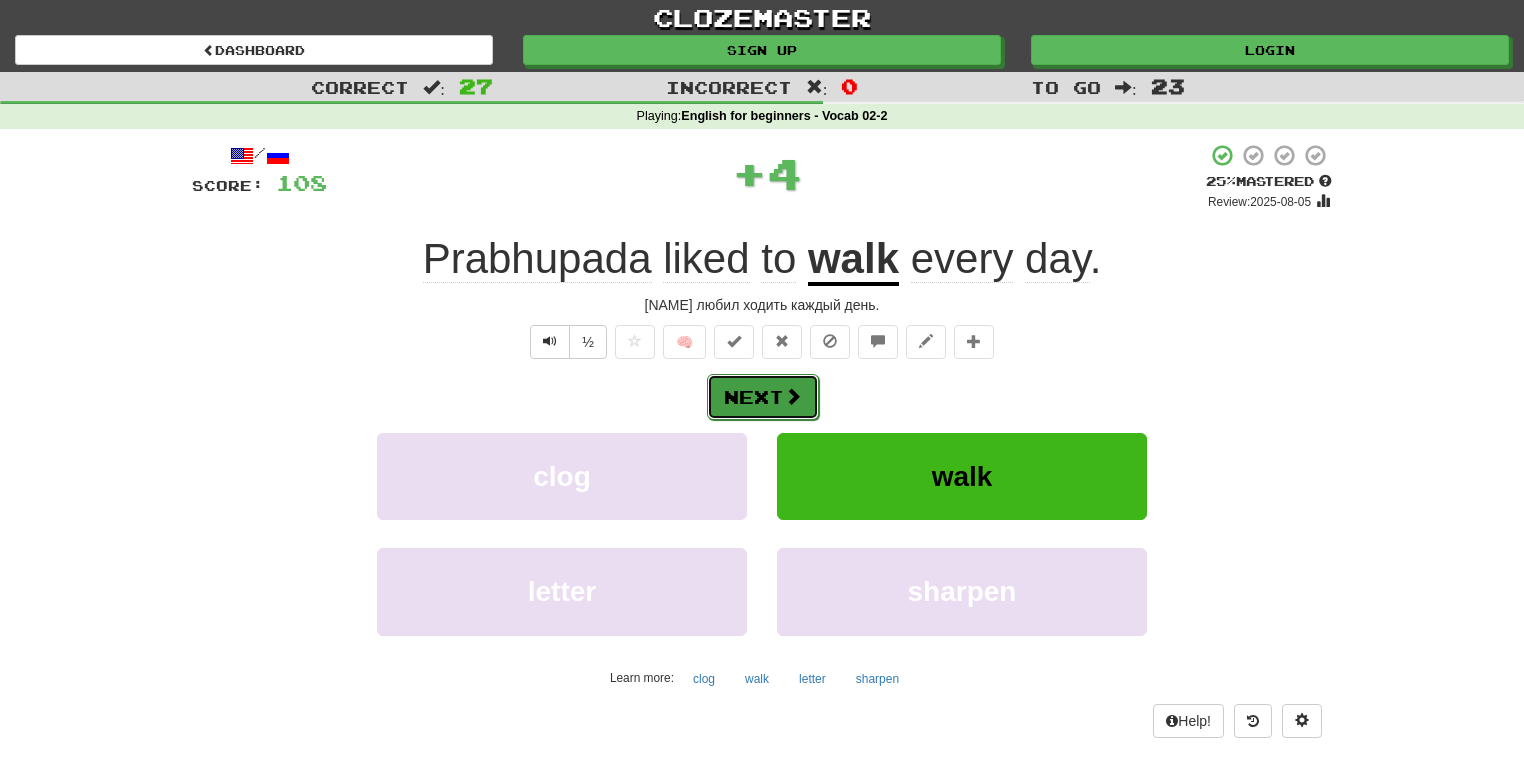 click at bounding box center [793, 396] 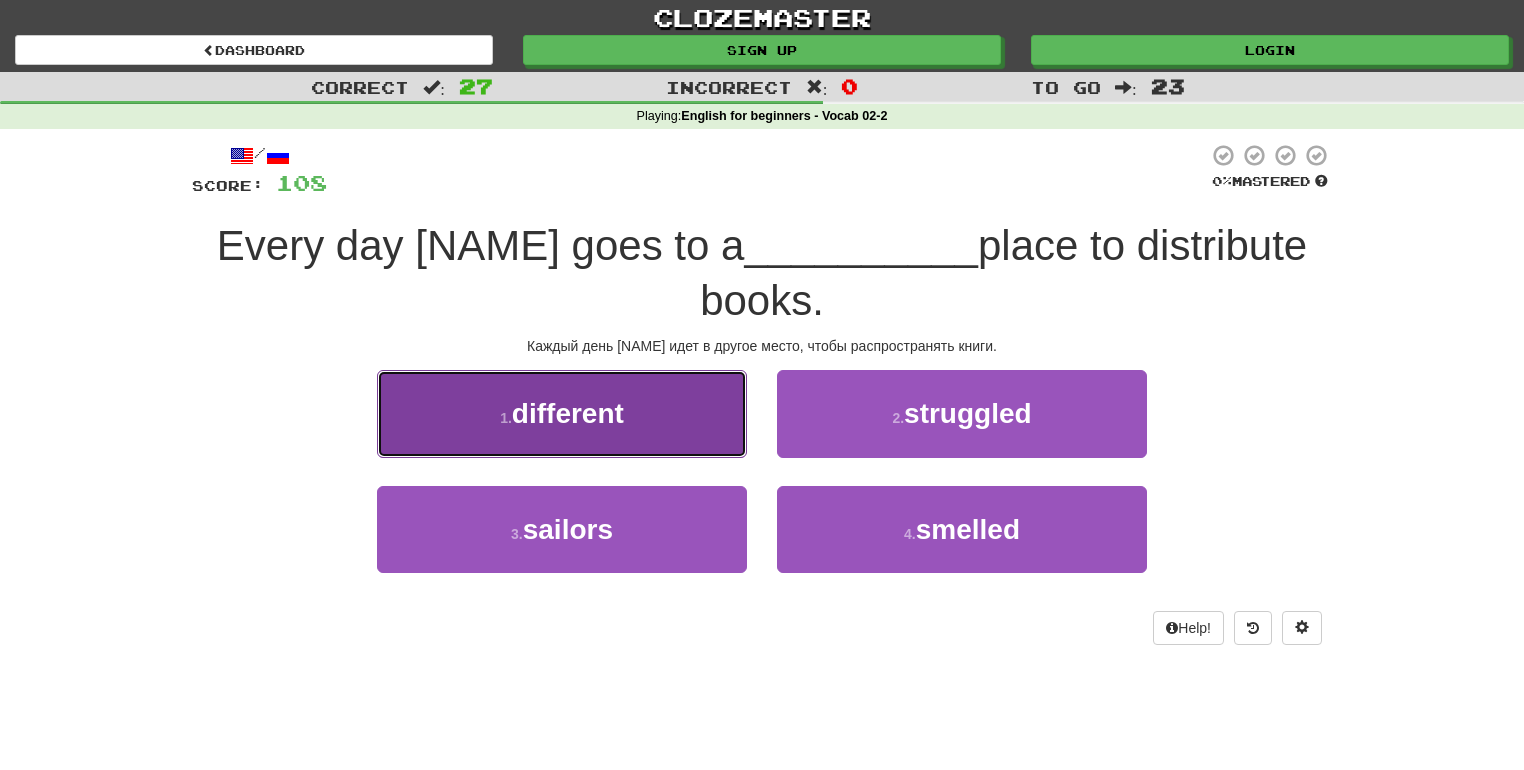 click on "1 .  different" at bounding box center [562, 413] 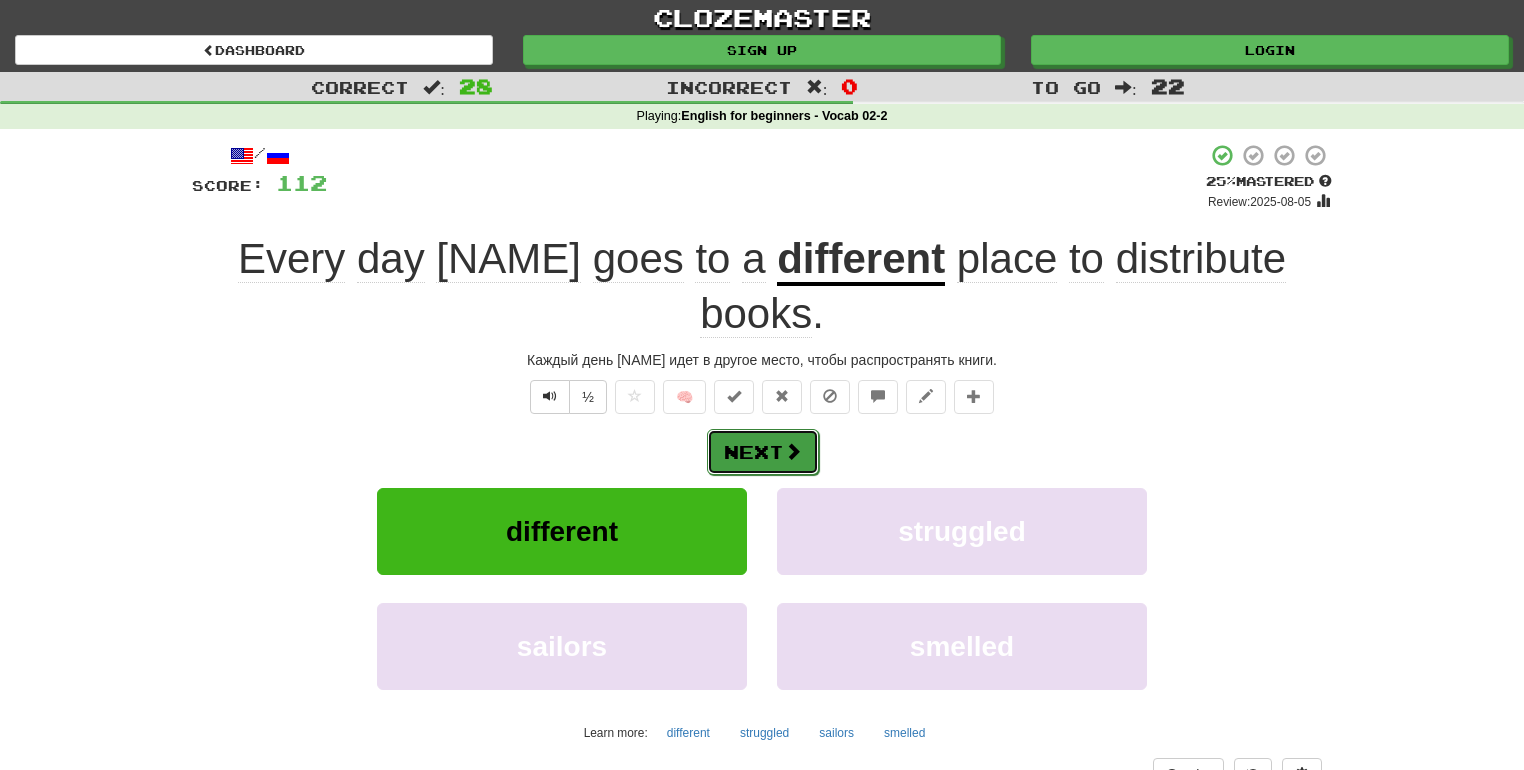 click on "Next" at bounding box center (763, 452) 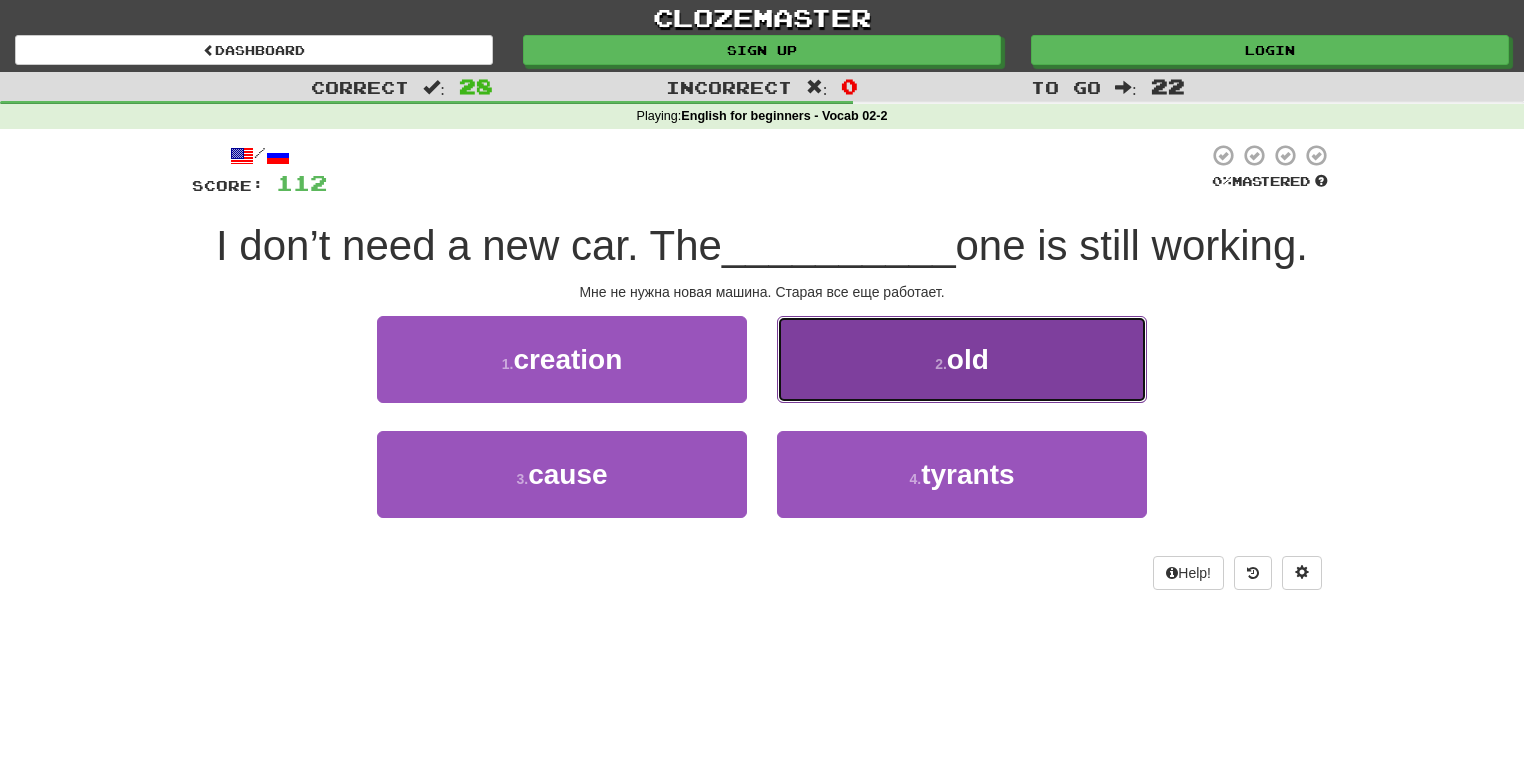 click on "2 ." at bounding box center [941, 364] 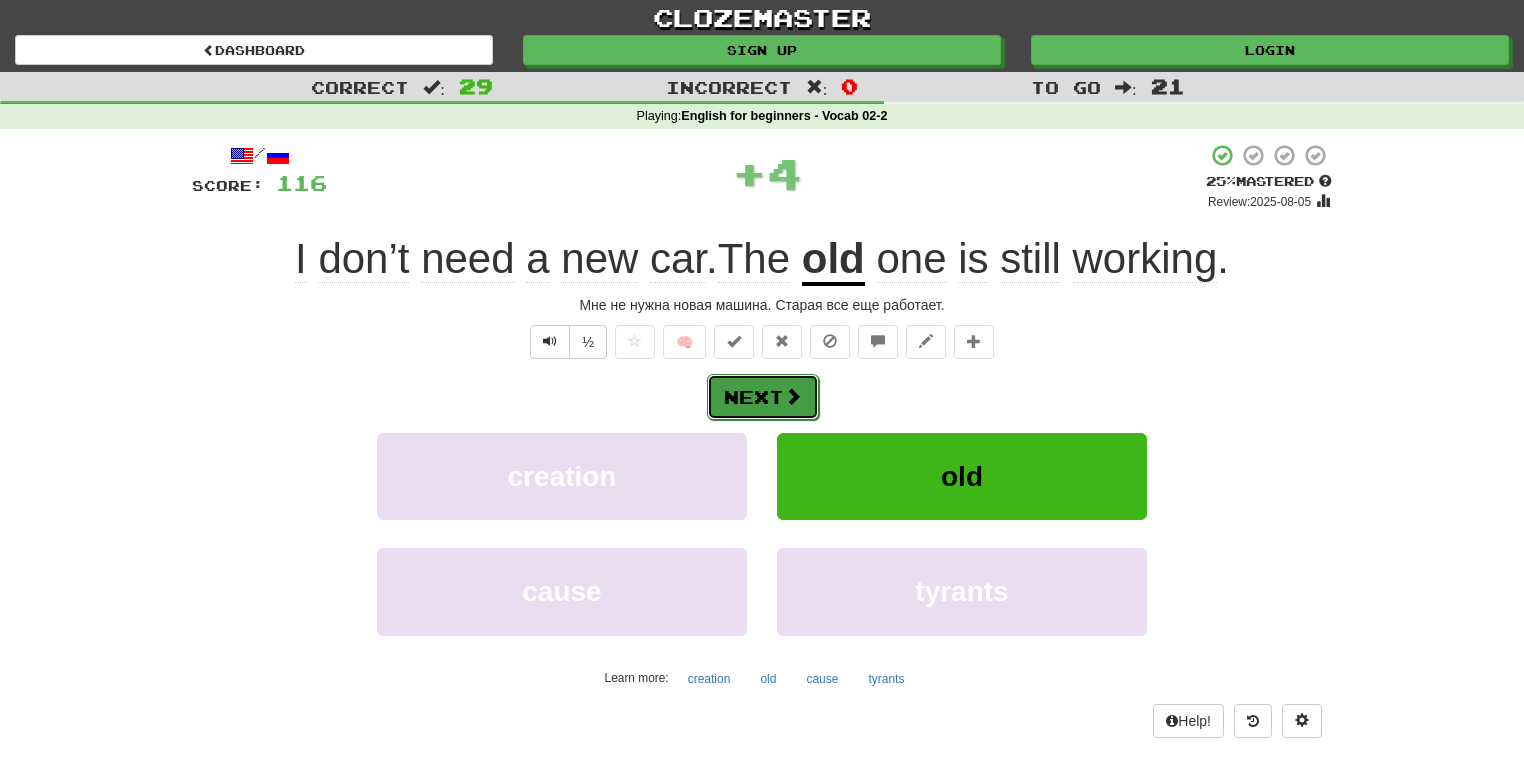 click on "Next" at bounding box center (763, 397) 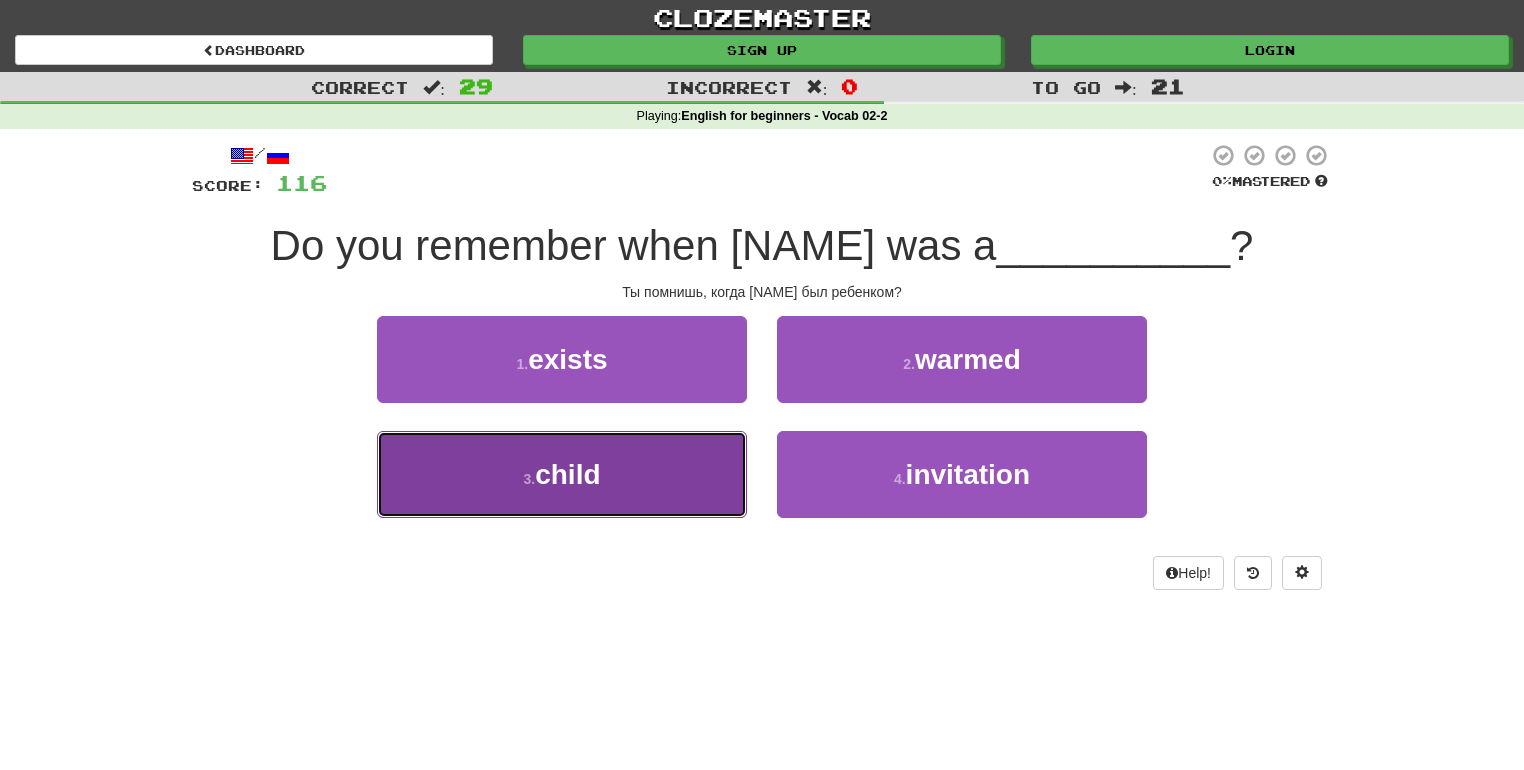 click on "3 .  child" at bounding box center (562, 474) 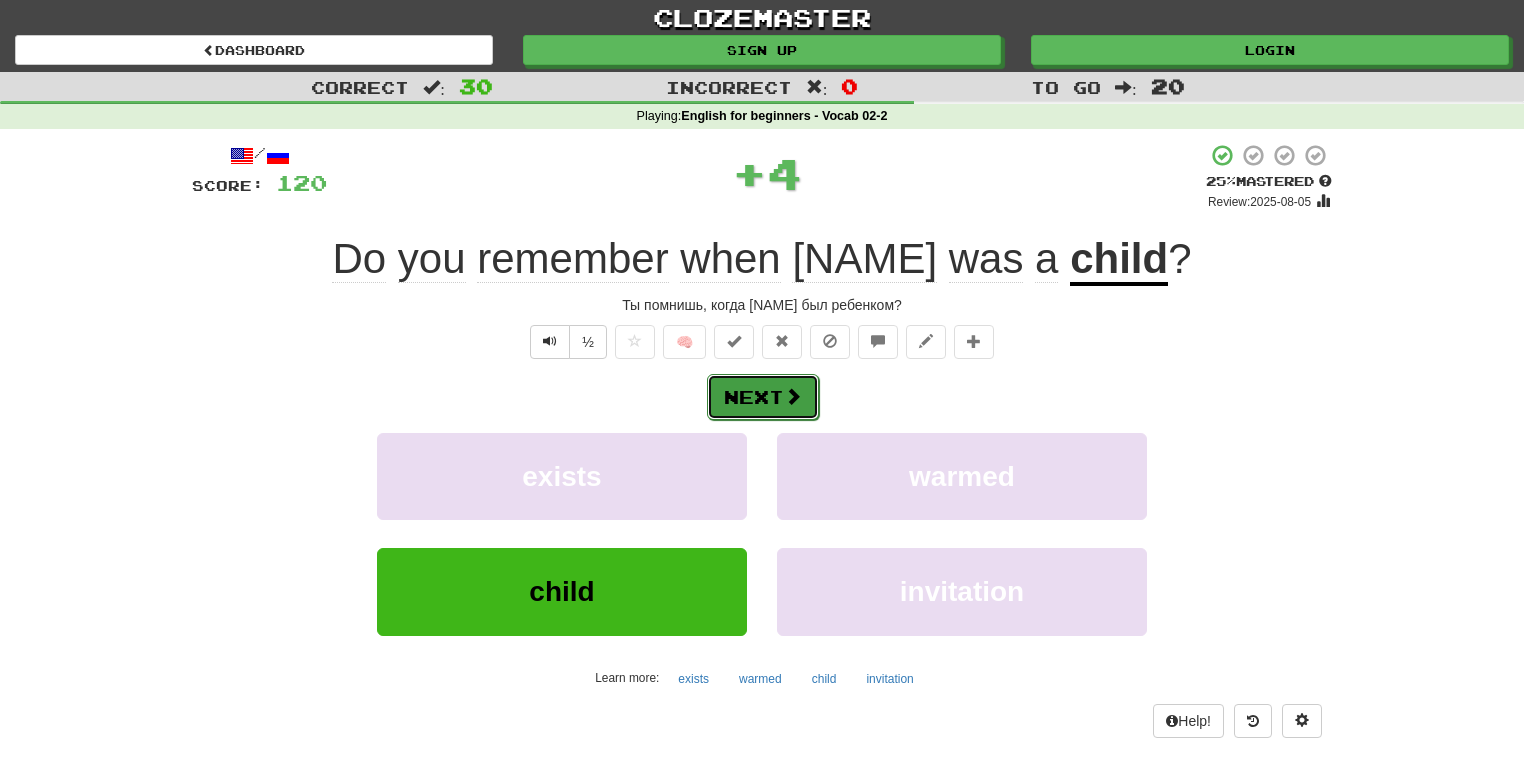 click on "Next" at bounding box center (763, 397) 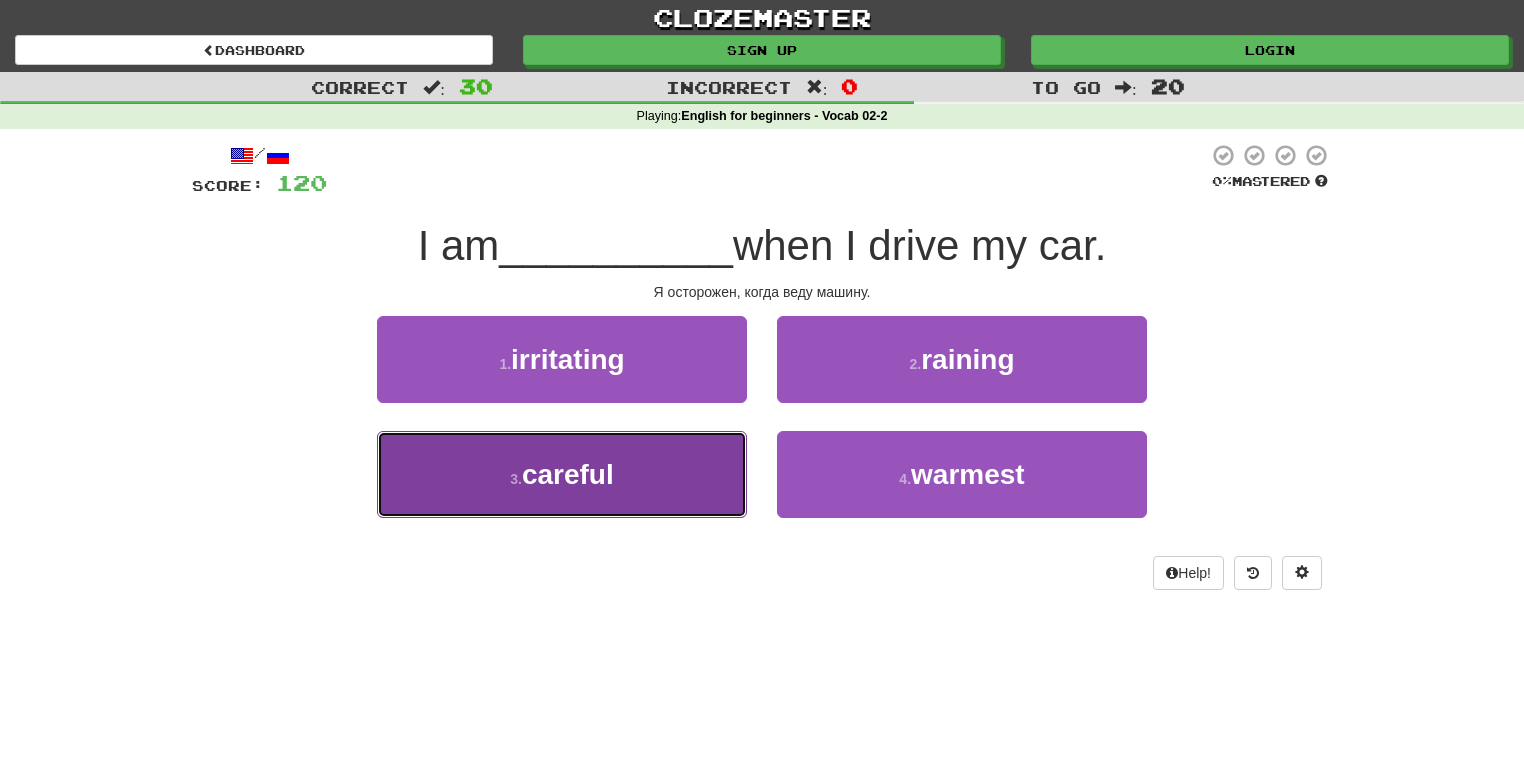click on "3 .  careful" at bounding box center (562, 474) 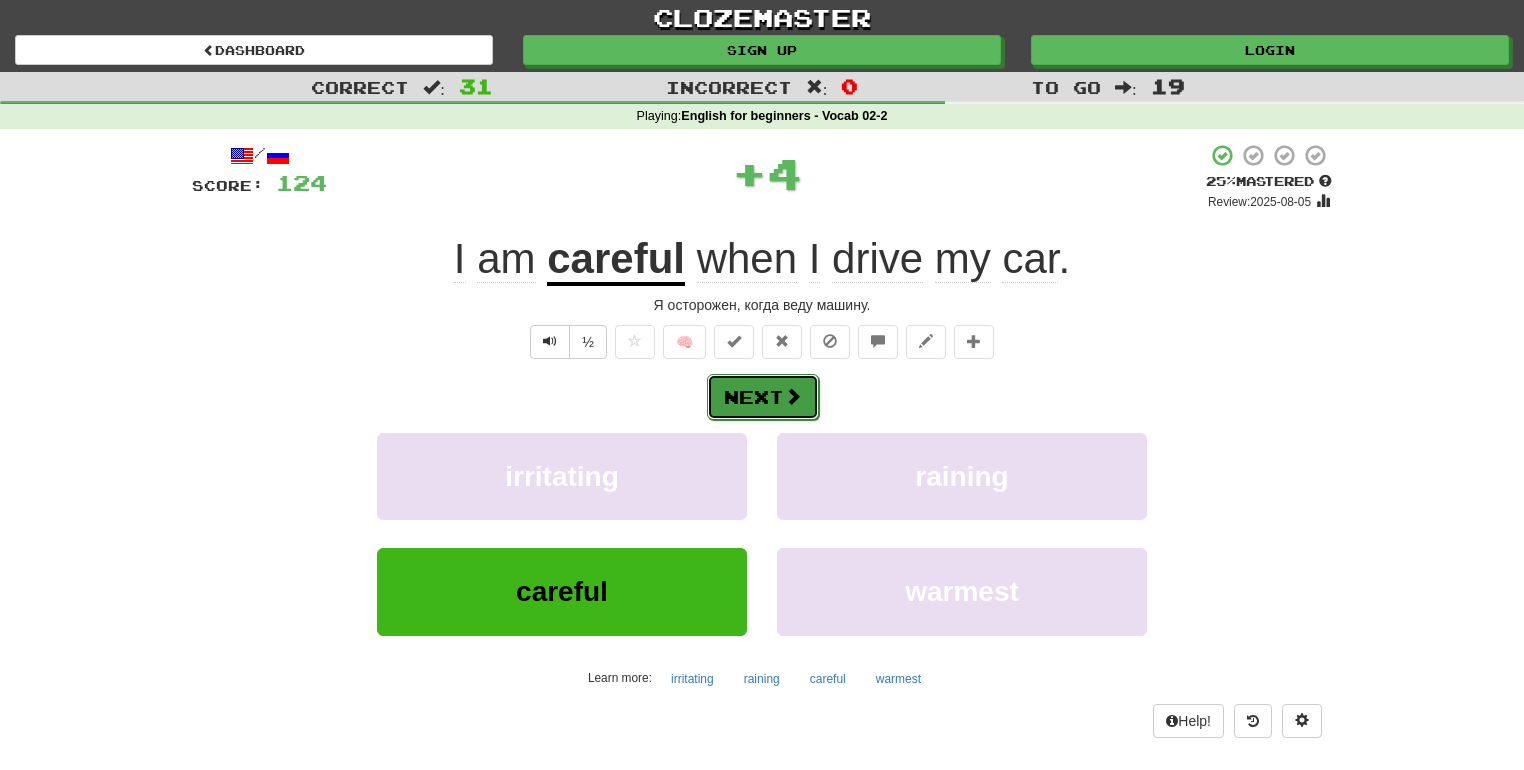 click on "Next" at bounding box center [763, 397] 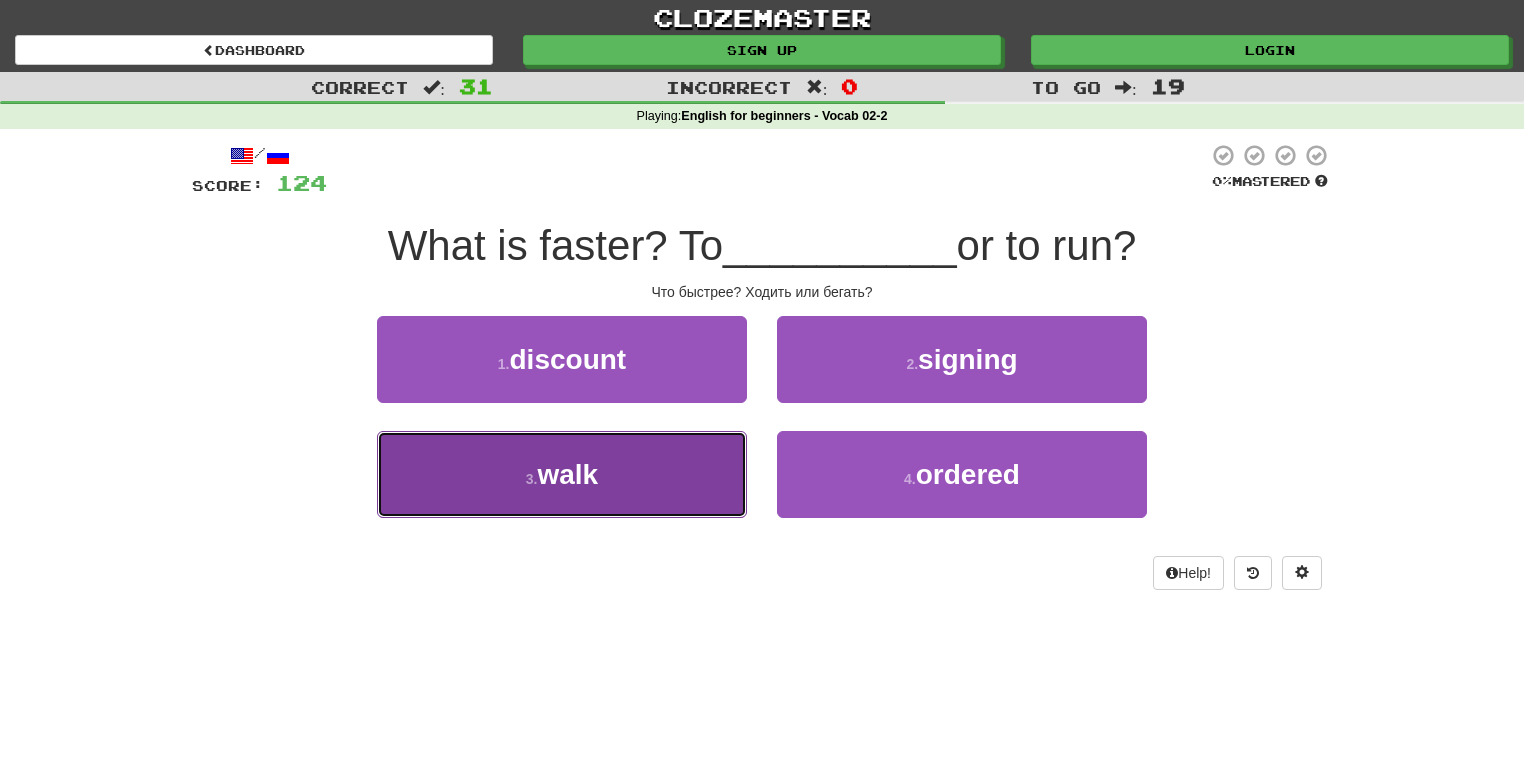 click on "3 .  walk" at bounding box center (562, 474) 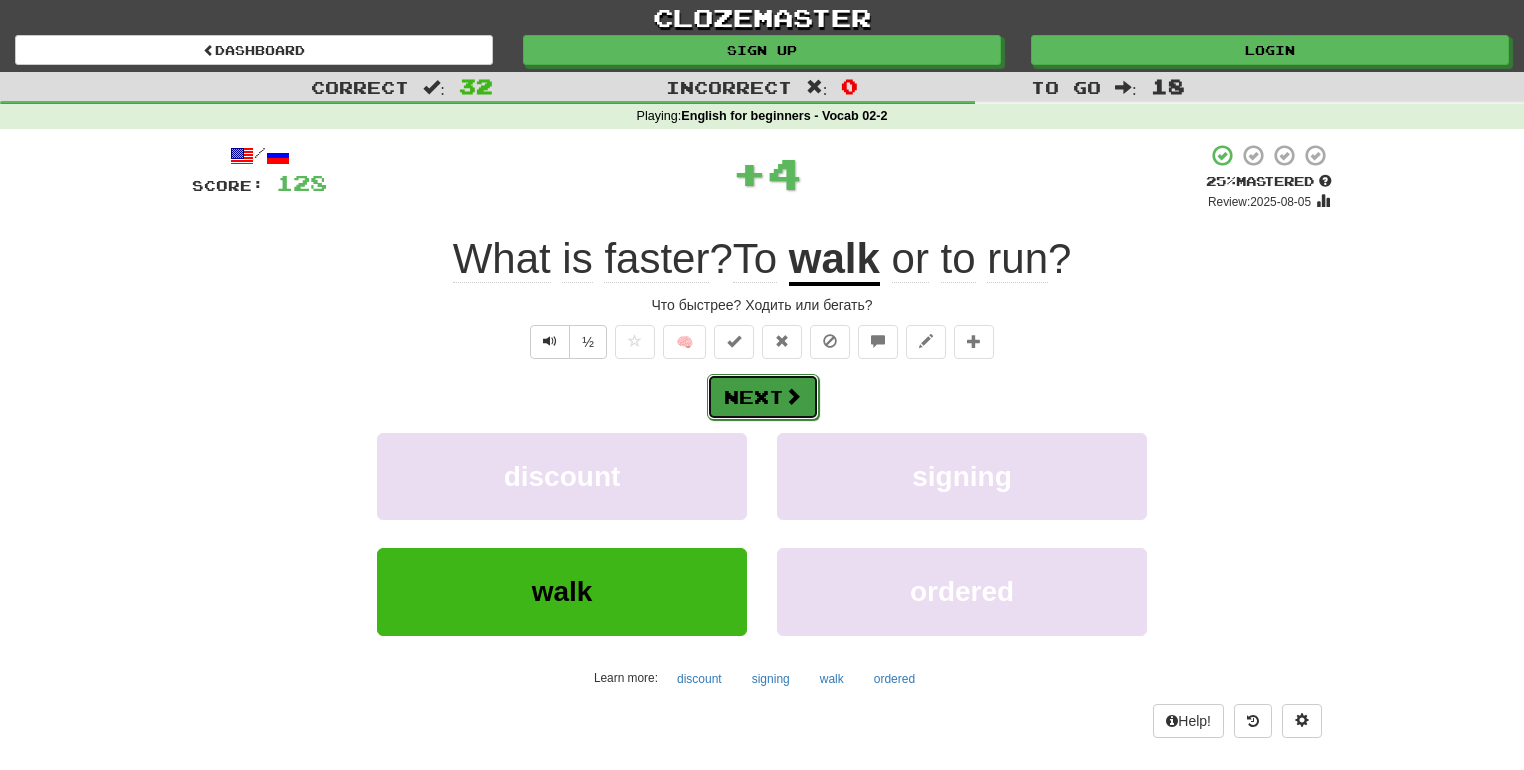 click on "Next" at bounding box center [763, 397] 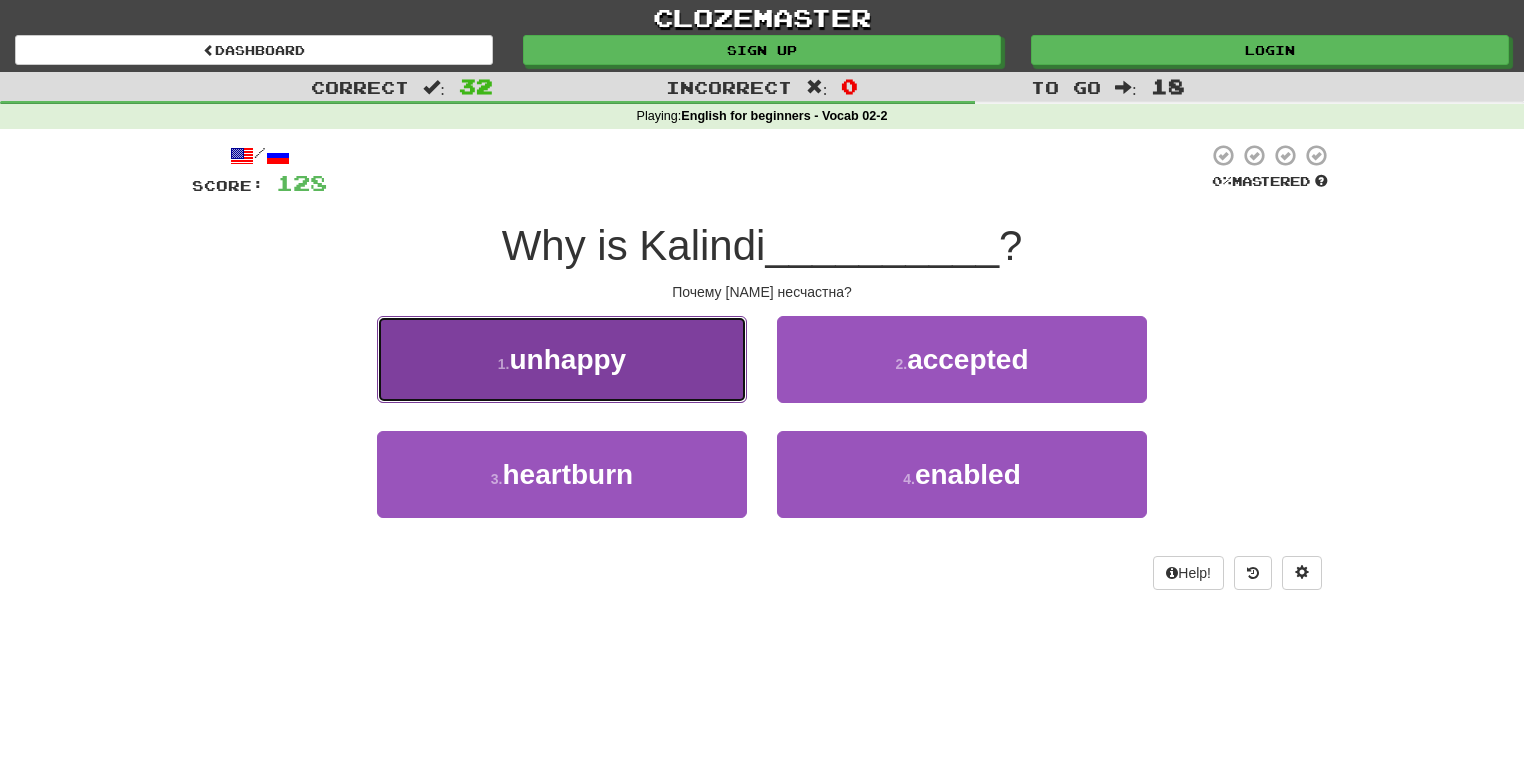 click on "1 .  unhappy" at bounding box center [562, 359] 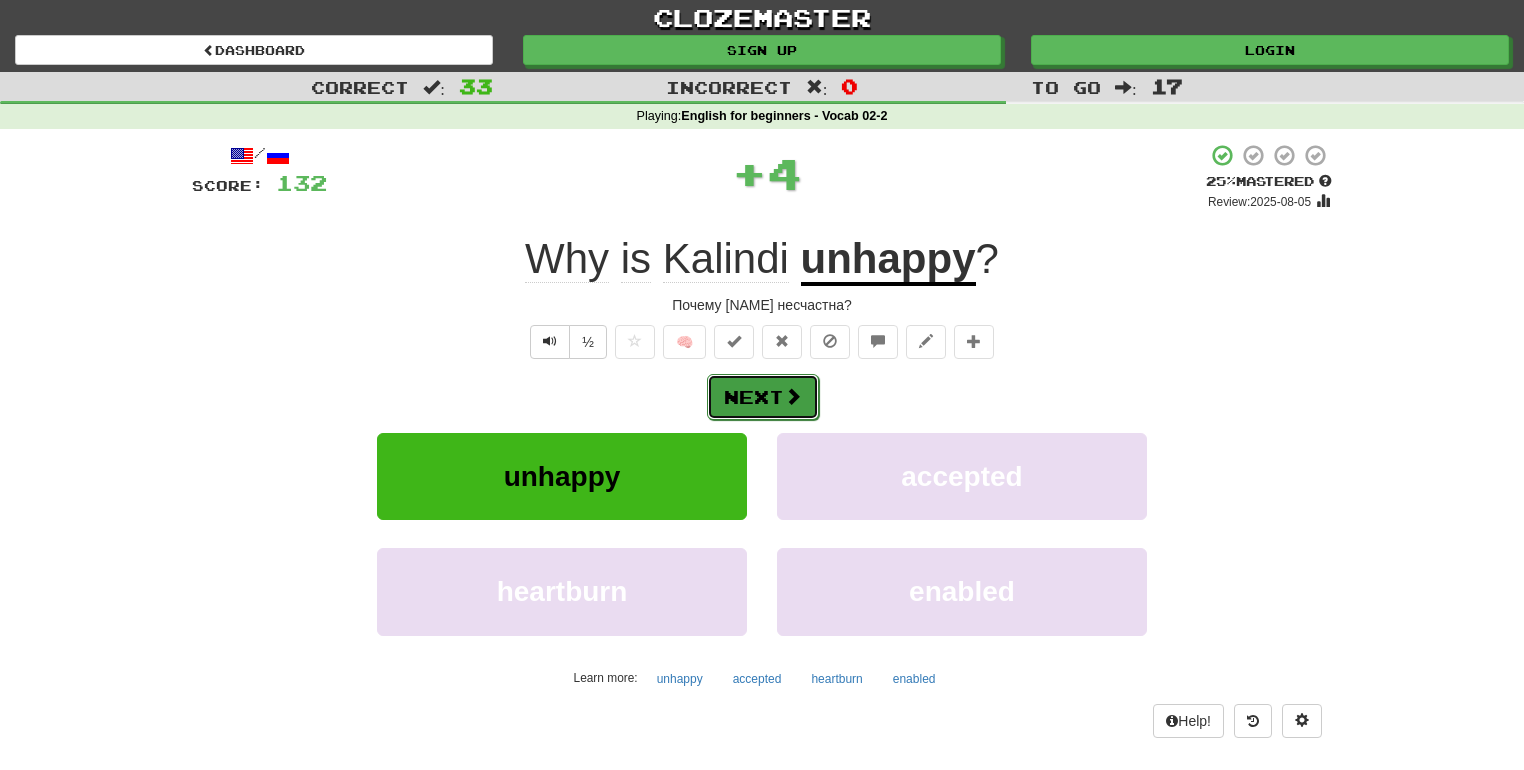 click on "Next" at bounding box center [763, 397] 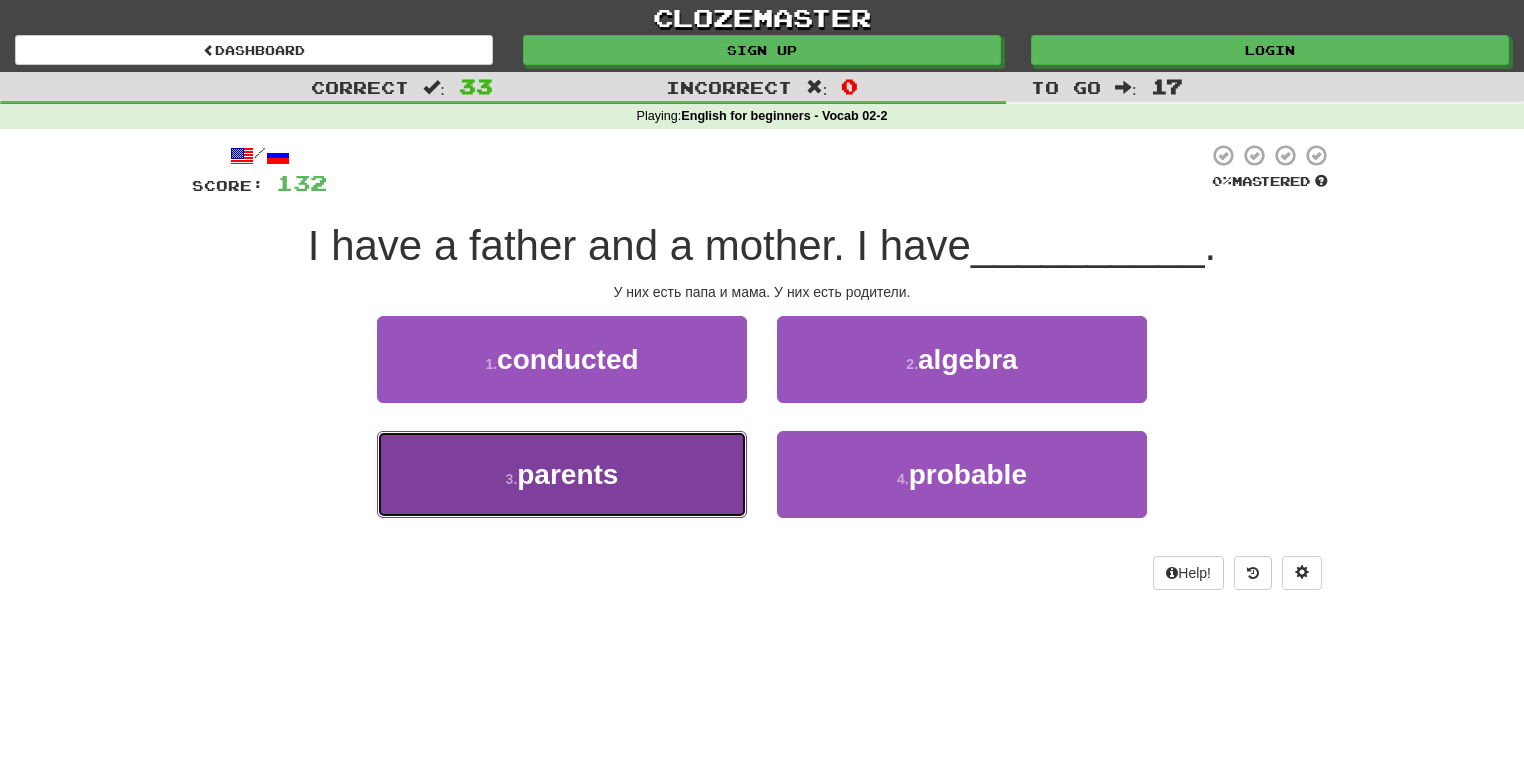 click on "3 .  parents" at bounding box center [562, 474] 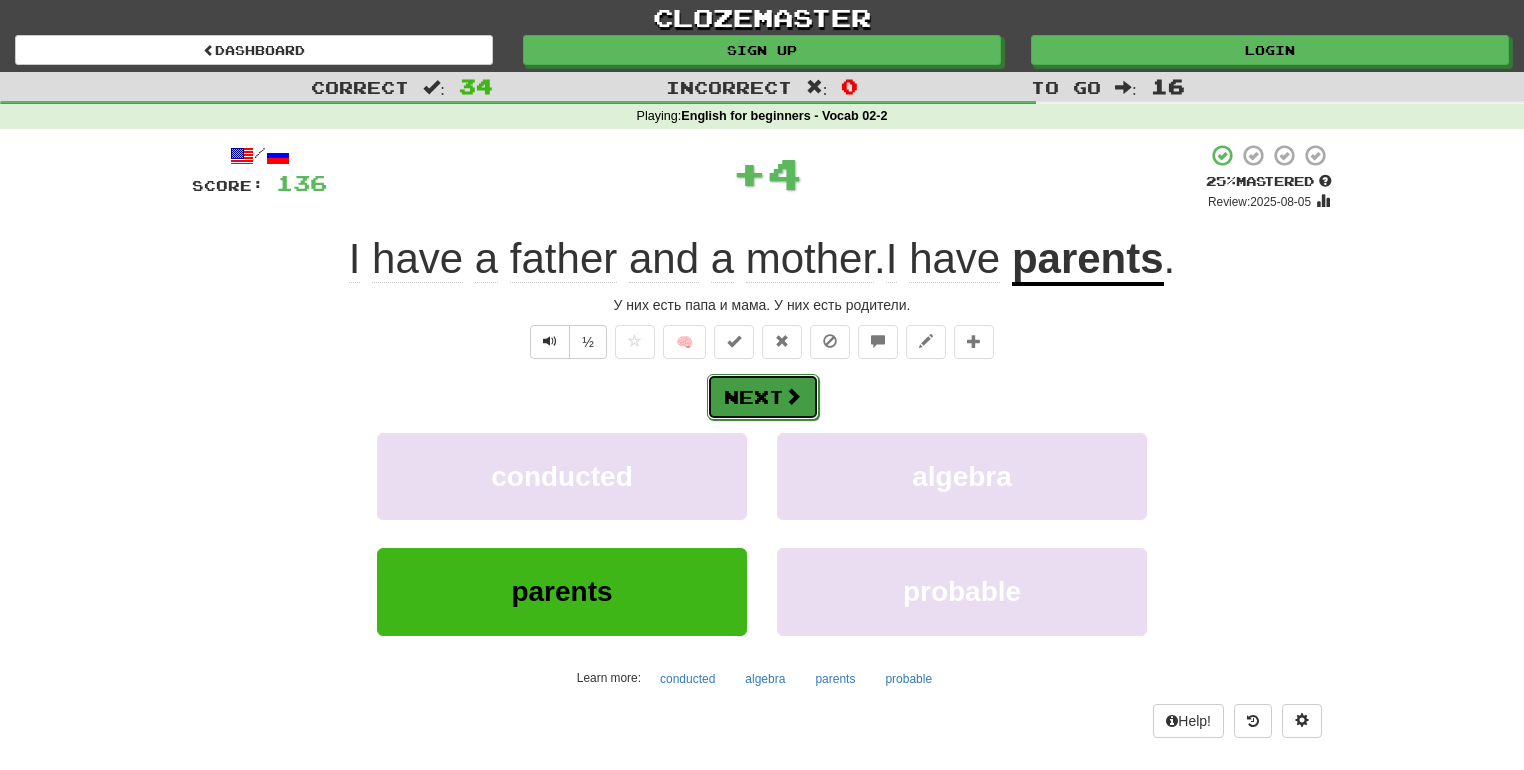 click on "Next" at bounding box center [763, 397] 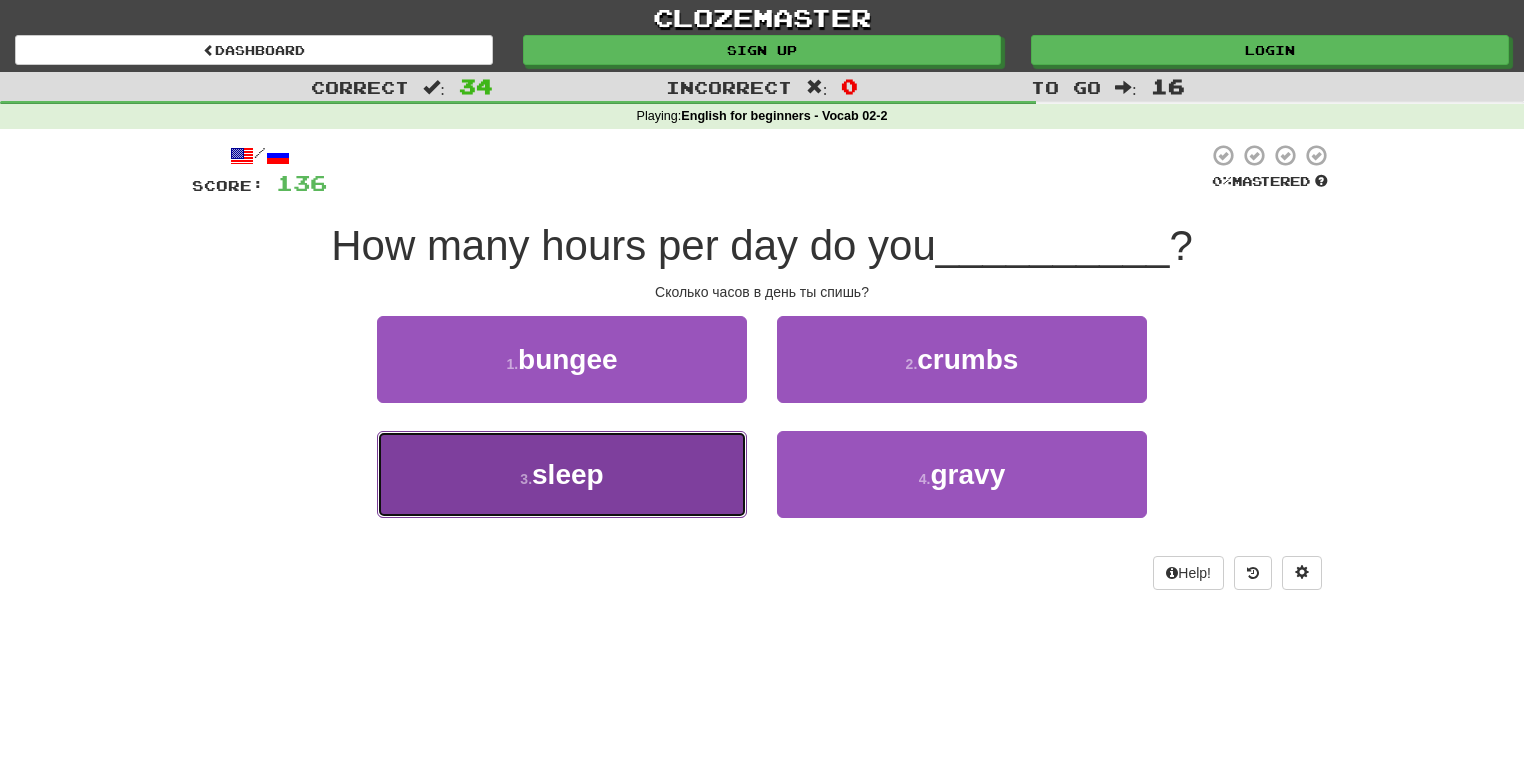 click on "3 .  sleep" at bounding box center [562, 474] 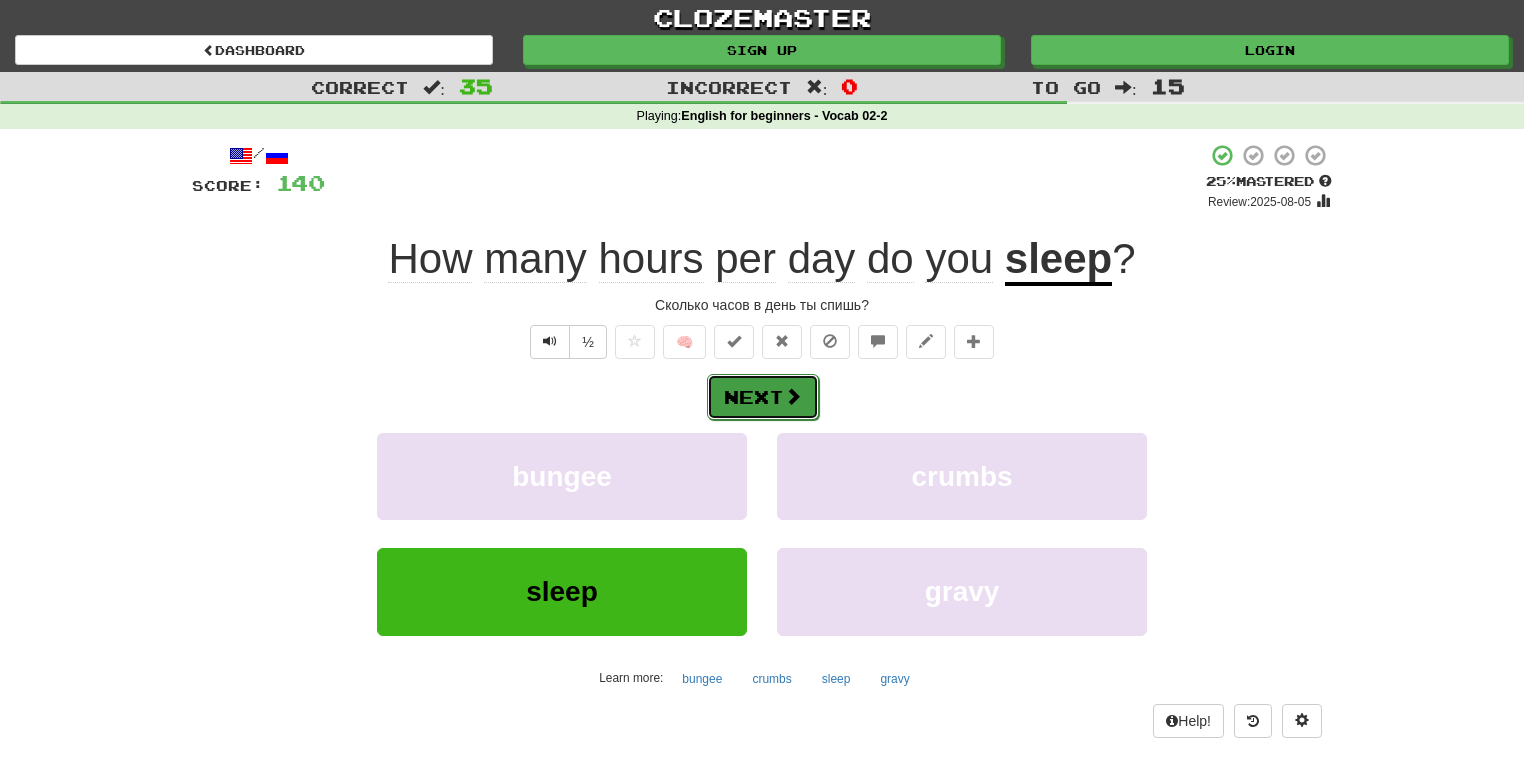 click on "Next" at bounding box center (763, 397) 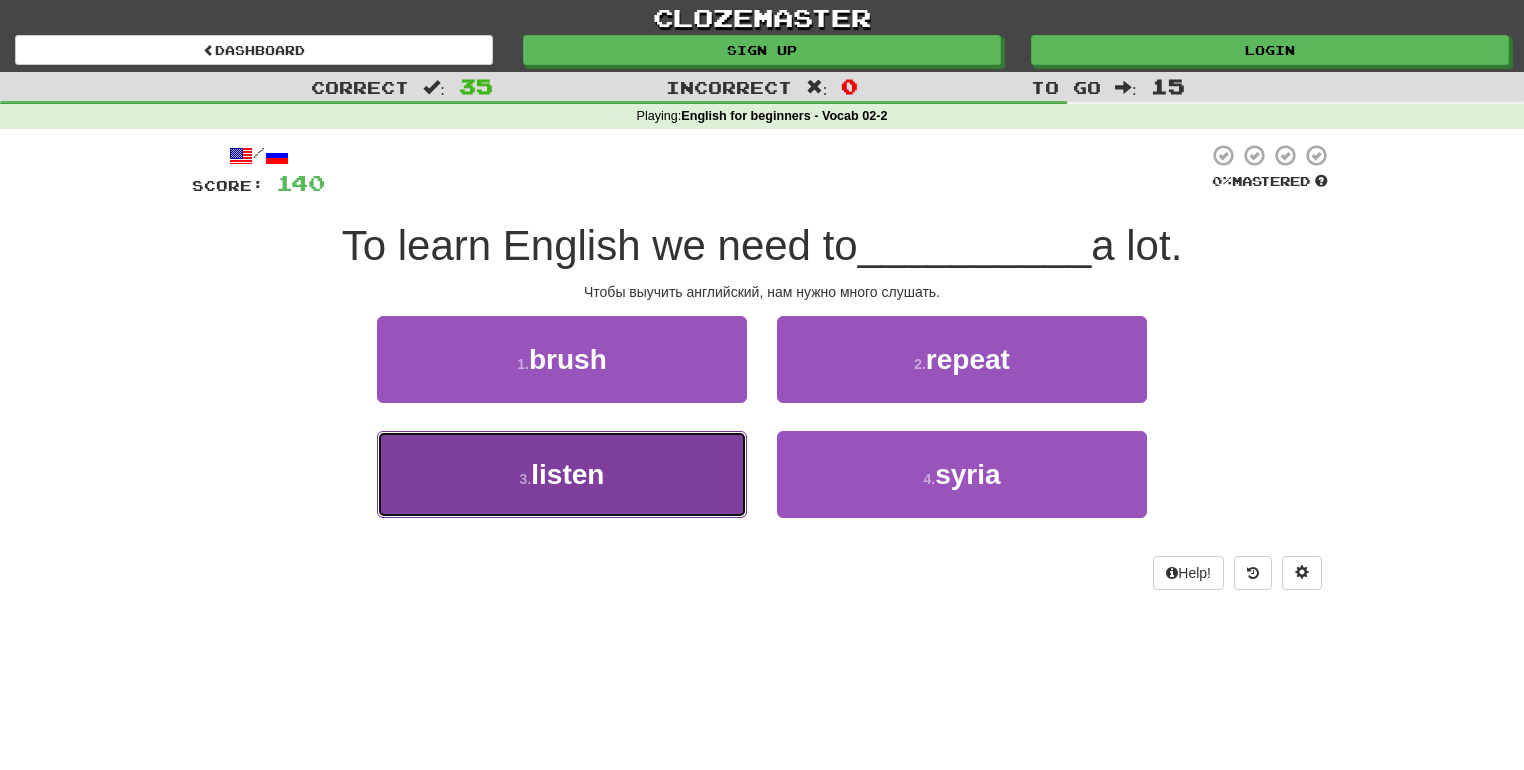 click on "3 .  listen" at bounding box center [562, 474] 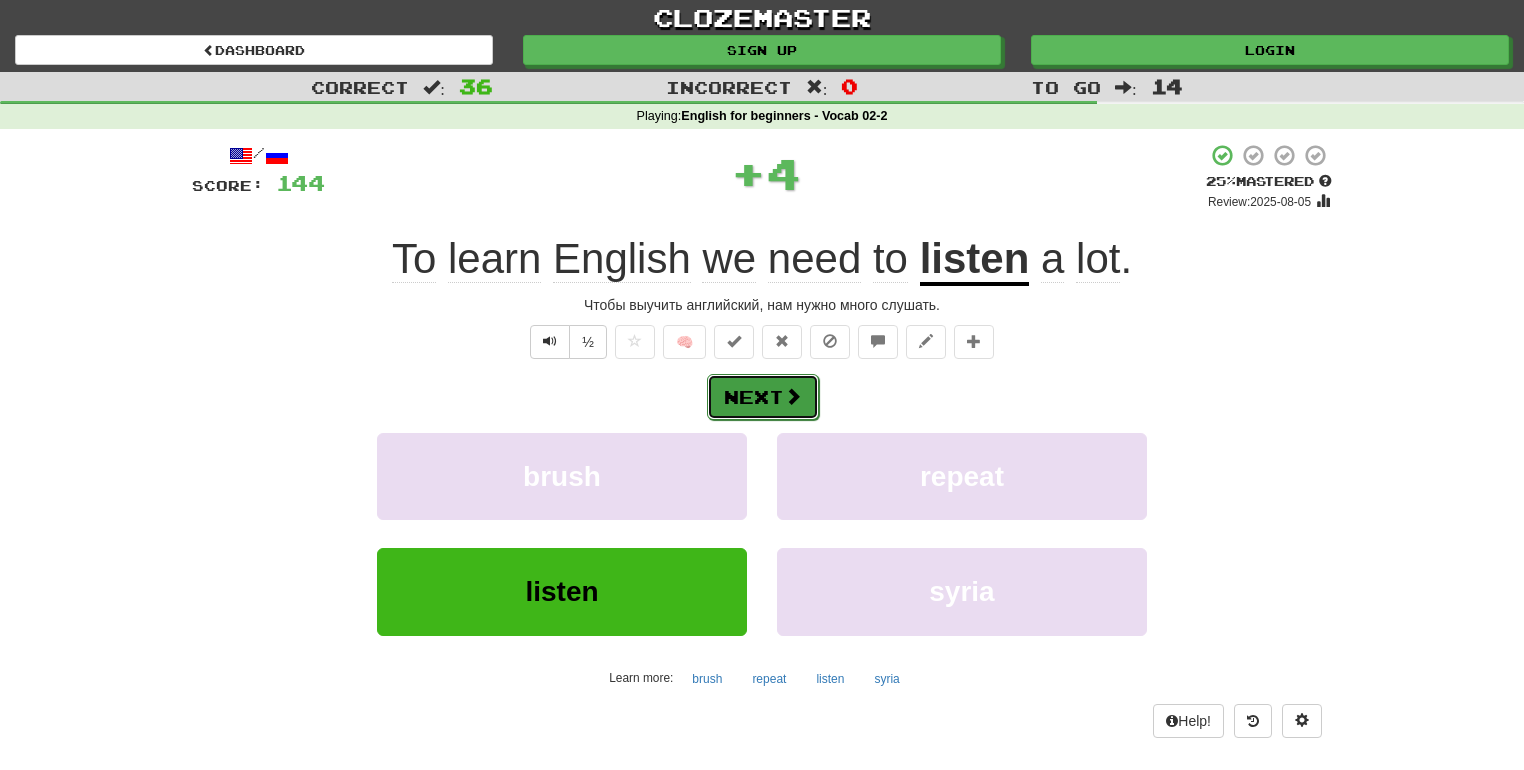 click on "Next" at bounding box center (763, 397) 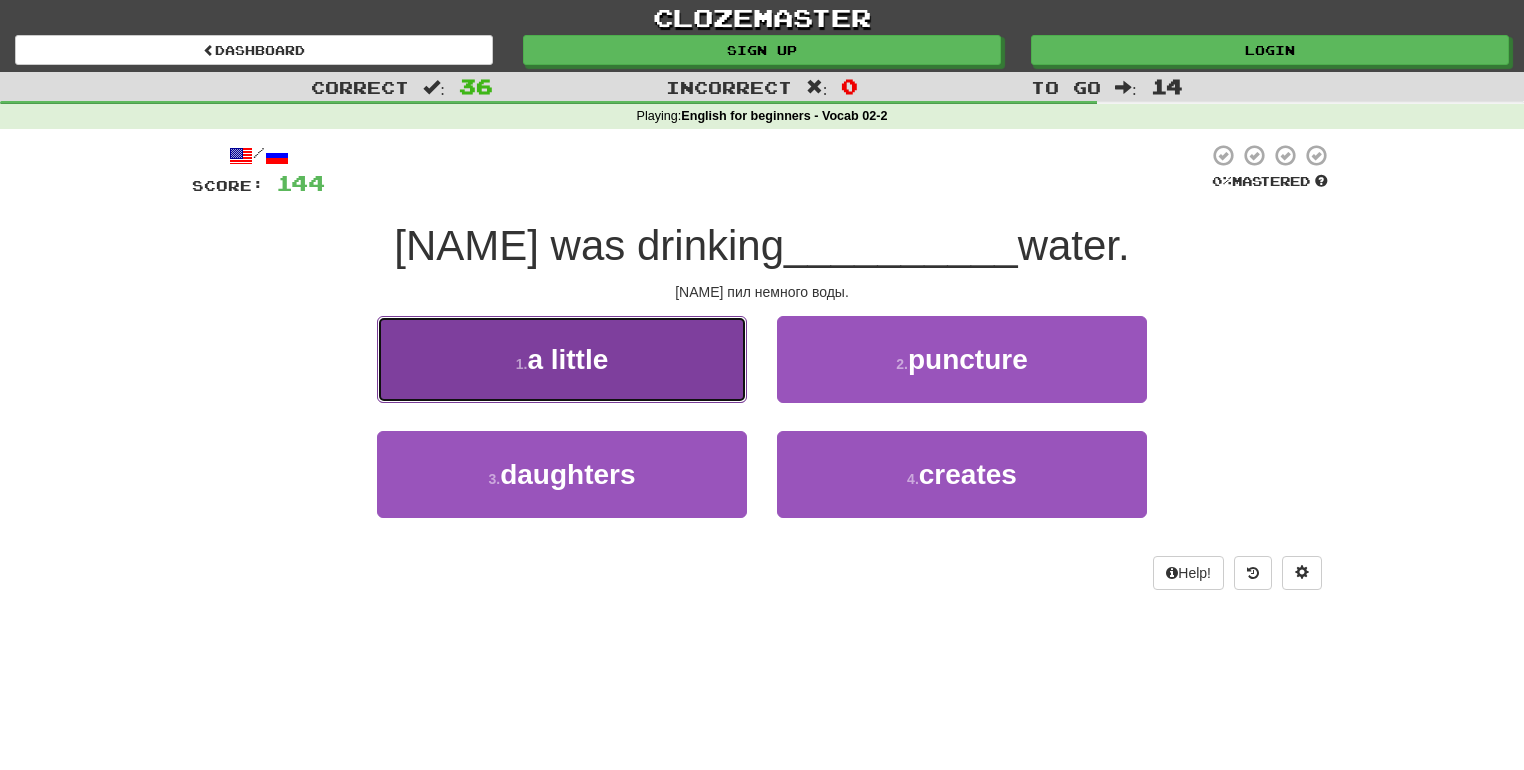 click on "1 .  a little" at bounding box center [562, 359] 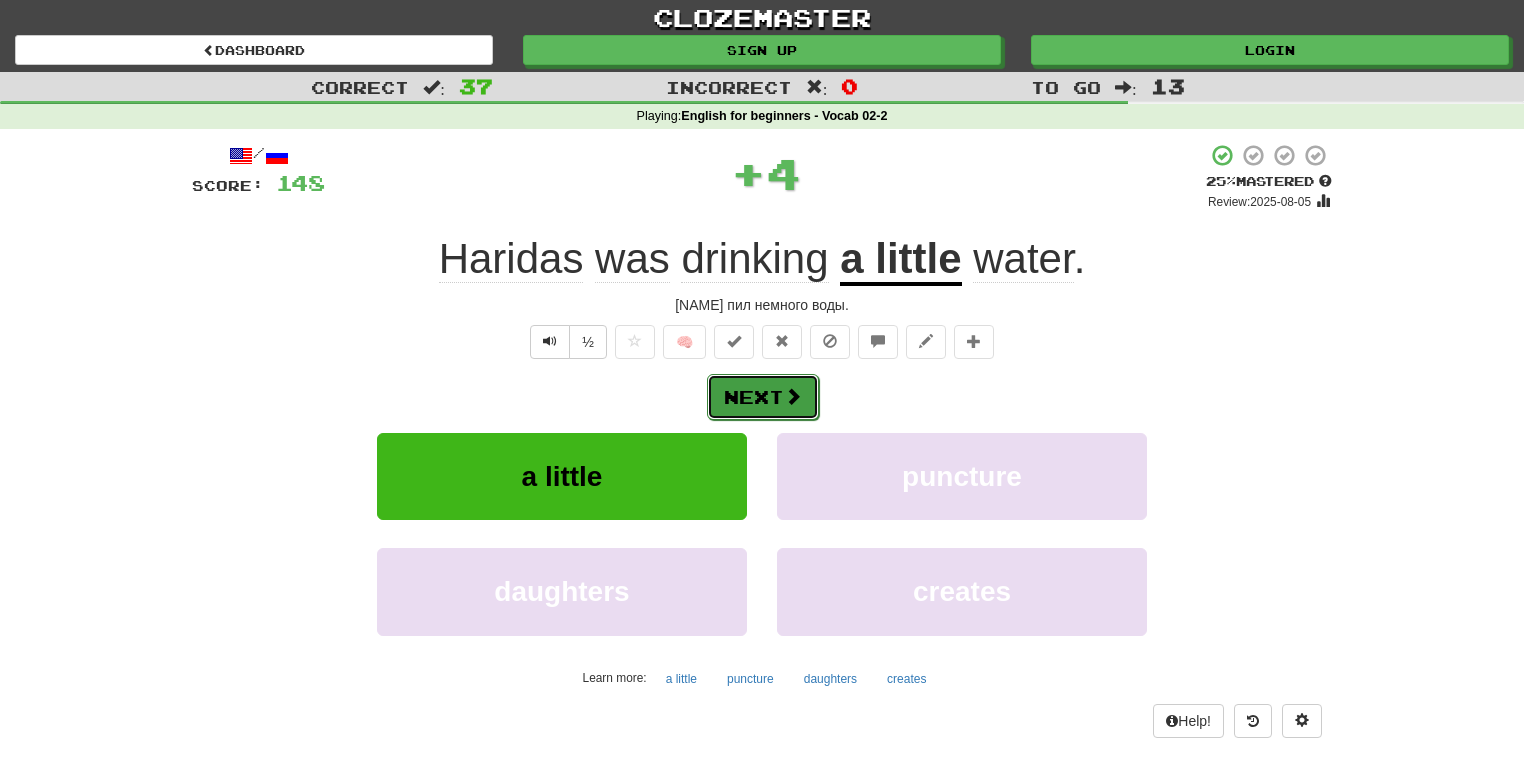 click on "Next" at bounding box center (763, 397) 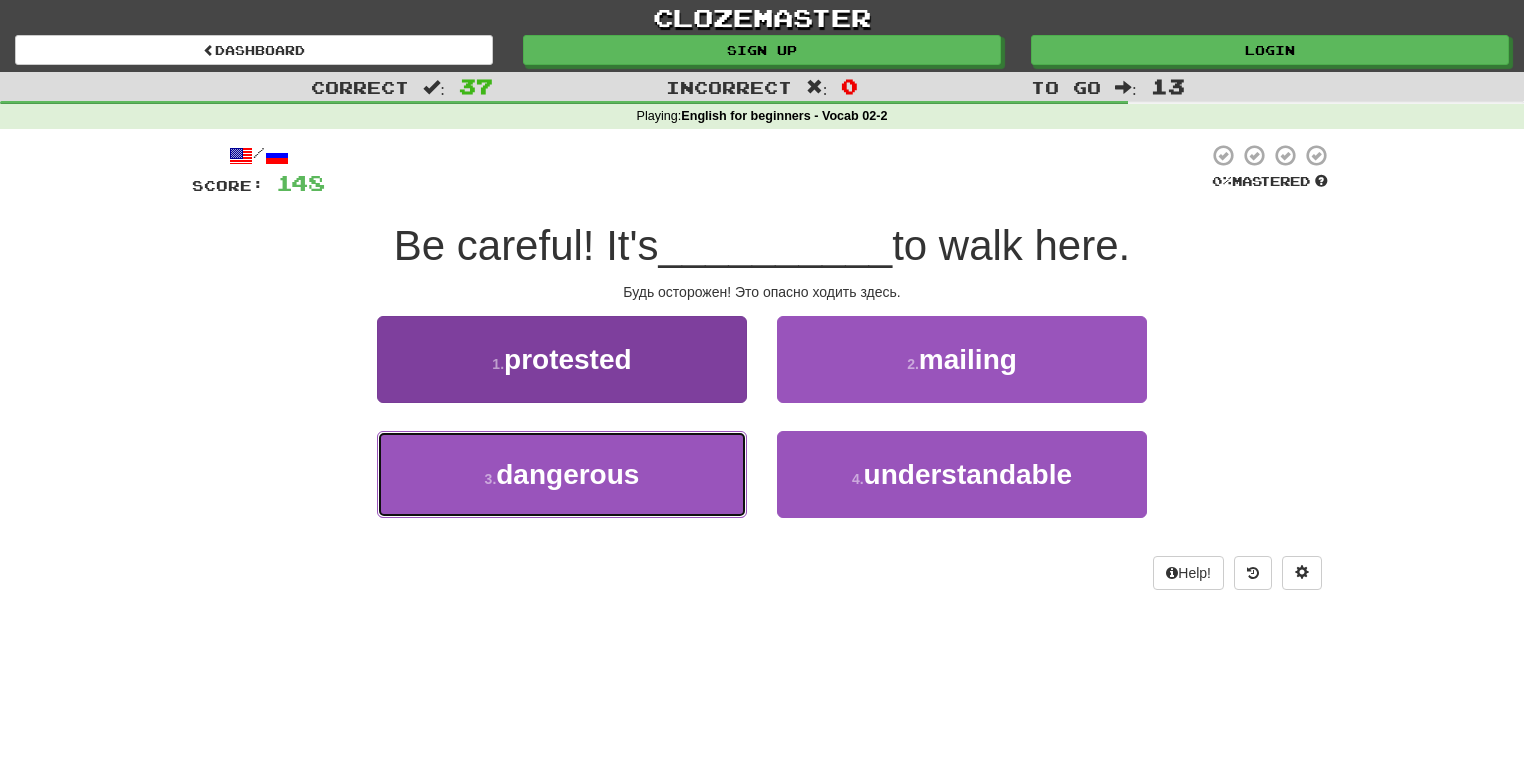 click on "3 .  dangerous" at bounding box center [562, 474] 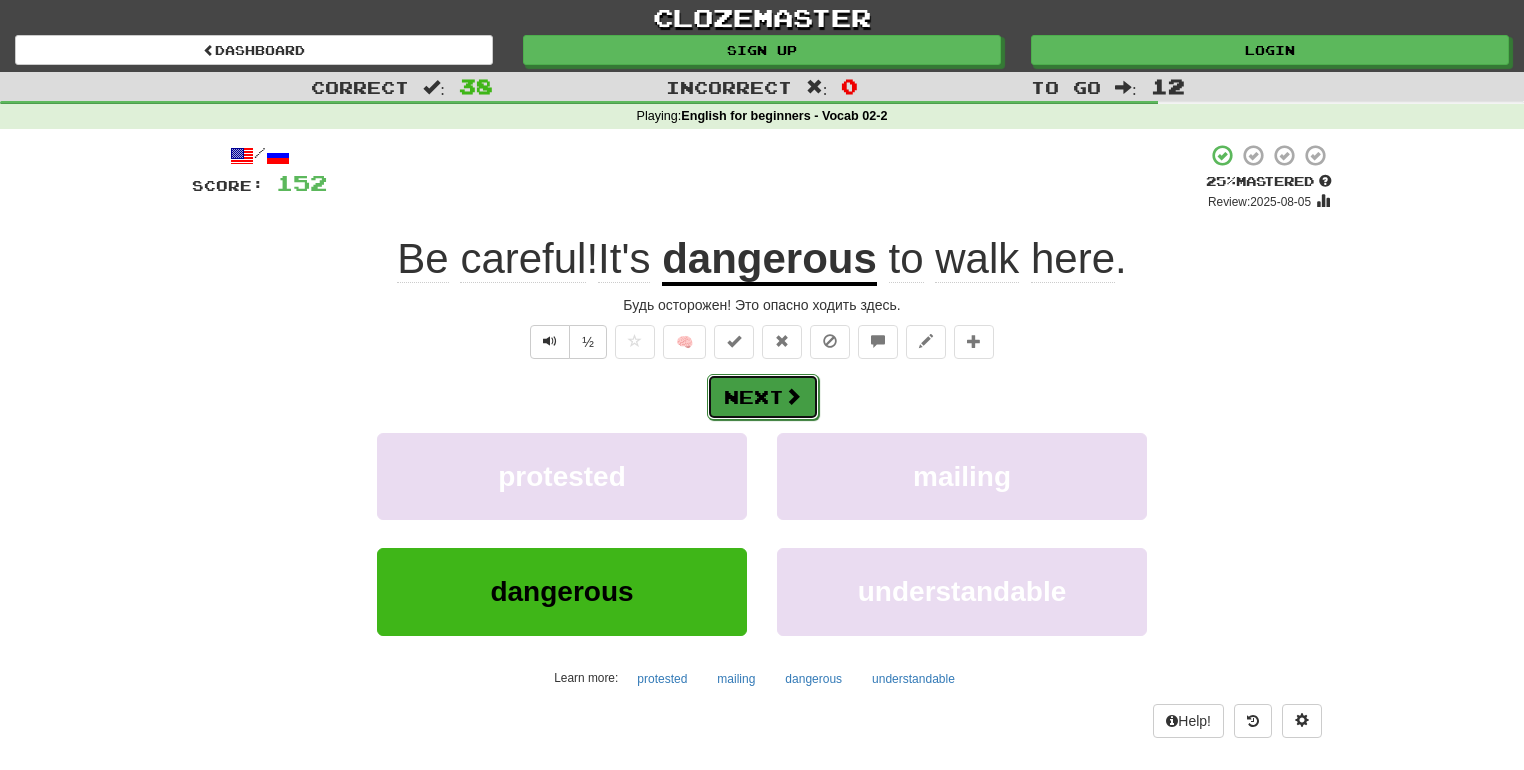 click at bounding box center (793, 396) 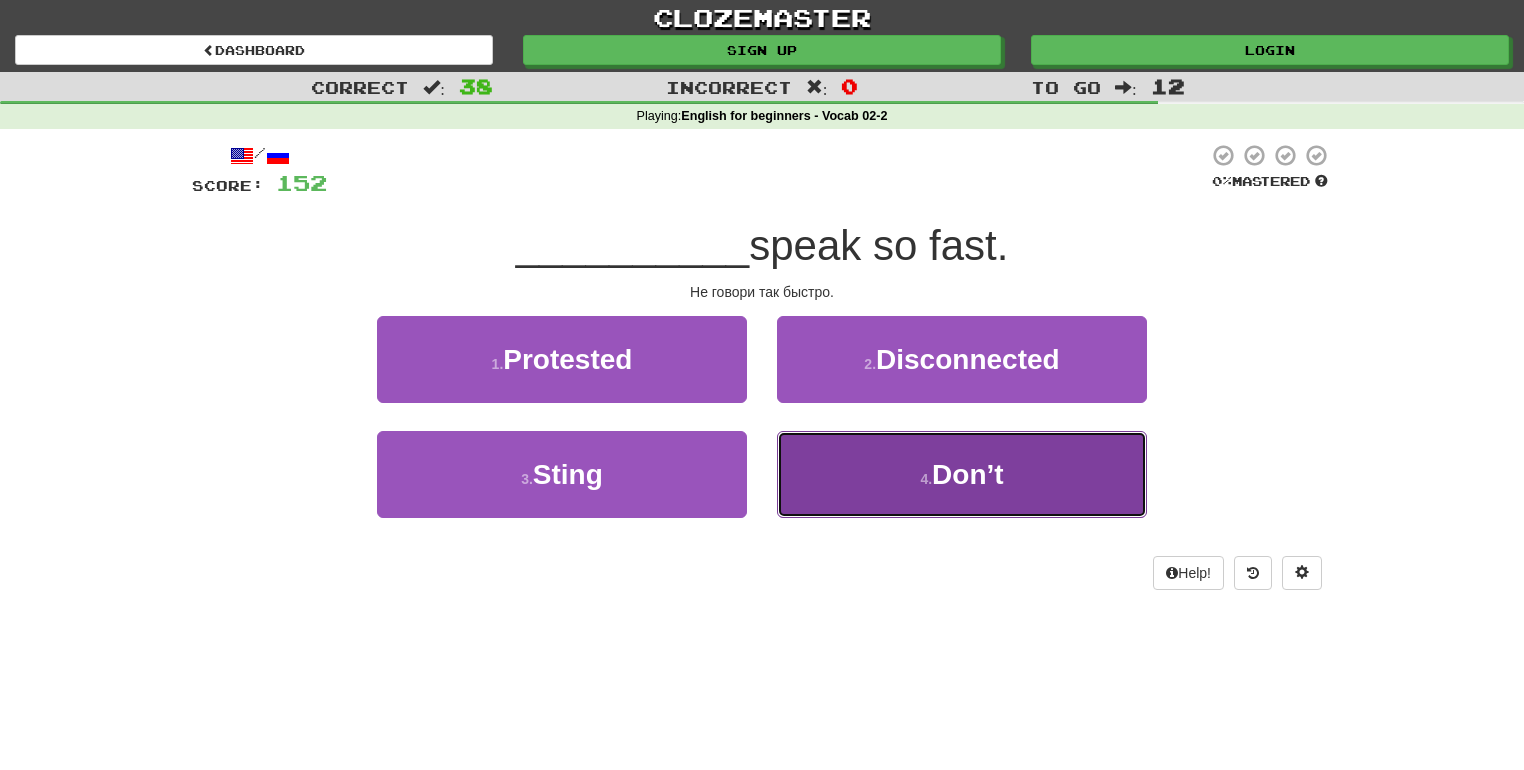 click on "4 .  Don’t" at bounding box center (962, 474) 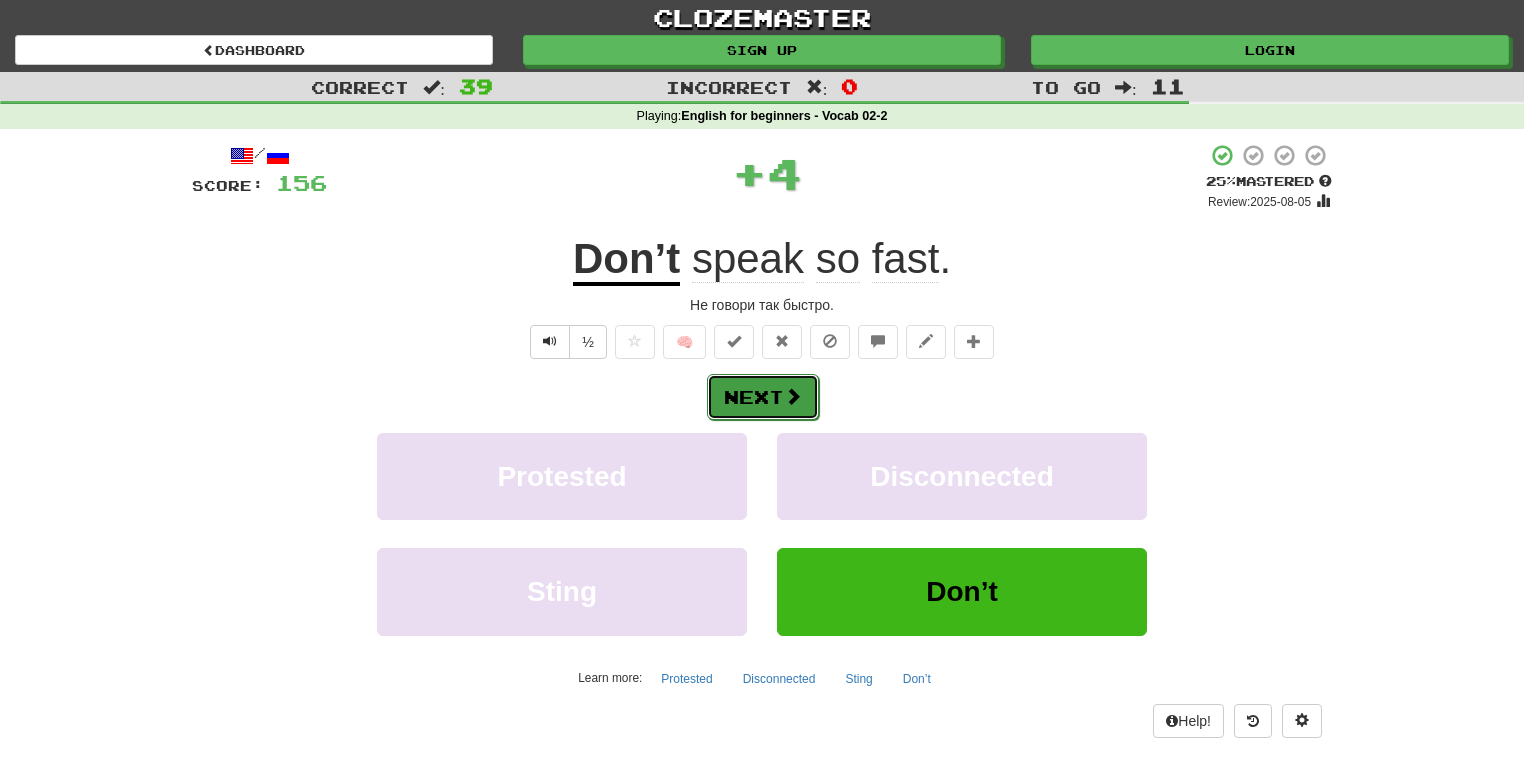 click on "Next" at bounding box center (763, 397) 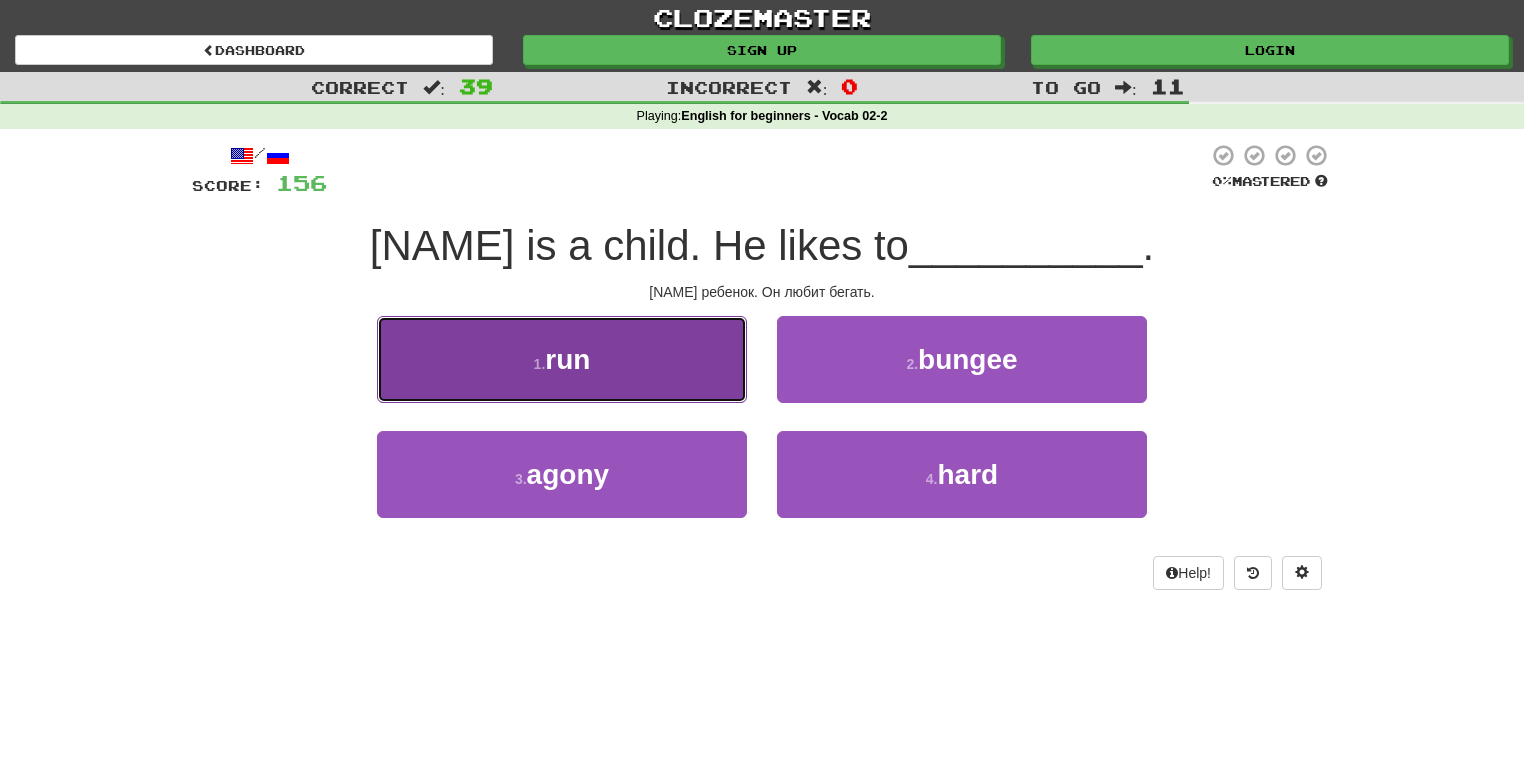 click on "1 .  run" at bounding box center [562, 359] 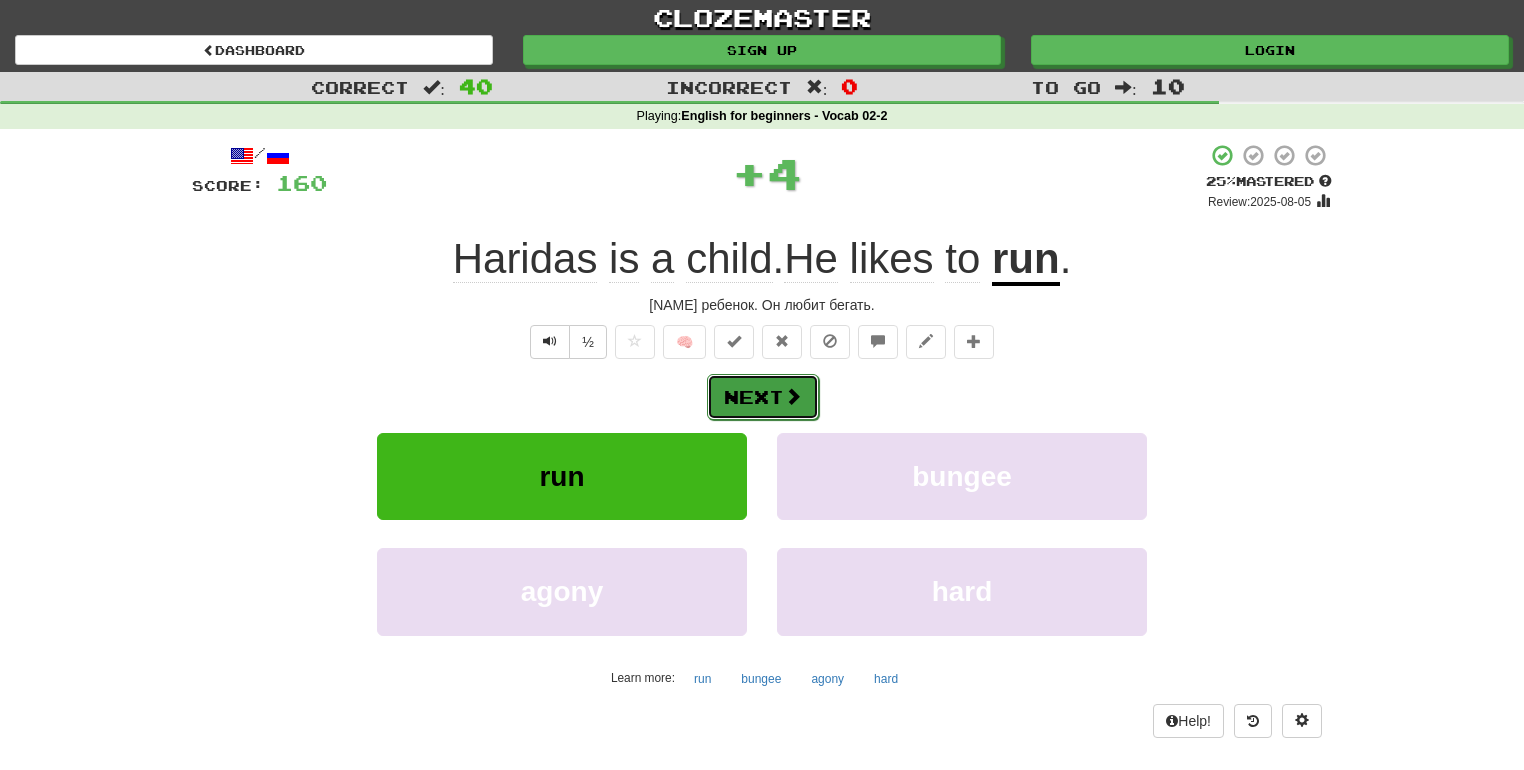 click on "Next" at bounding box center [763, 397] 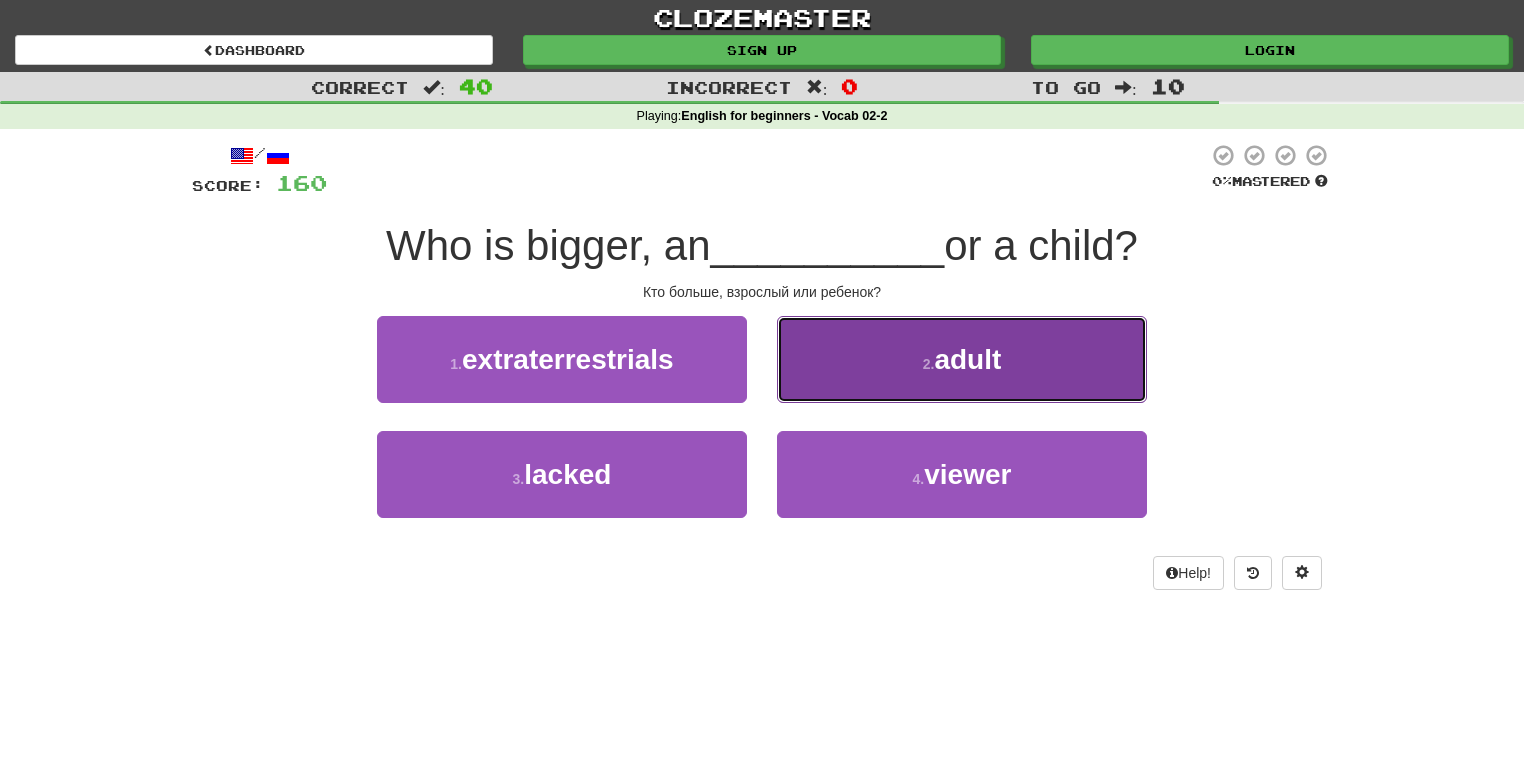 click on "2 .  adult" at bounding box center (962, 359) 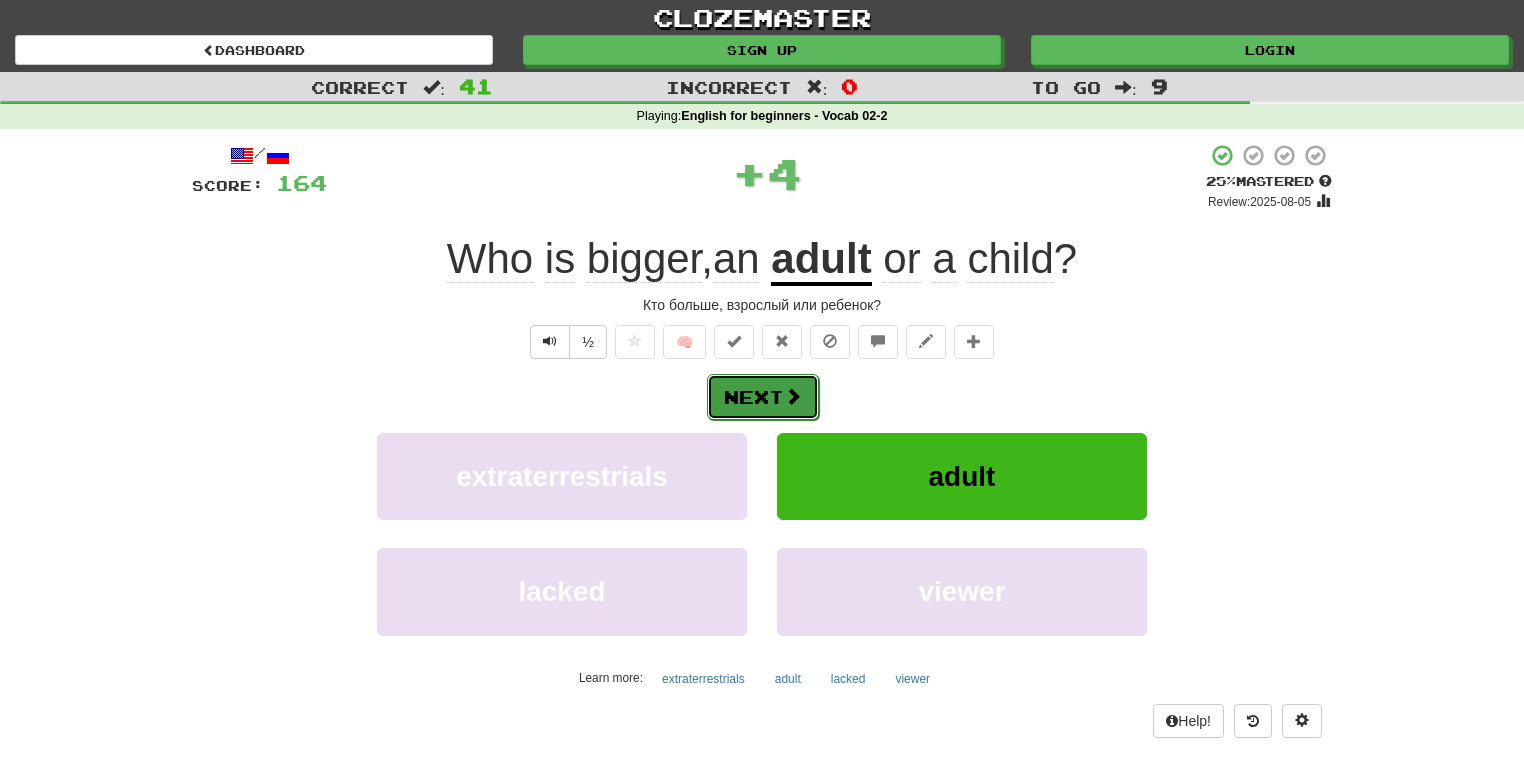 click at bounding box center [793, 396] 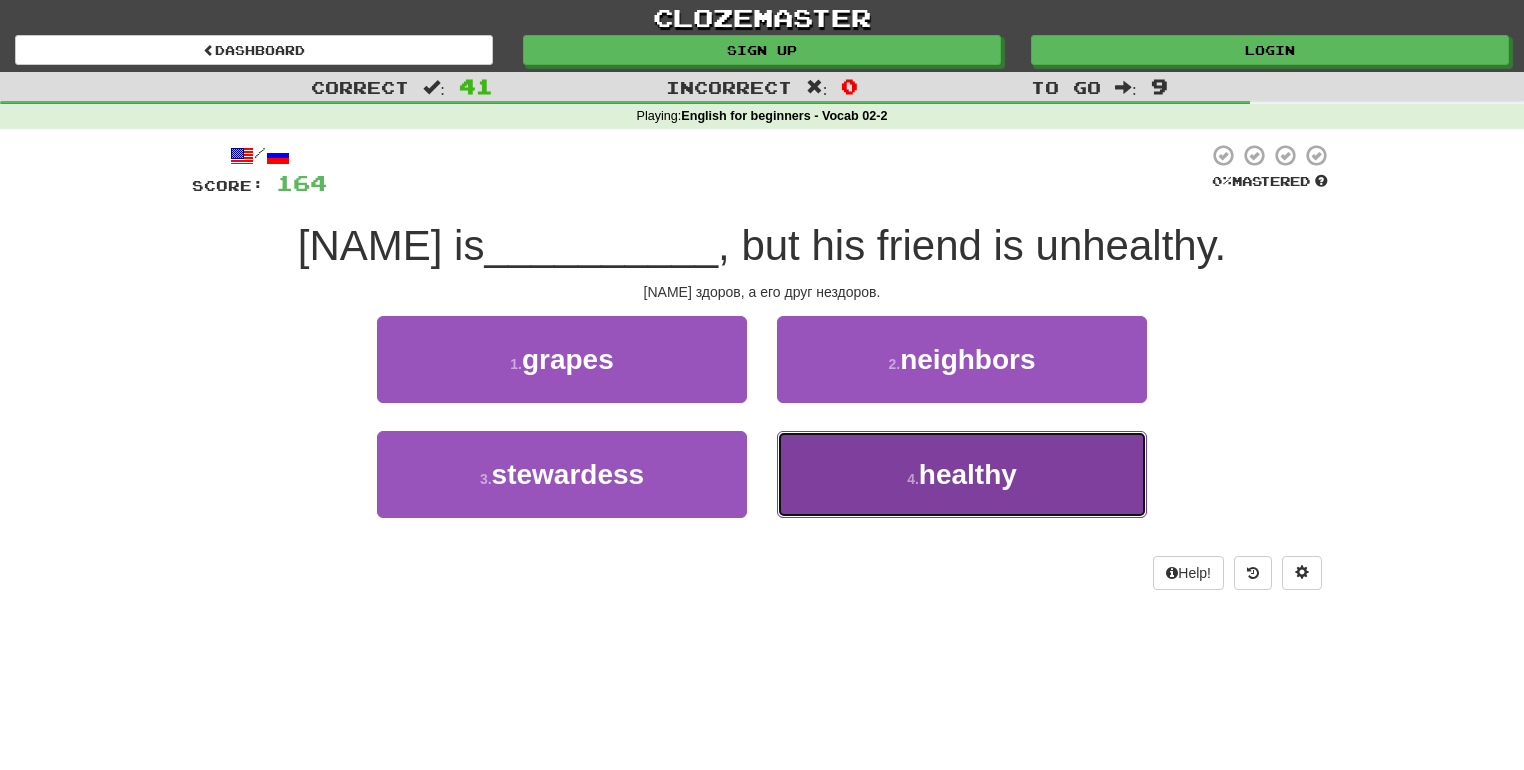click on "4 .  healthy" at bounding box center [962, 474] 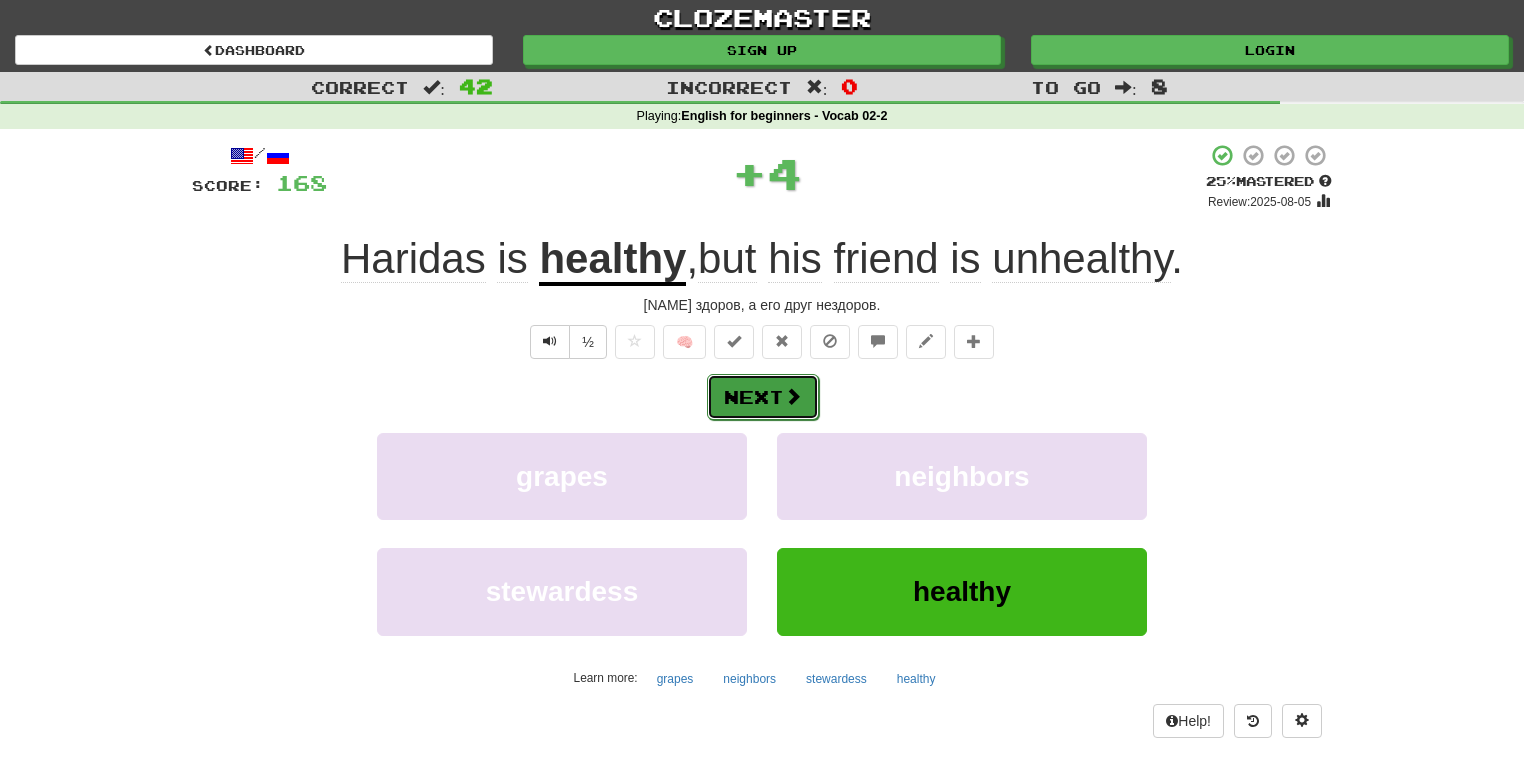 click on "Next" at bounding box center [763, 397] 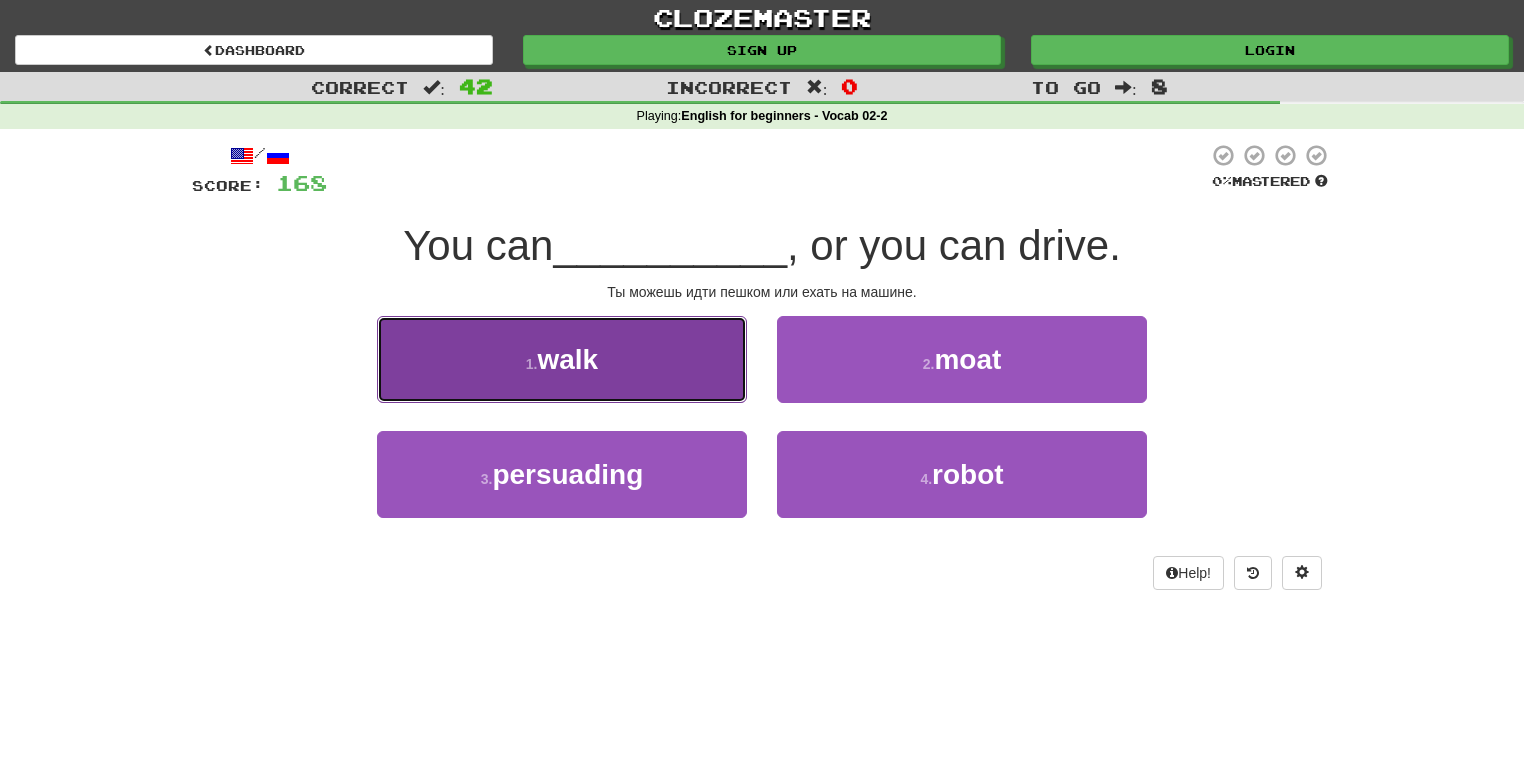 click on "1 .  walk" at bounding box center [562, 359] 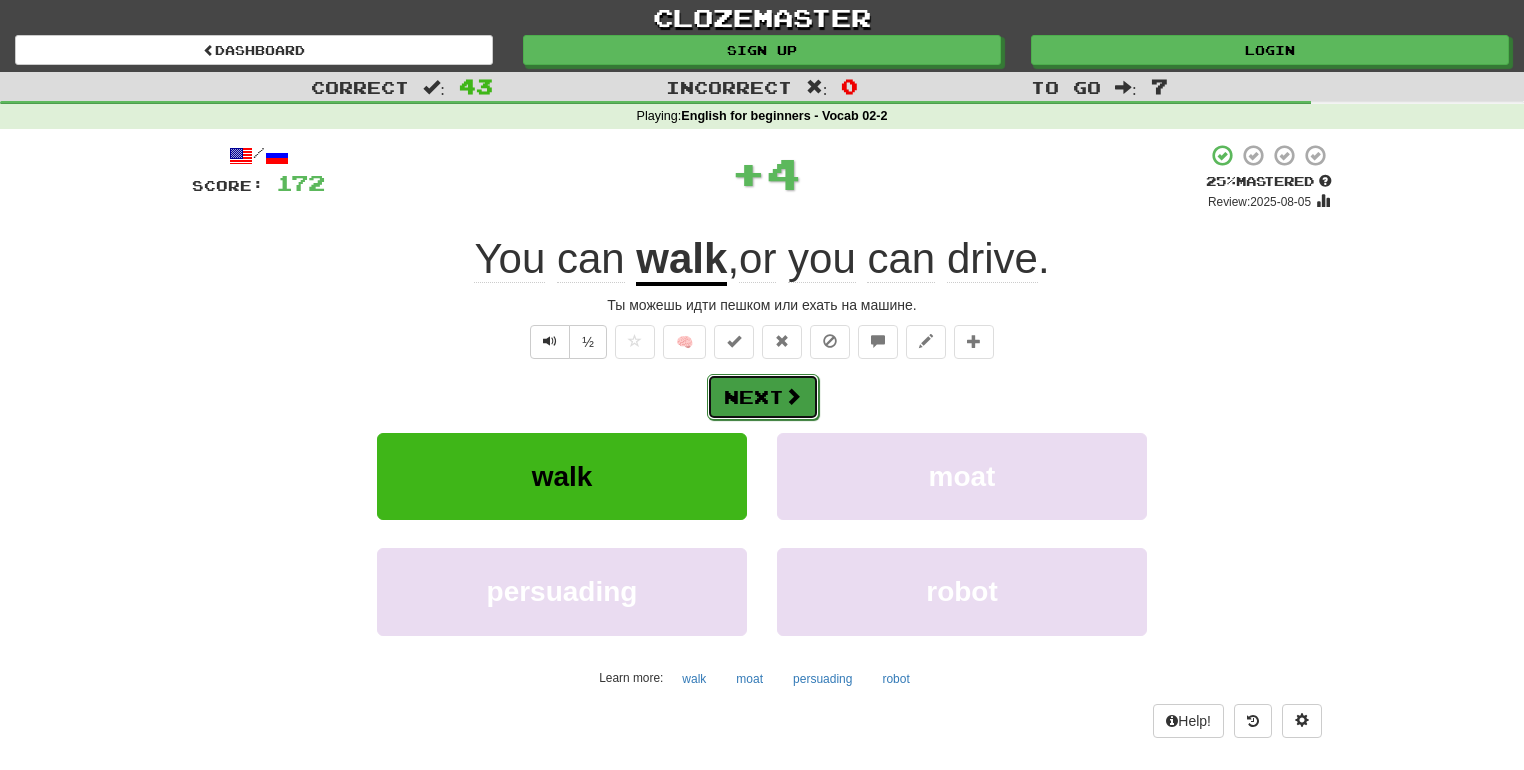 click on "Next" at bounding box center [763, 397] 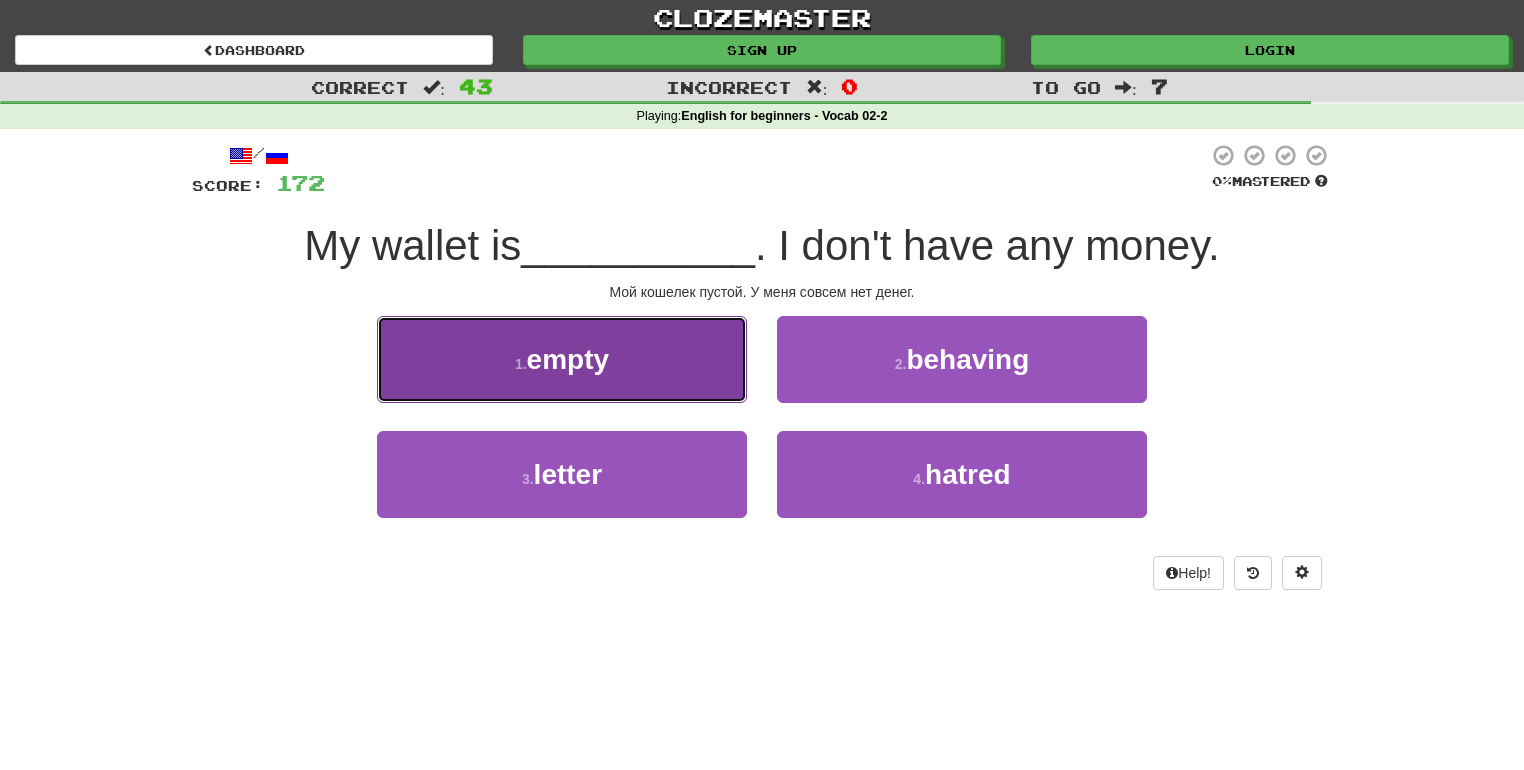 click on "1 .  empty" at bounding box center [562, 359] 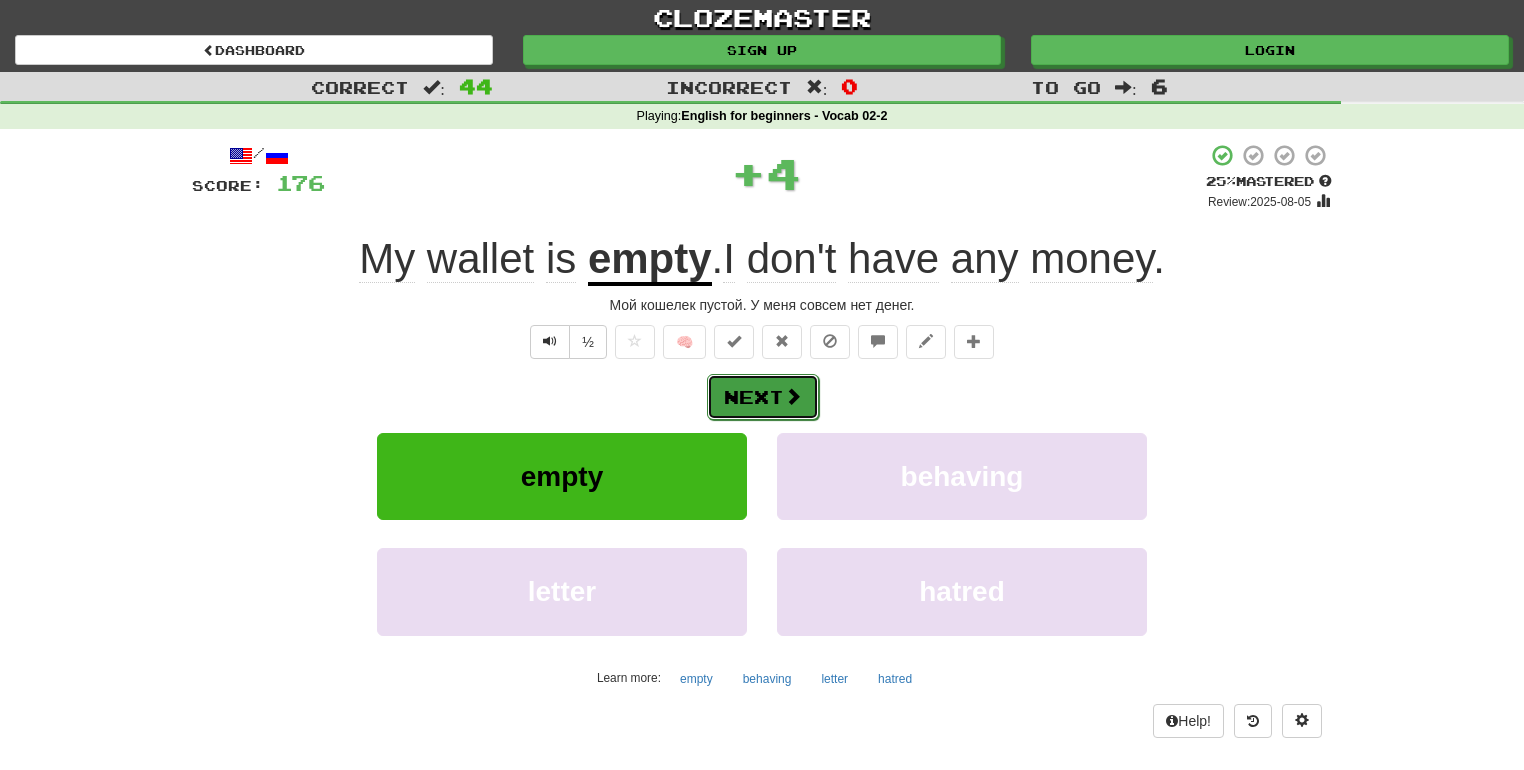 click on "Next" at bounding box center (763, 397) 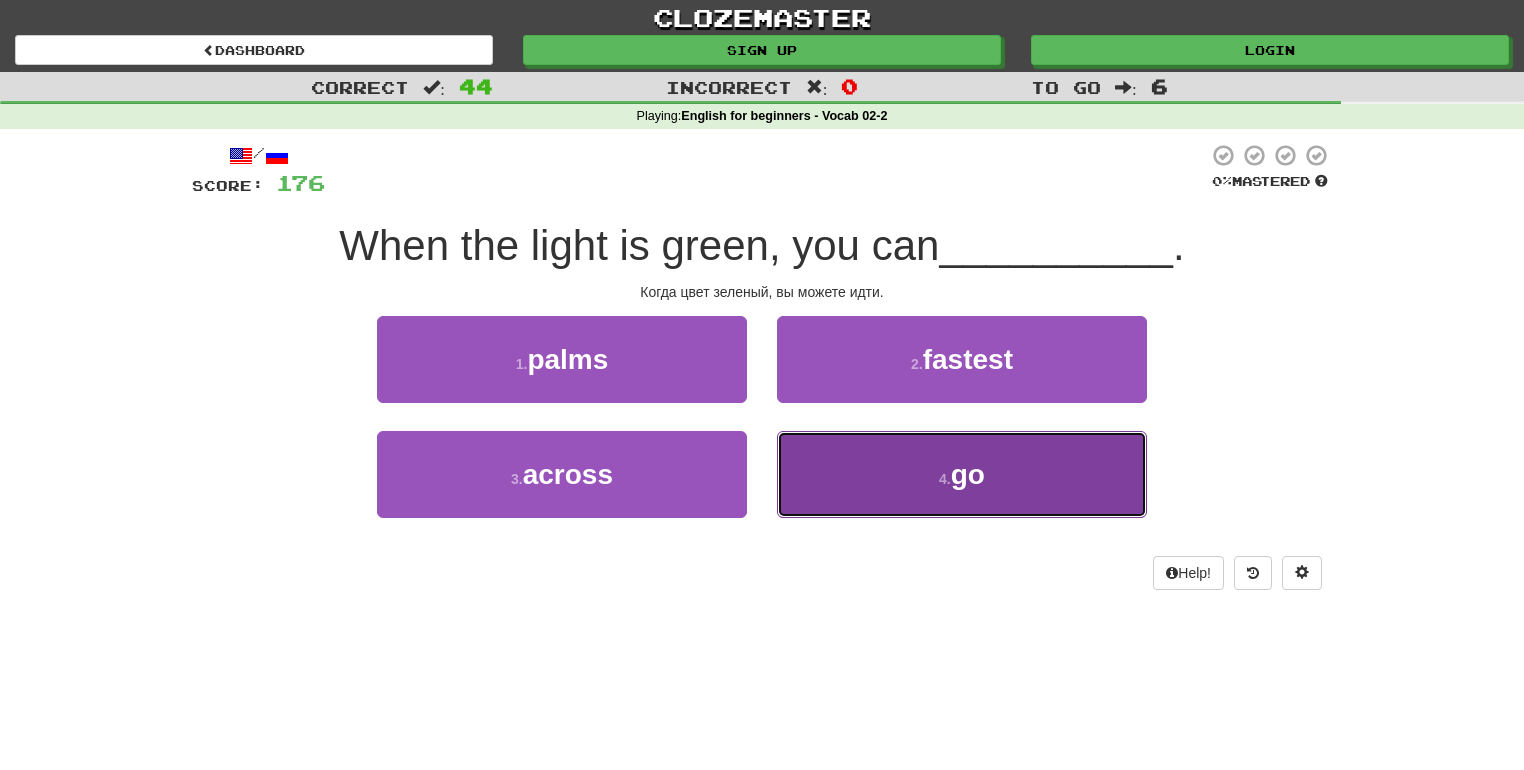 click on "4 .  go" at bounding box center [962, 474] 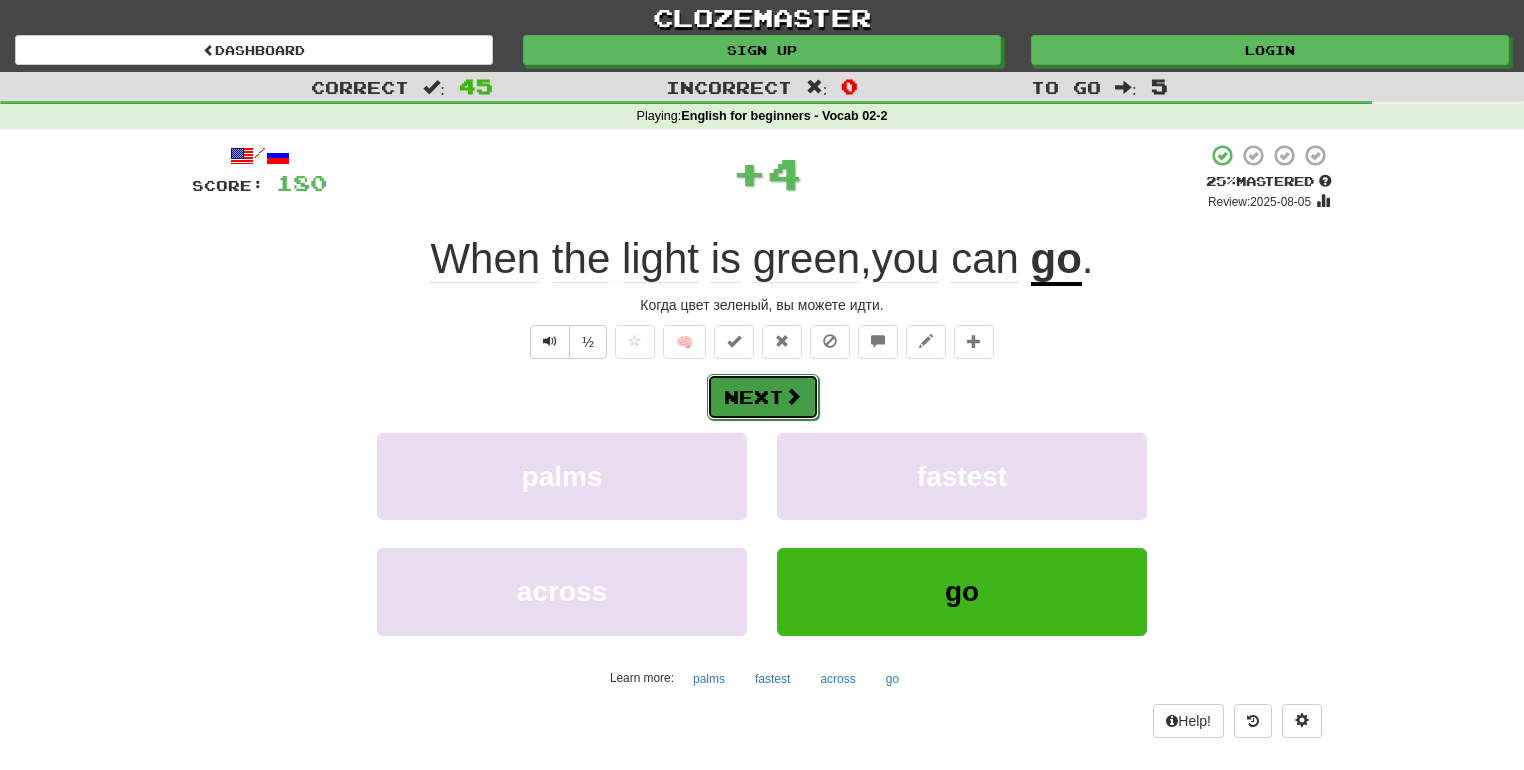 click on "Next" at bounding box center (763, 397) 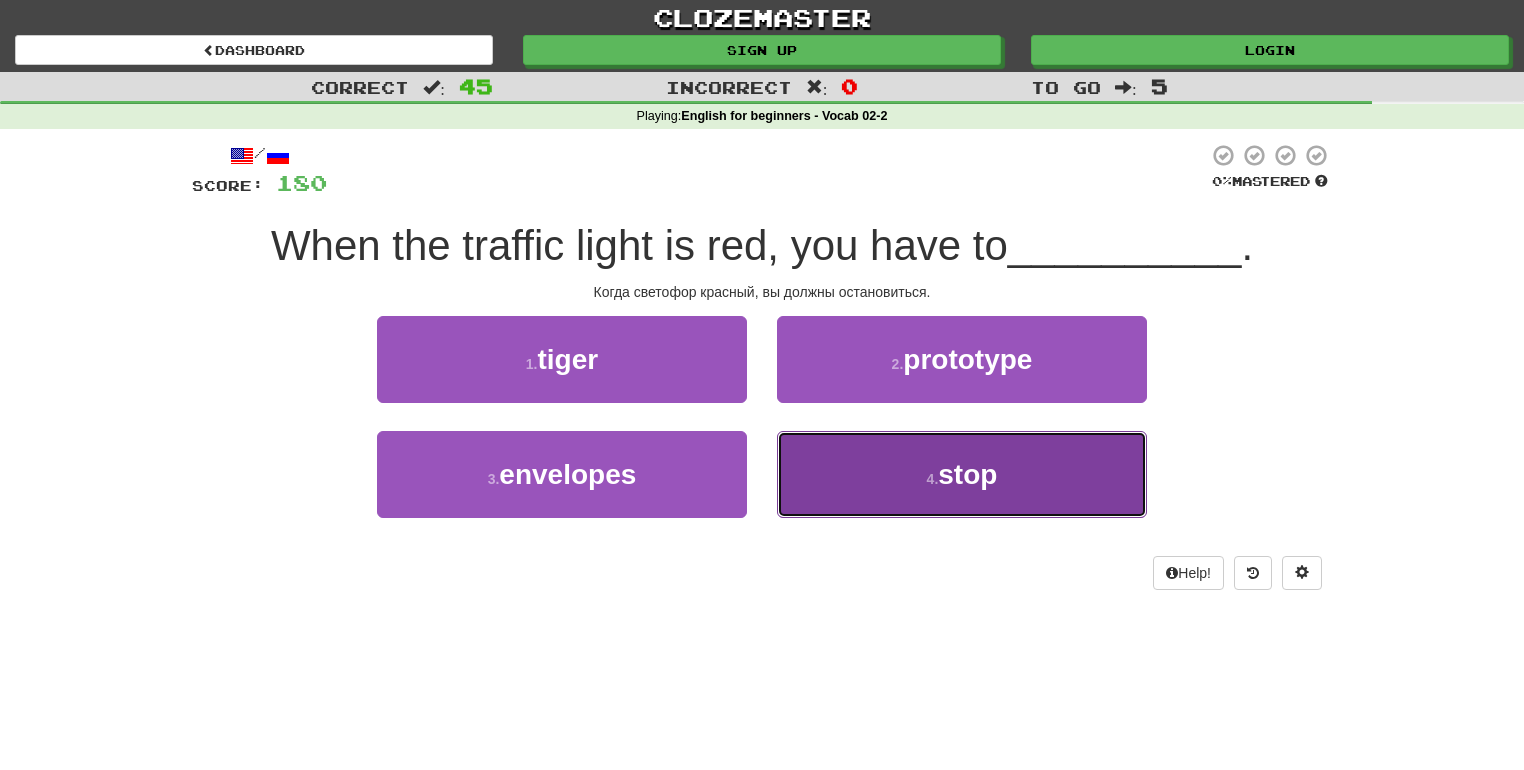 click on "4 .  stop" at bounding box center (962, 474) 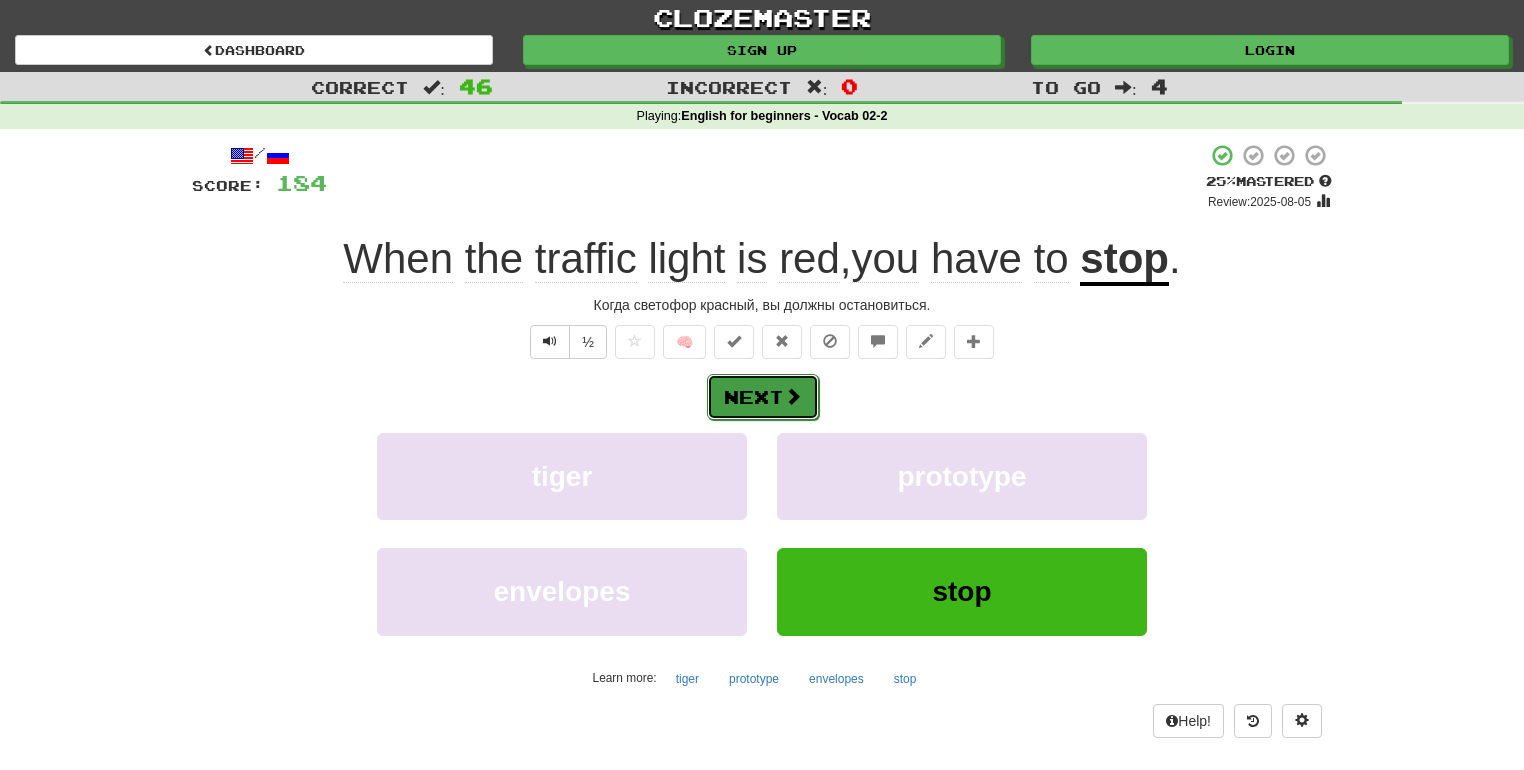 click at bounding box center (793, 396) 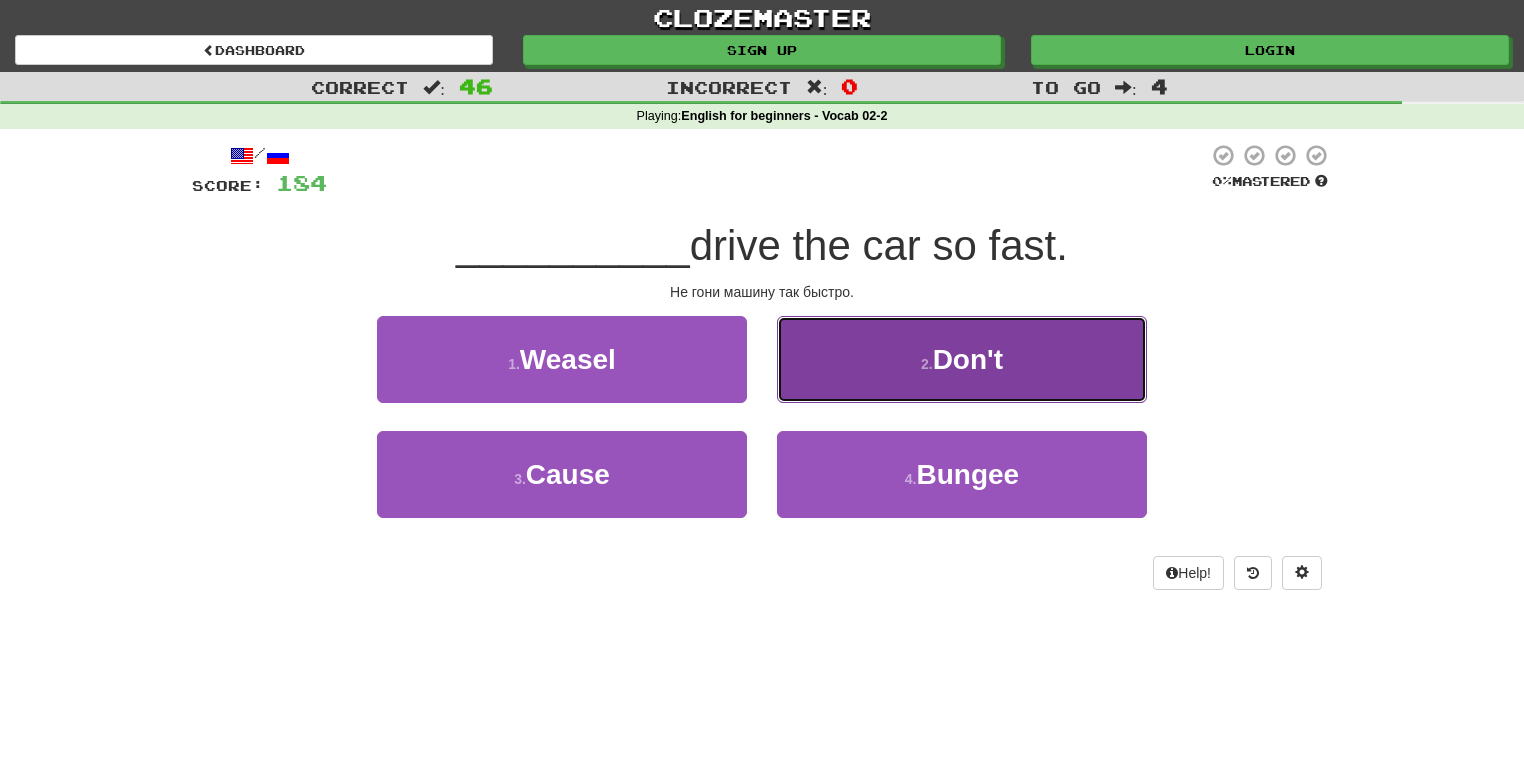 click on "2 ." at bounding box center (927, 364) 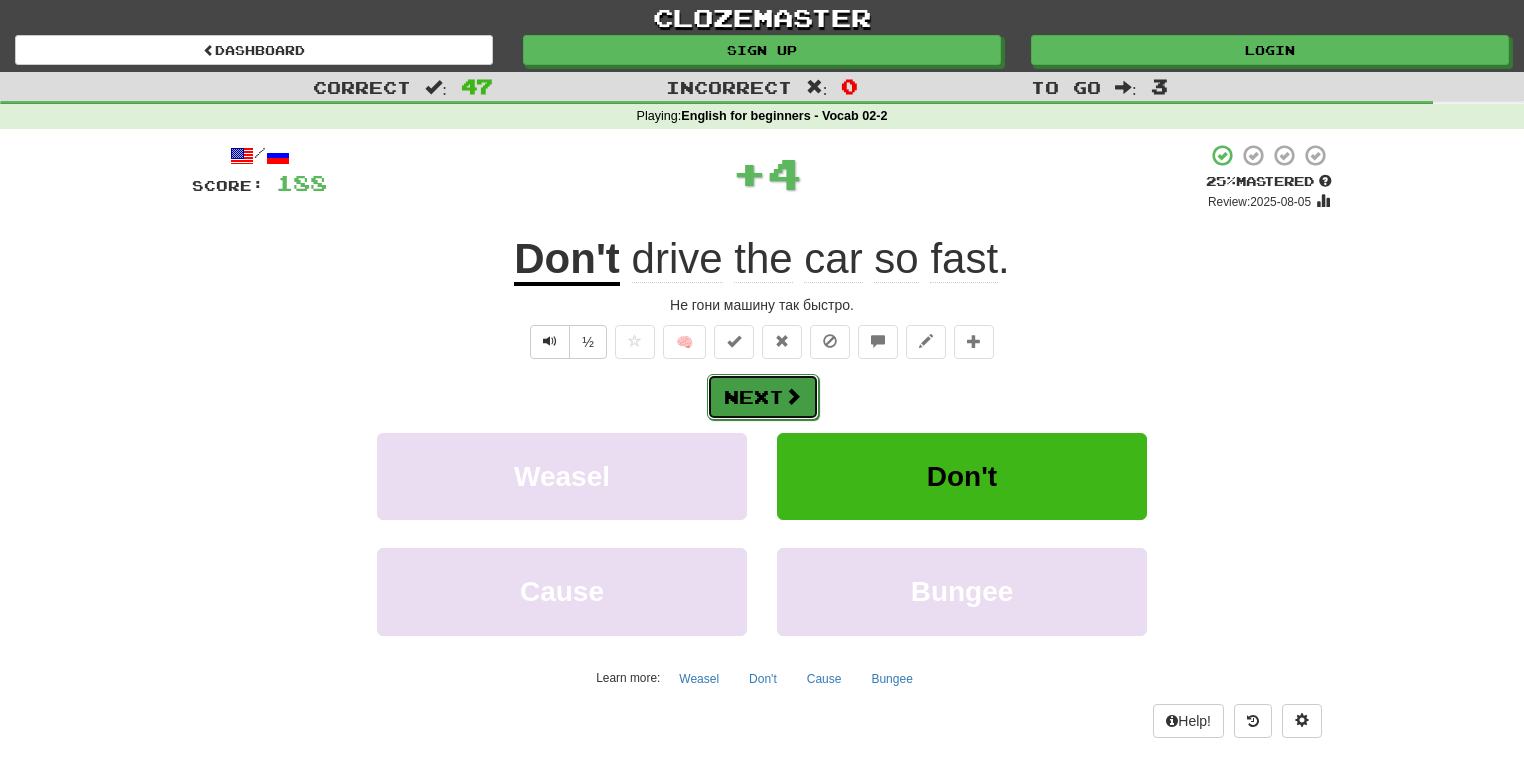 click on "Next" at bounding box center (763, 397) 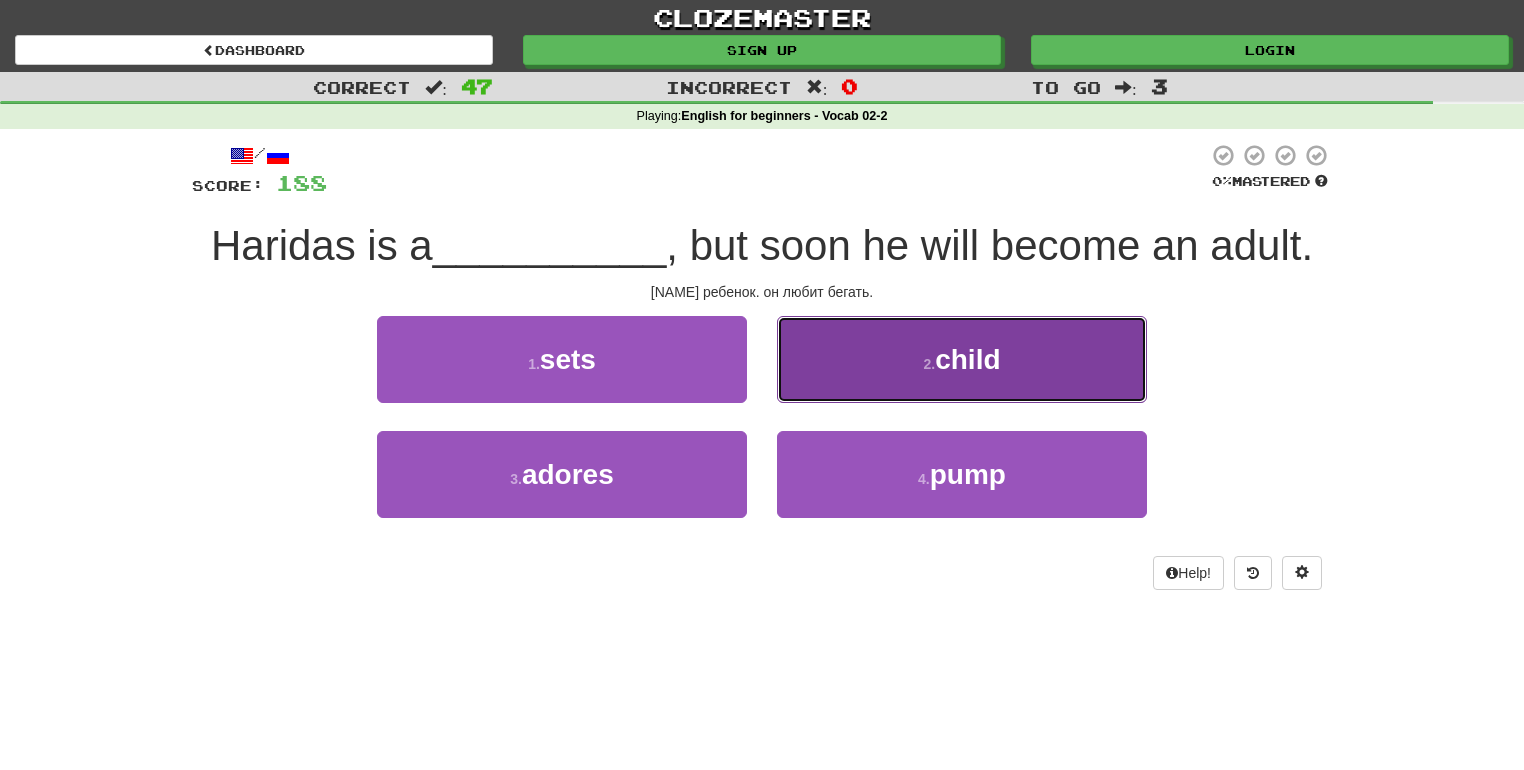 click on "2 .  child" at bounding box center [962, 359] 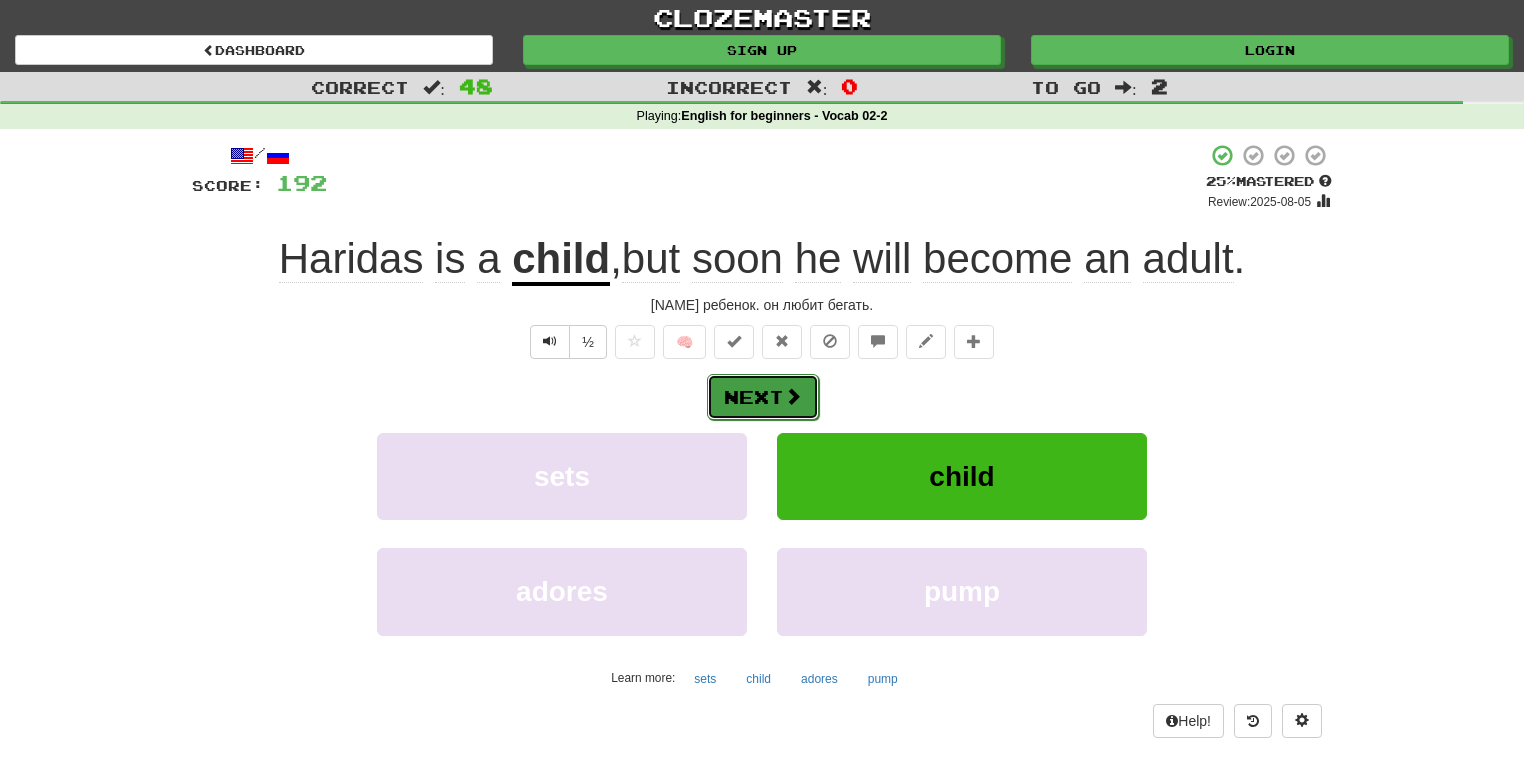 click on "Next" at bounding box center [763, 397] 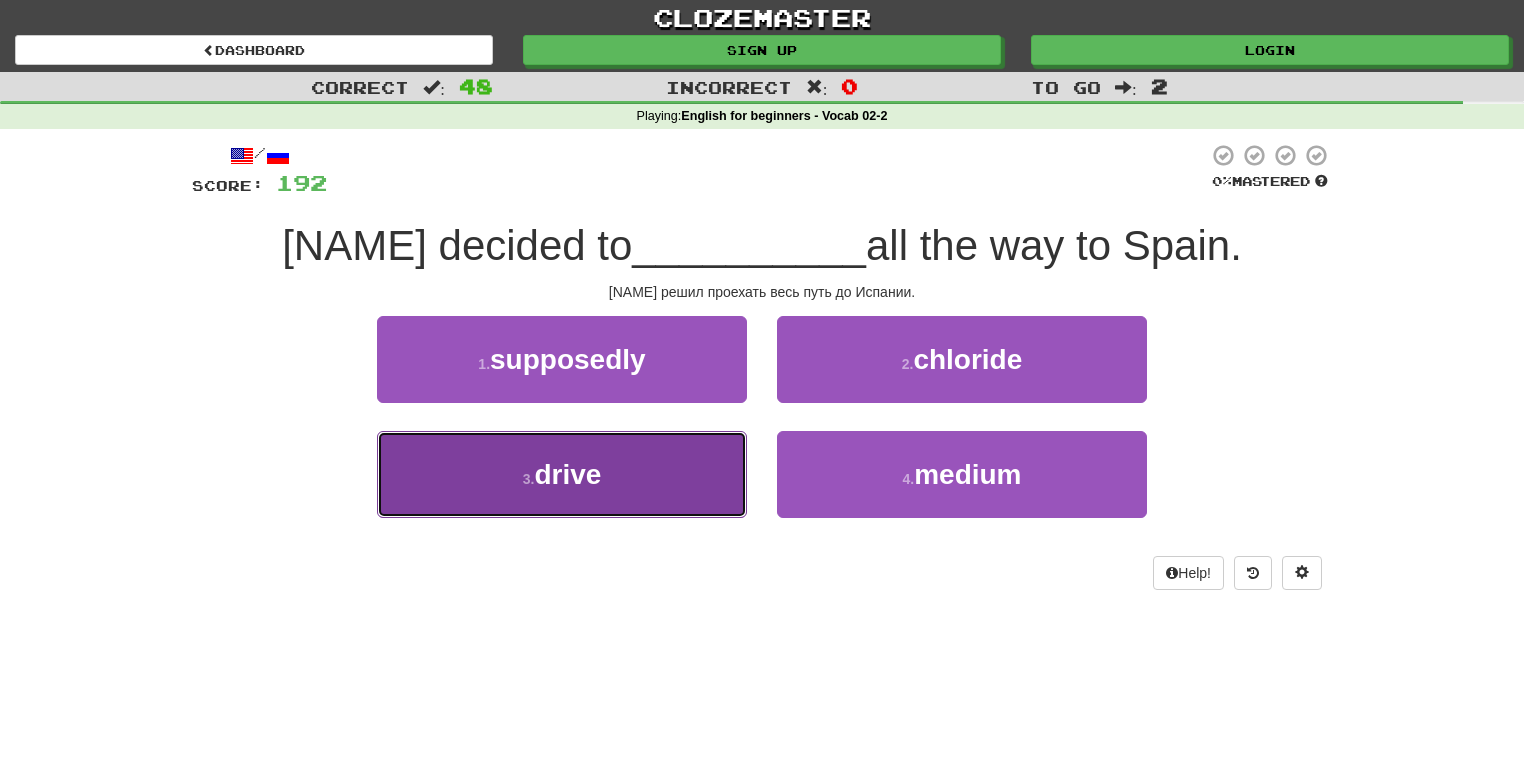 click on "3 .  drive" at bounding box center [562, 474] 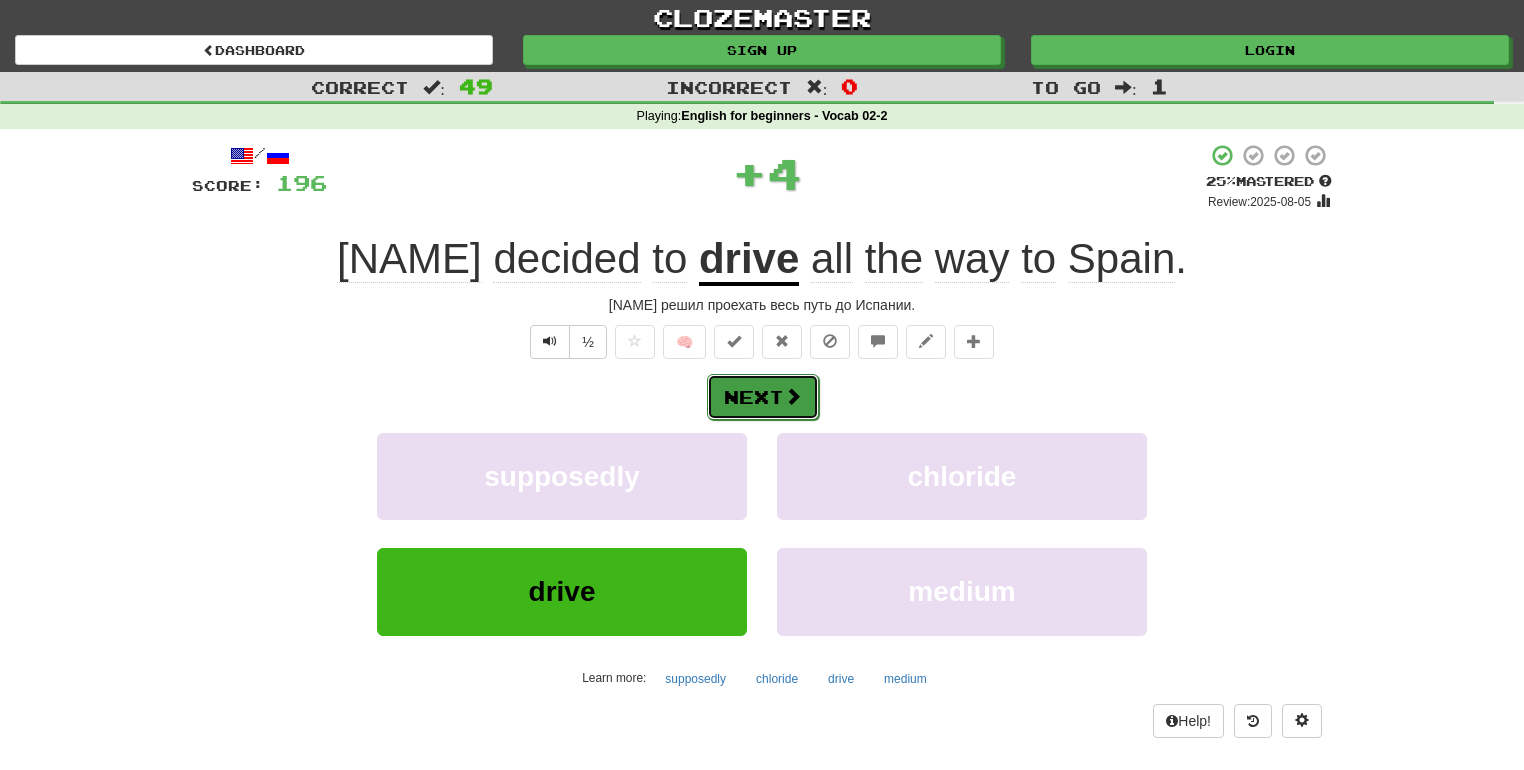 click on "Next" at bounding box center [763, 397] 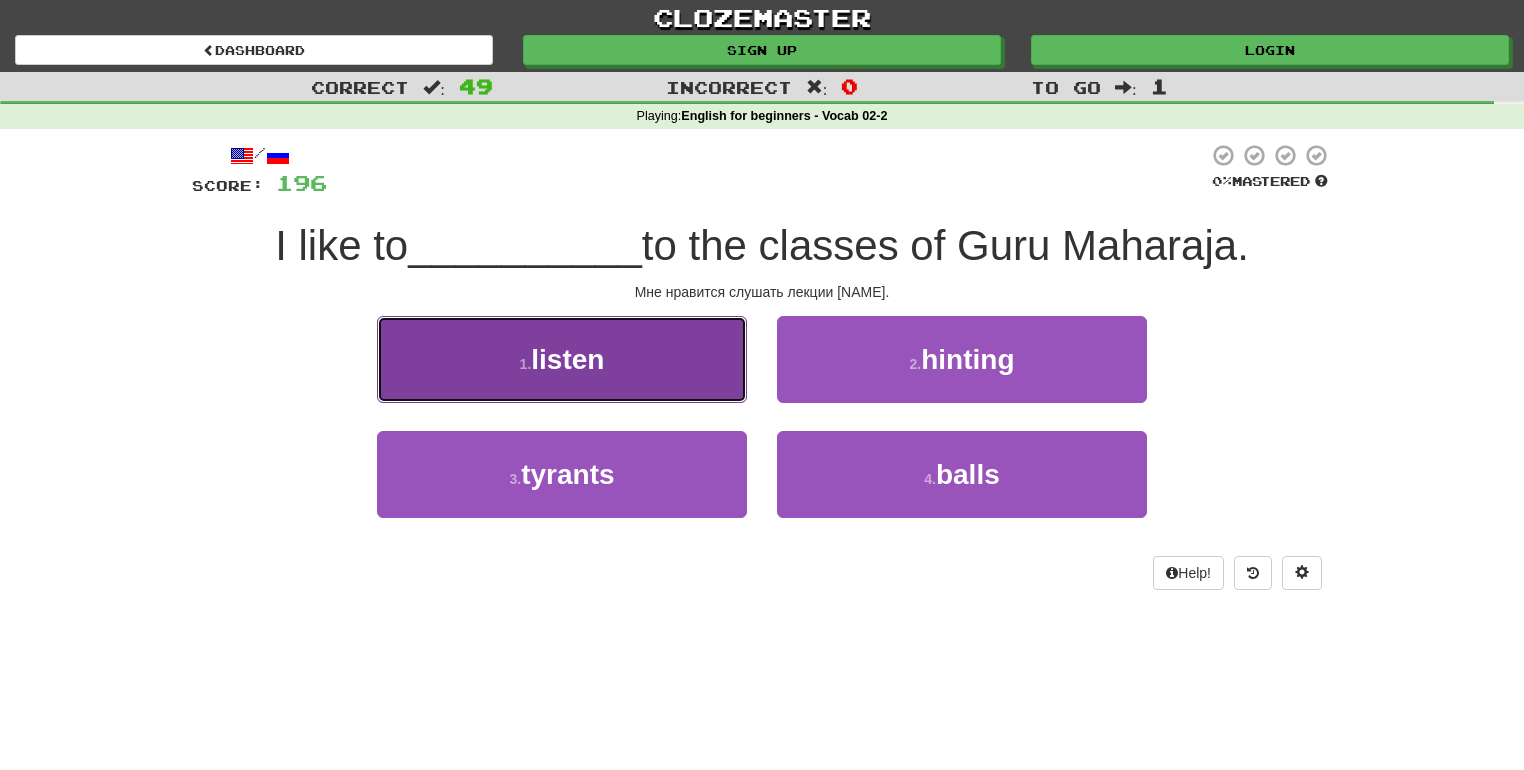 click on "1 .  listen" at bounding box center (562, 359) 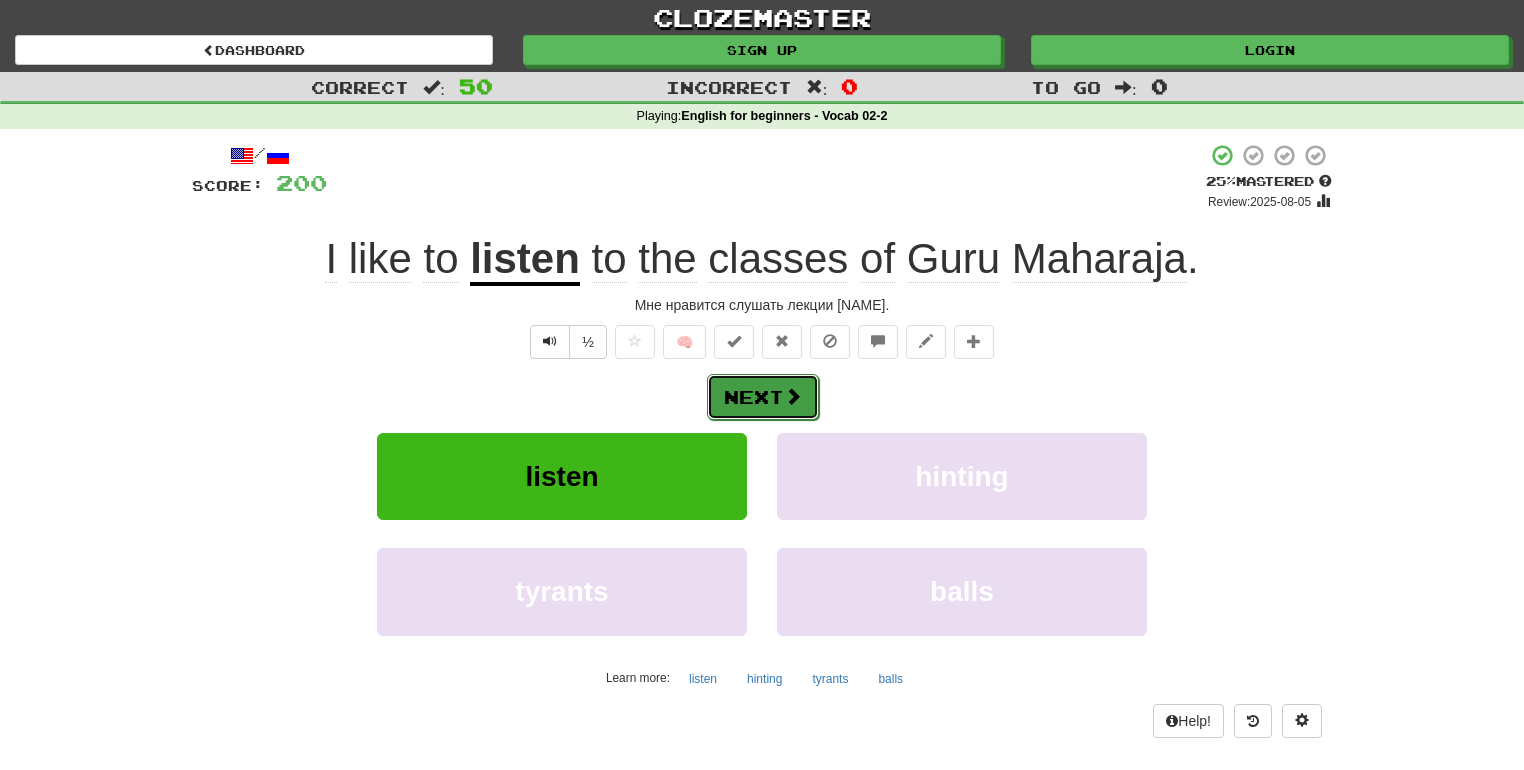 click on "Next" at bounding box center [763, 397] 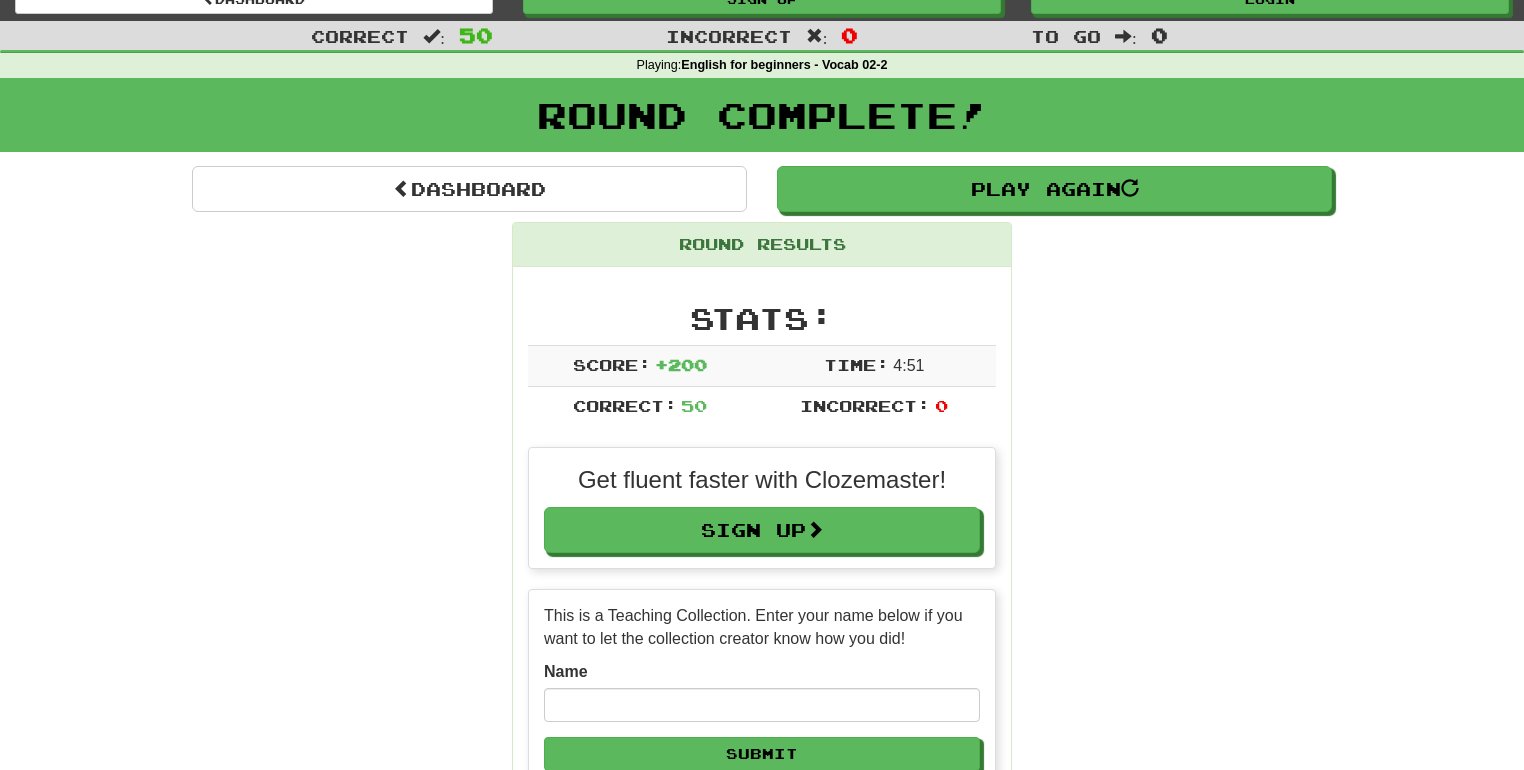 scroll, scrollTop: 80, scrollLeft: 0, axis: vertical 